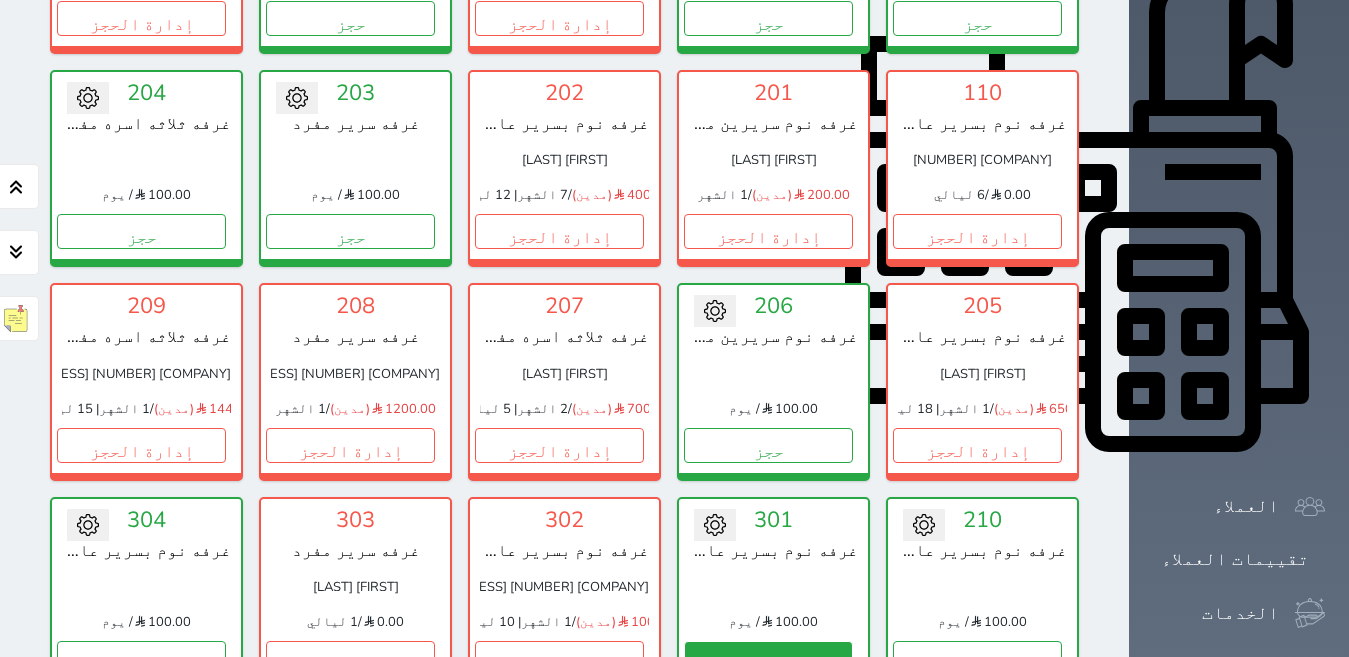 scroll, scrollTop: 678, scrollLeft: 0, axis: vertical 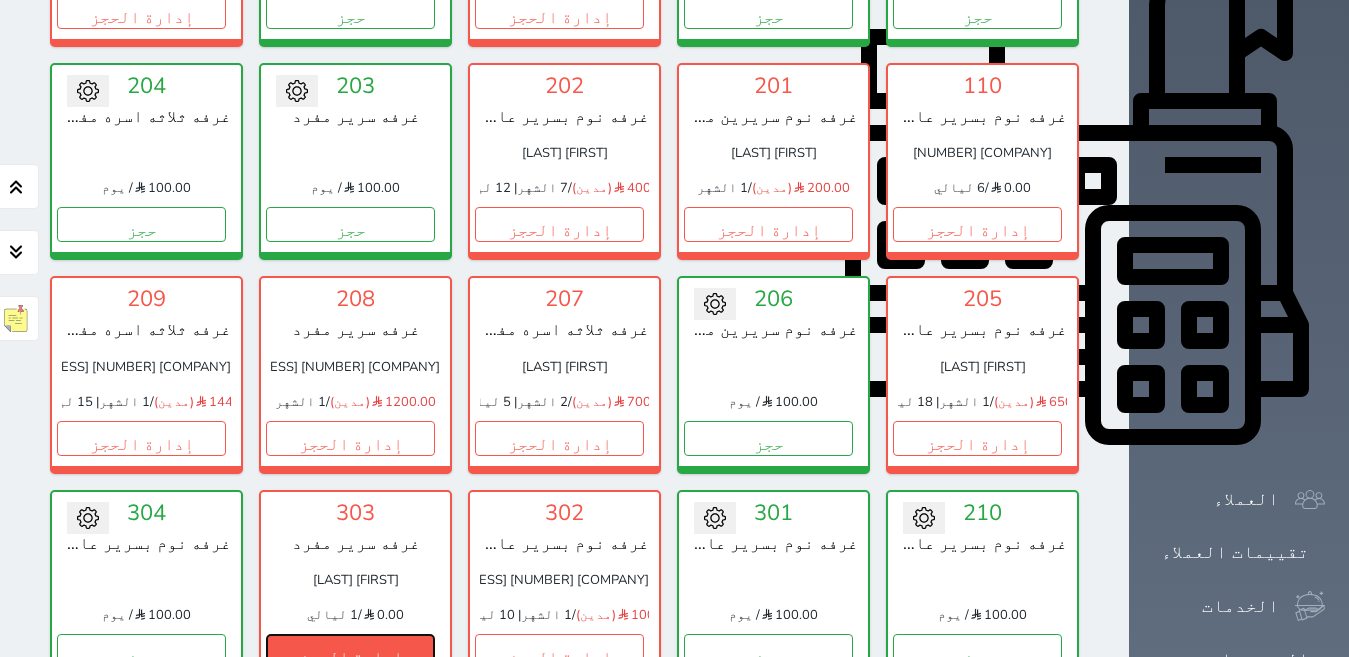 click on "إدارة الحجز" at bounding box center [350, 651] 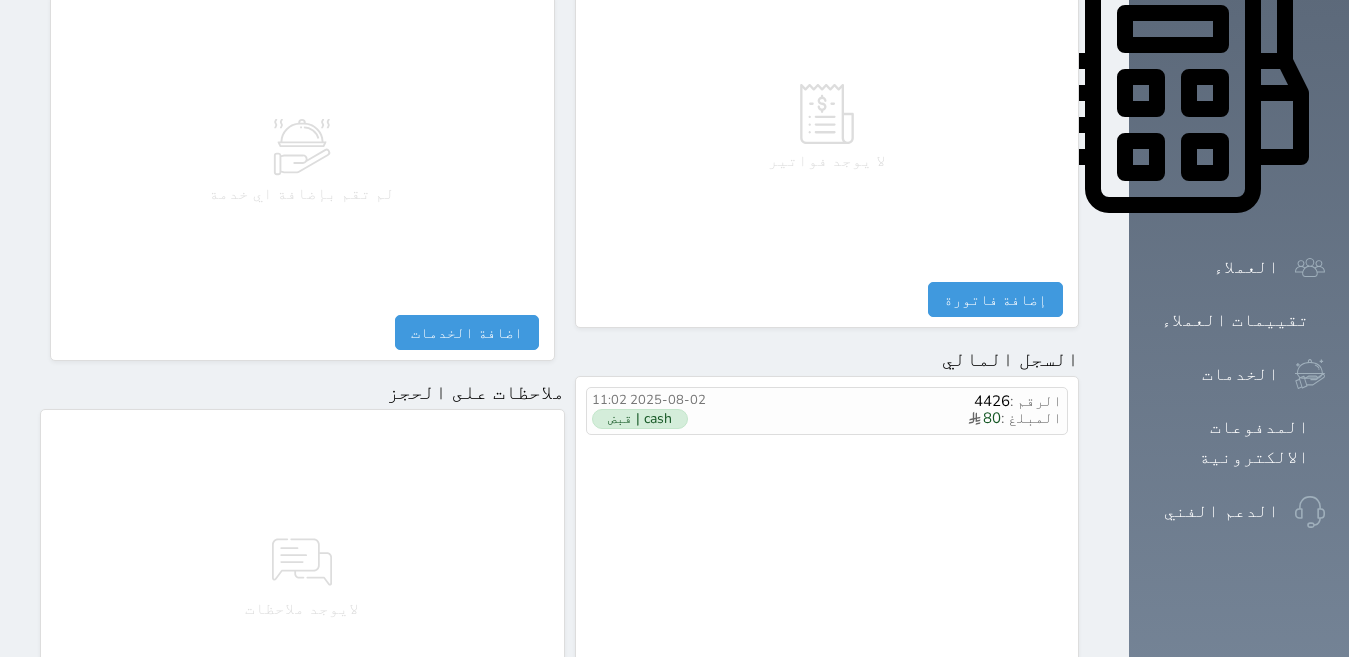 scroll, scrollTop: 1068, scrollLeft: 0, axis: vertical 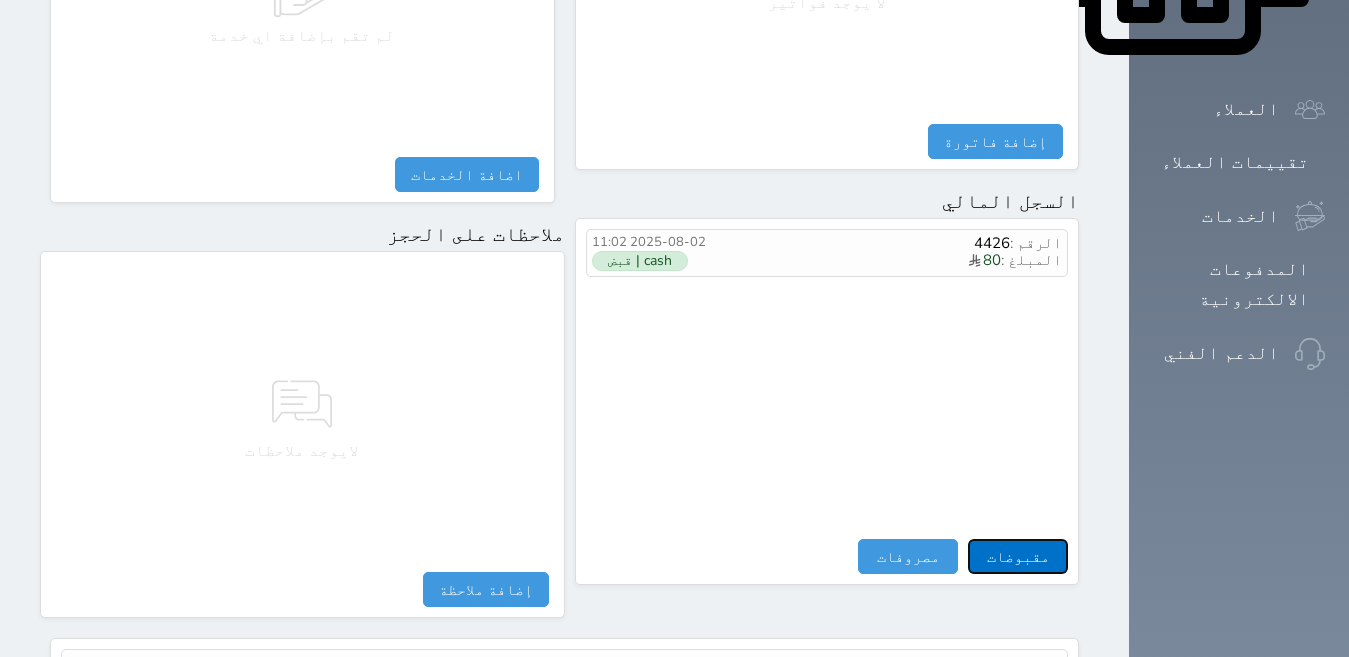 click on "مقبوضات" at bounding box center (1018, 556) 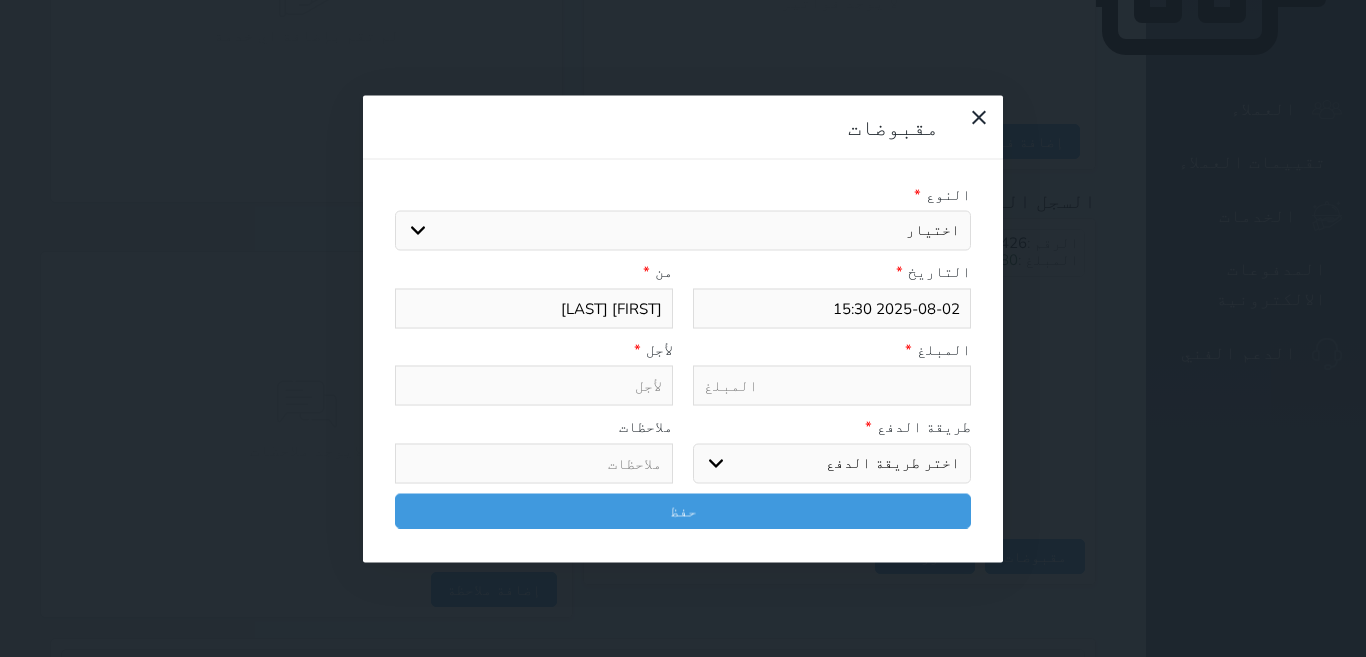 click on "اختيار" at bounding box center (683, 231) 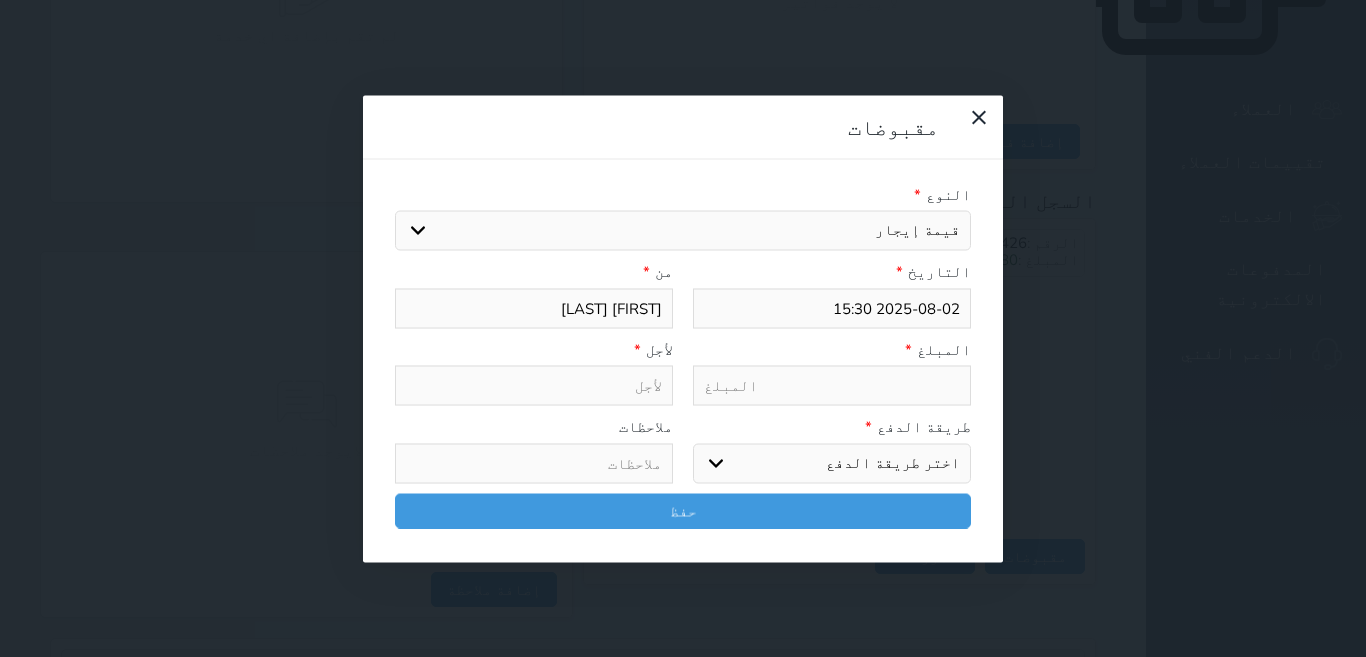 click on "اختيار   مقبوضات عامة قيمة إيجار فواتير تامين عربون لا ينطبق آخر مغسلة واي فاي - الإنترنت مواقف السيارات طعام الأغذية والمشروبات مشروبات المشروبات الباردة المشروبات الساخنة الإفطار غداء عشاء مخبز و كعك حمام سباحة الصالة الرياضية سبا و خدمات الجمال اختيار وإسقاط (خدمات النقل) ميني بار كابل - تلفزيون سرير إضافي تصفيف الشعر التسوق خدمات الجولات السياحية المنظمة خدمات الدليل السياحي" at bounding box center [683, 231] 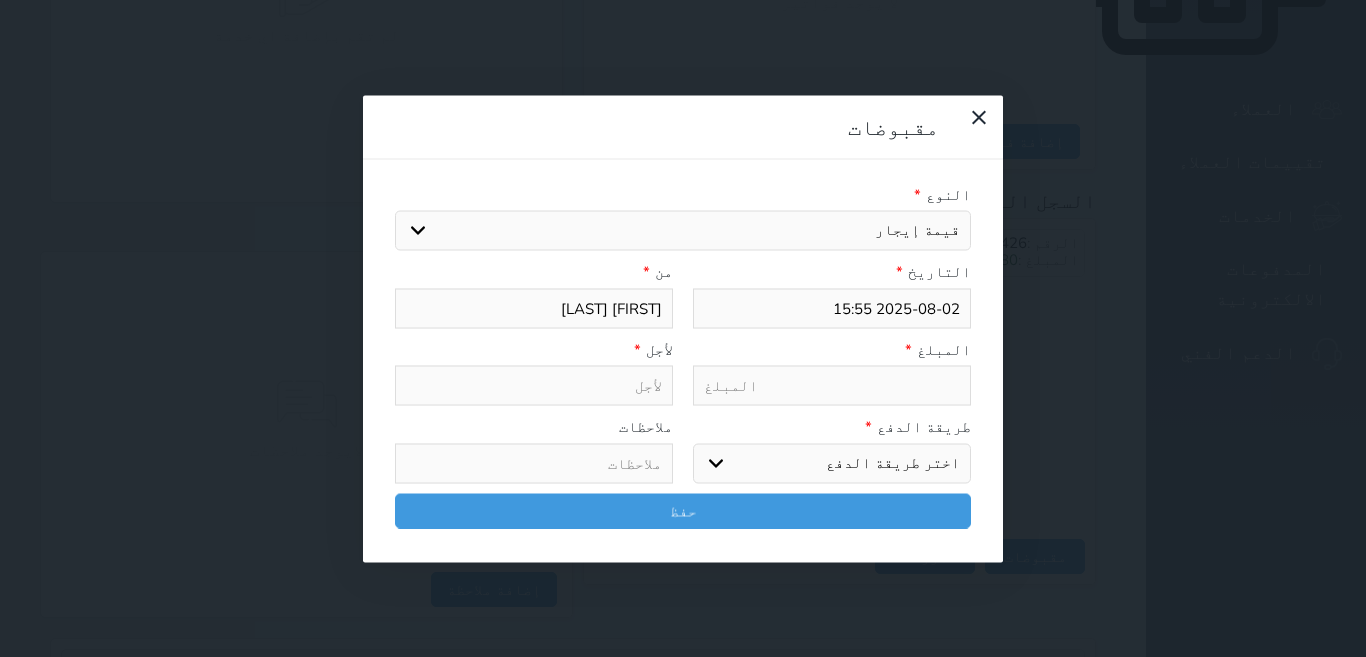 click at bounding box center (832, 386) 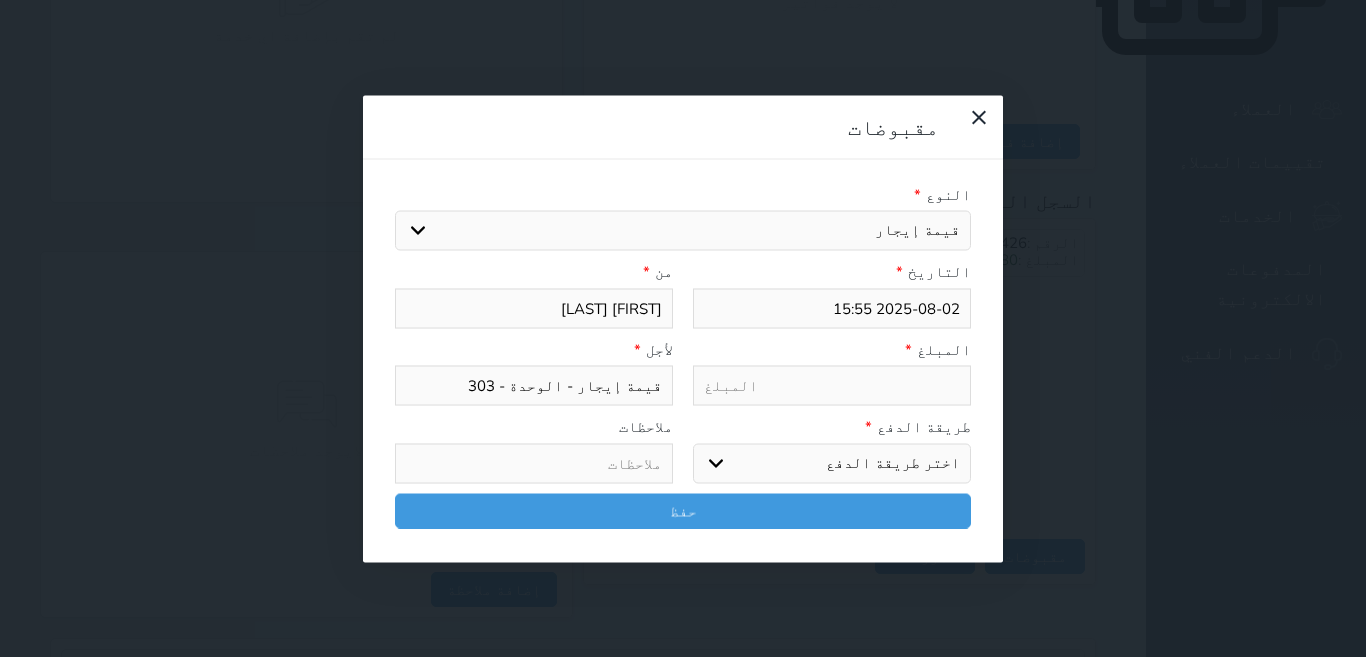 type on "8" 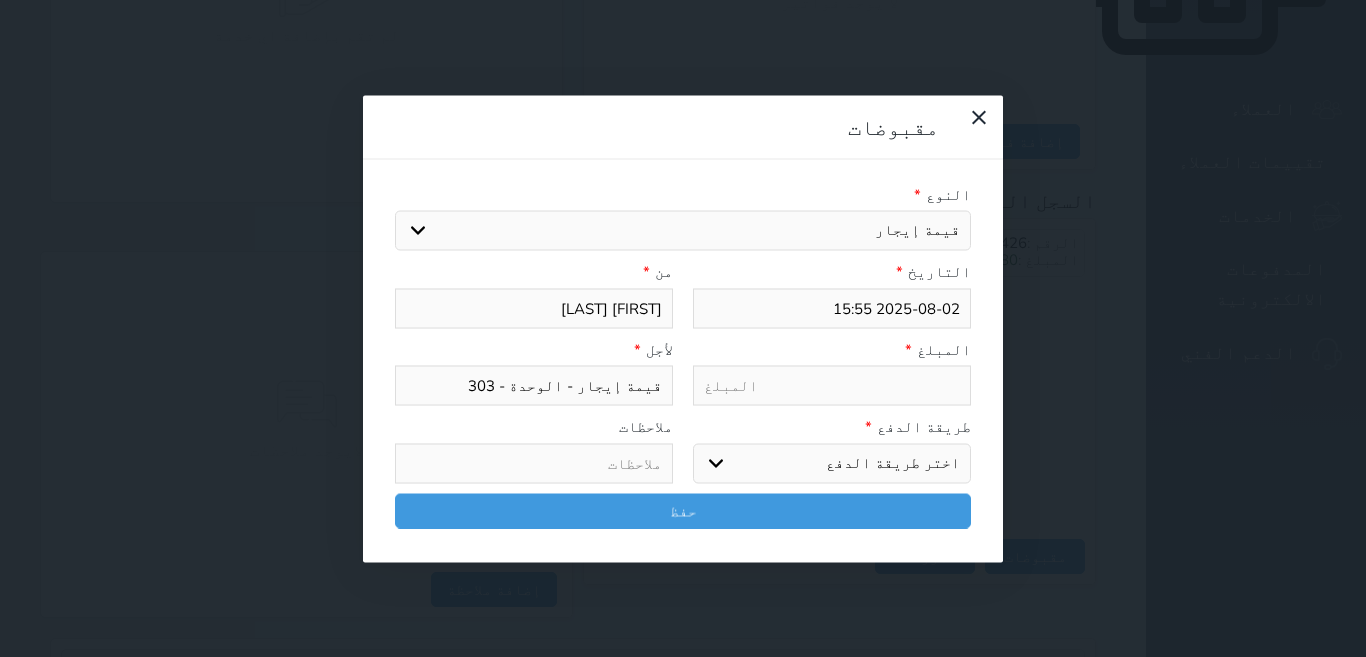 select 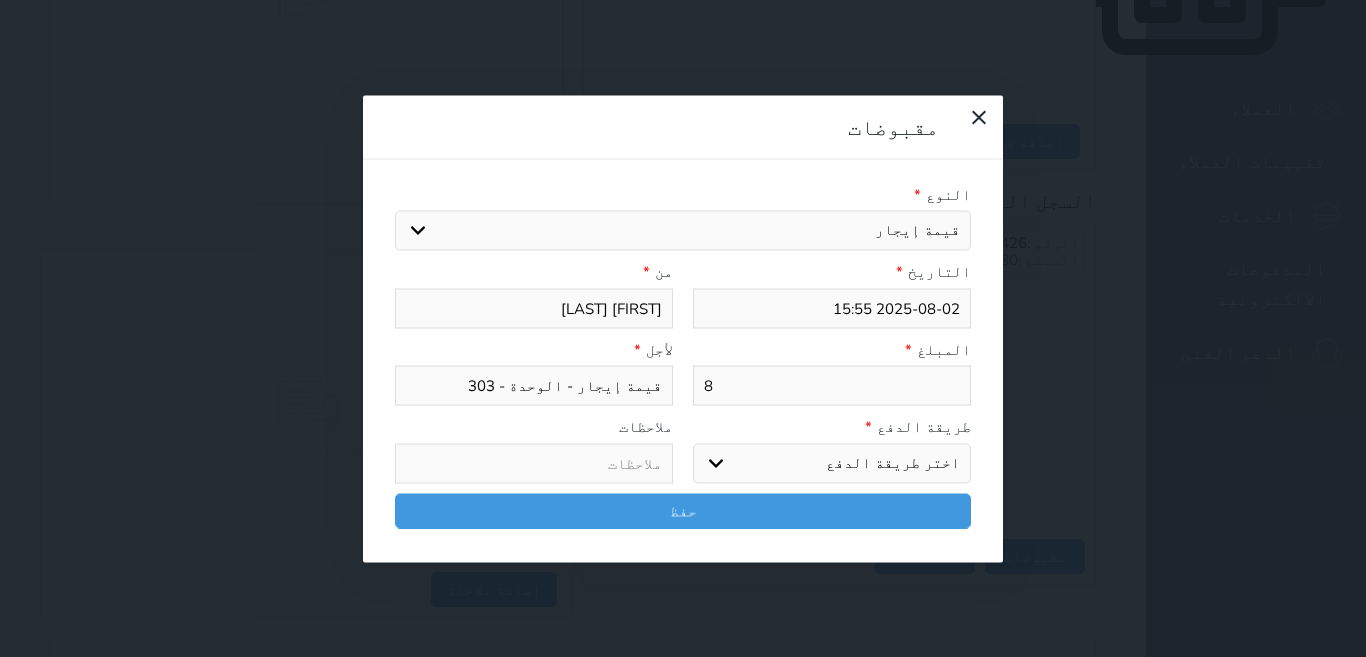 type on "80" 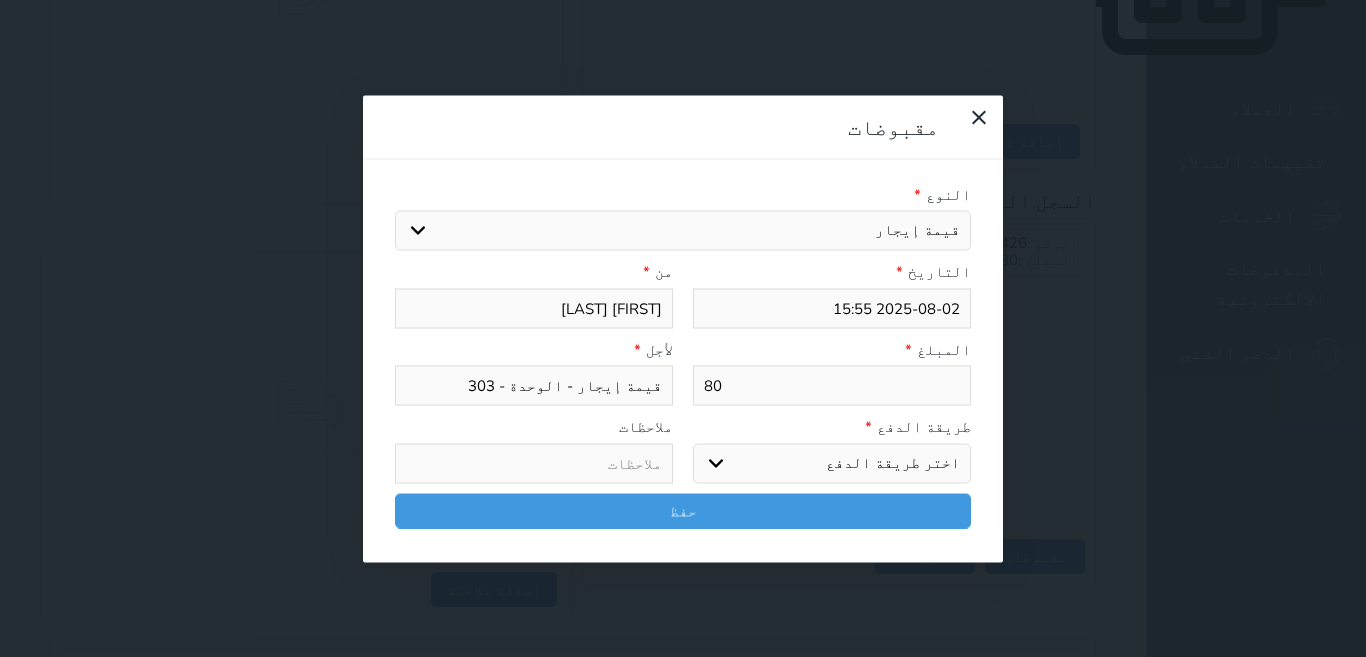 select 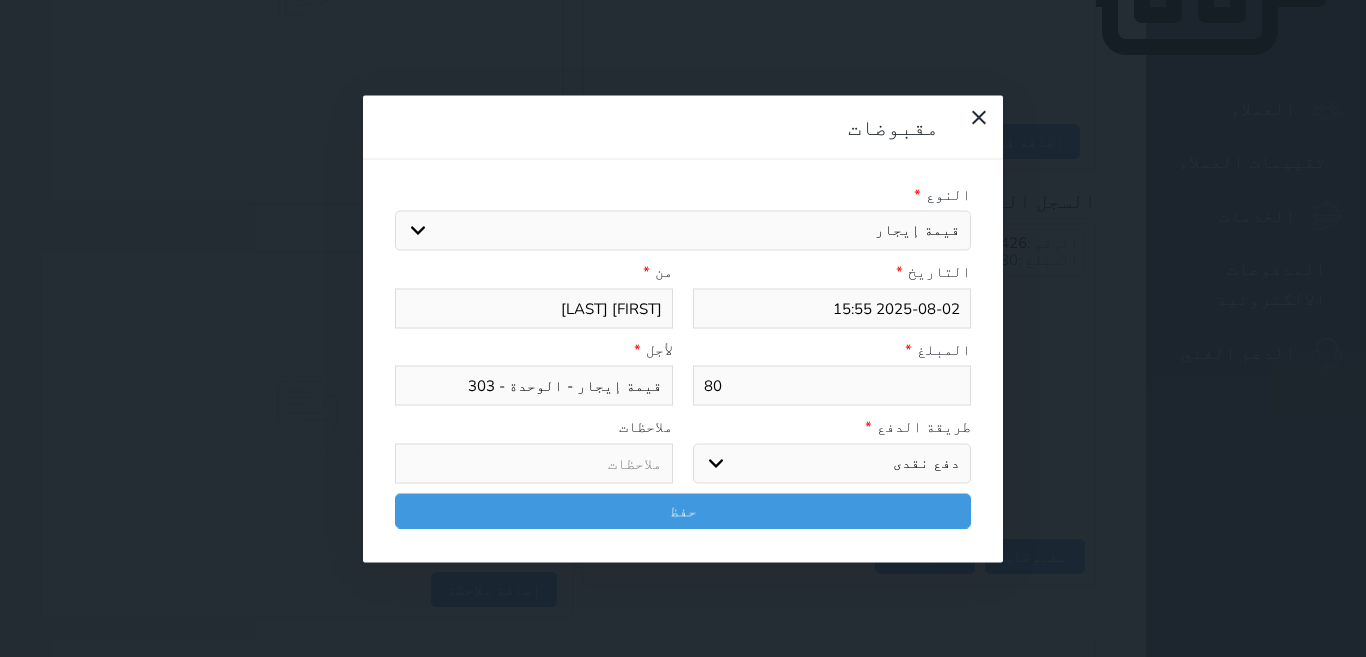 click on "اختر طريقة الدفع   دفع نقدى   تحويل بنكى   مدى   بطاقة ائتمان   آجل" at bounding box center [832, 463] 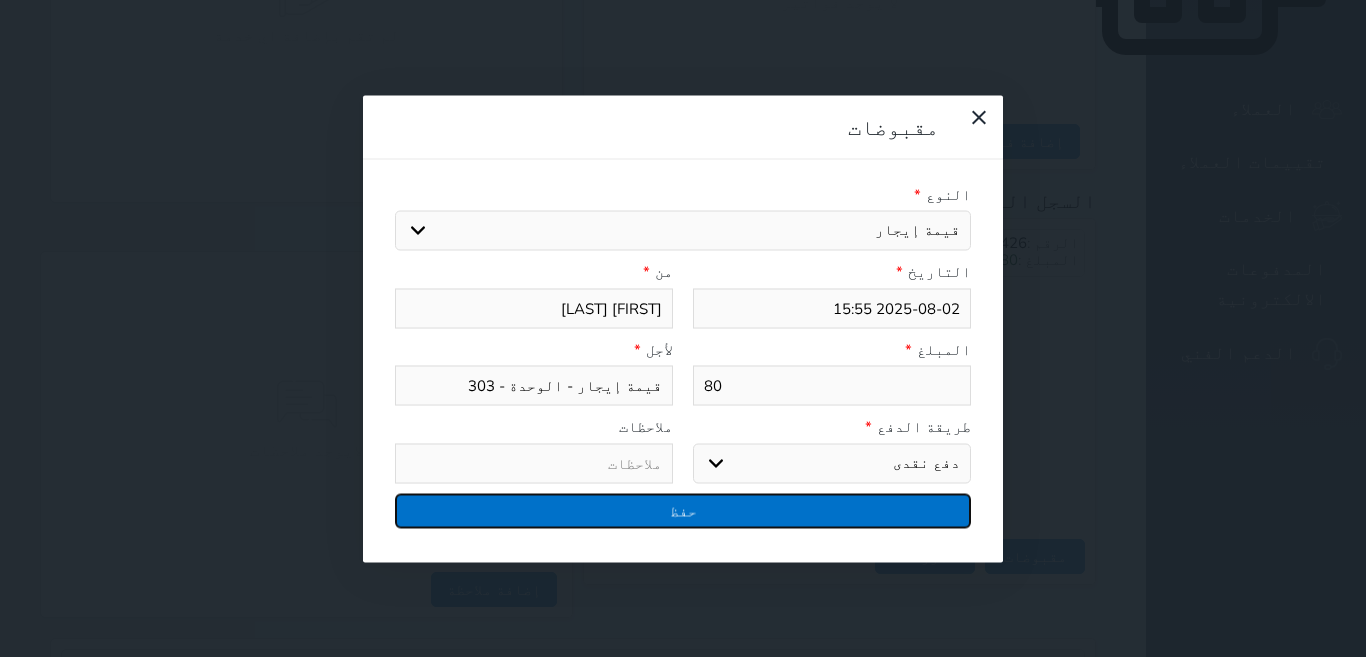 click on "حفظ" at bounding box center [683, 510] 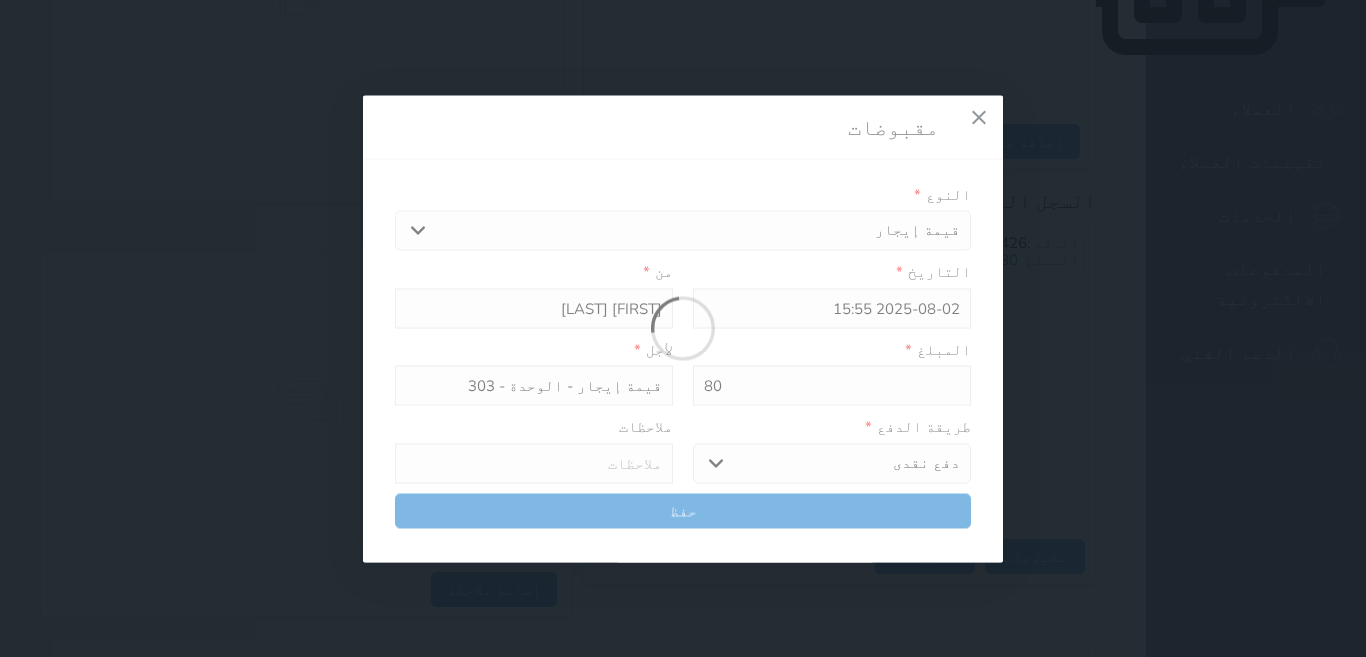 select 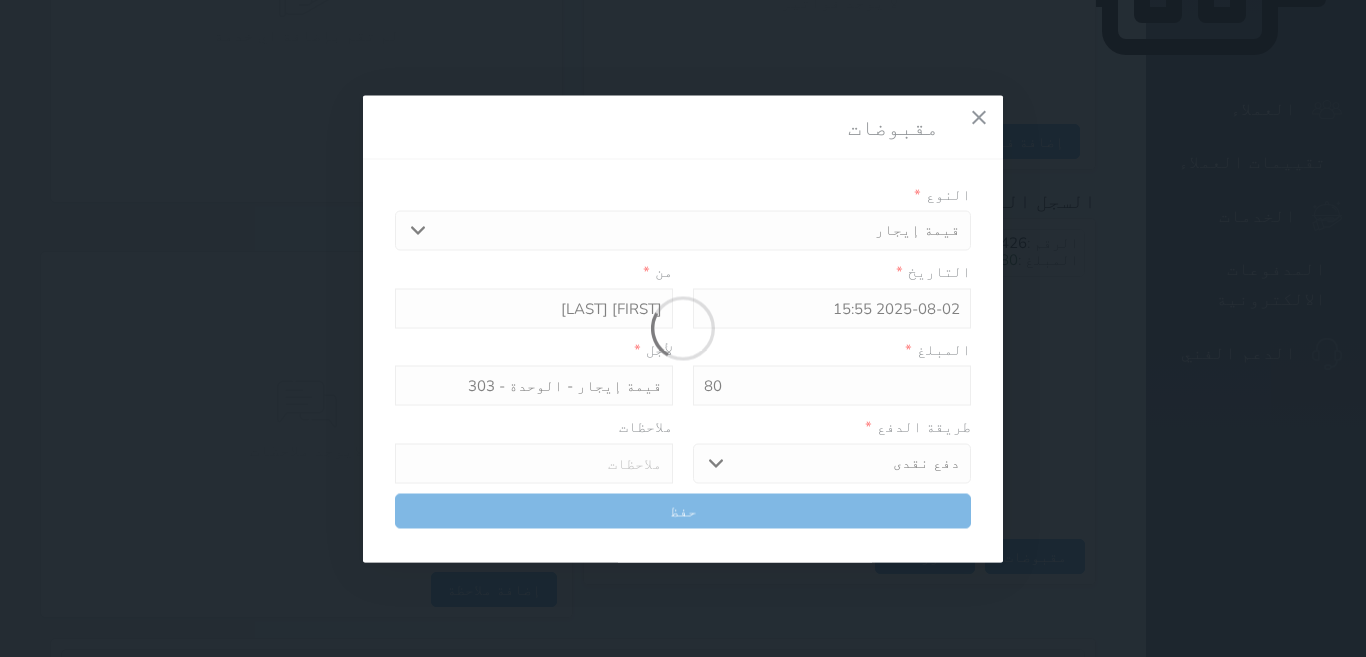 type 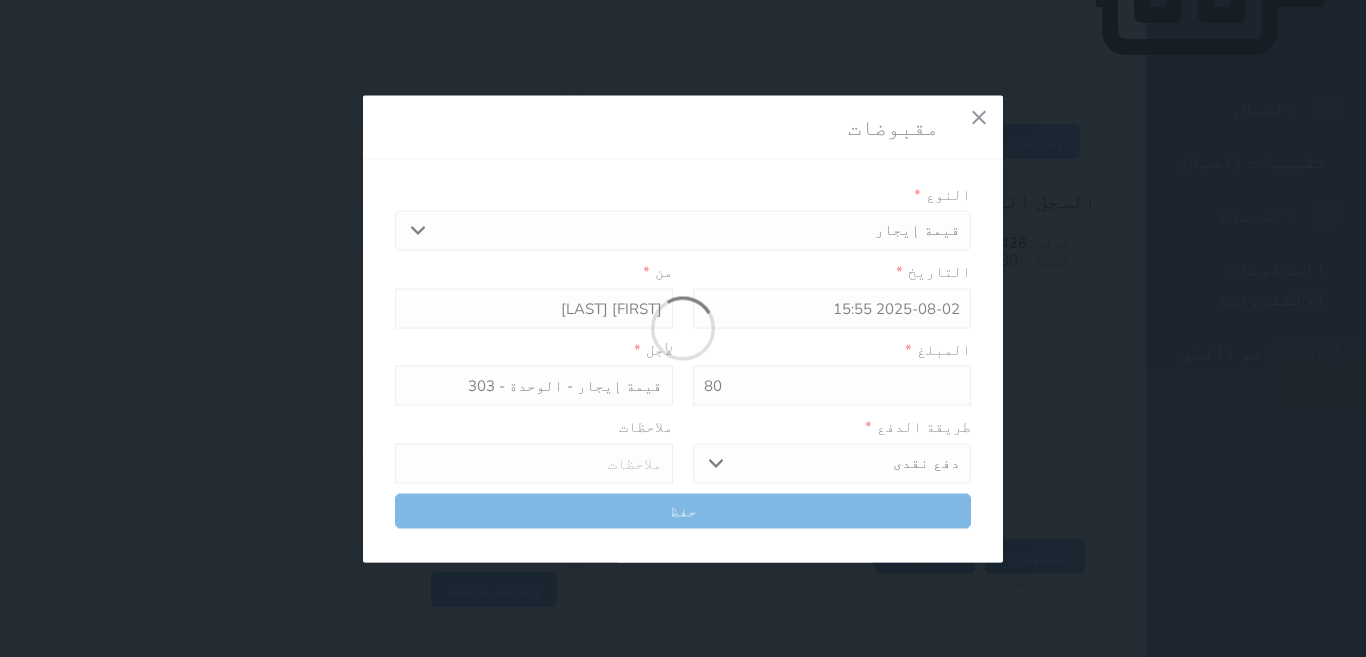 type on "0" 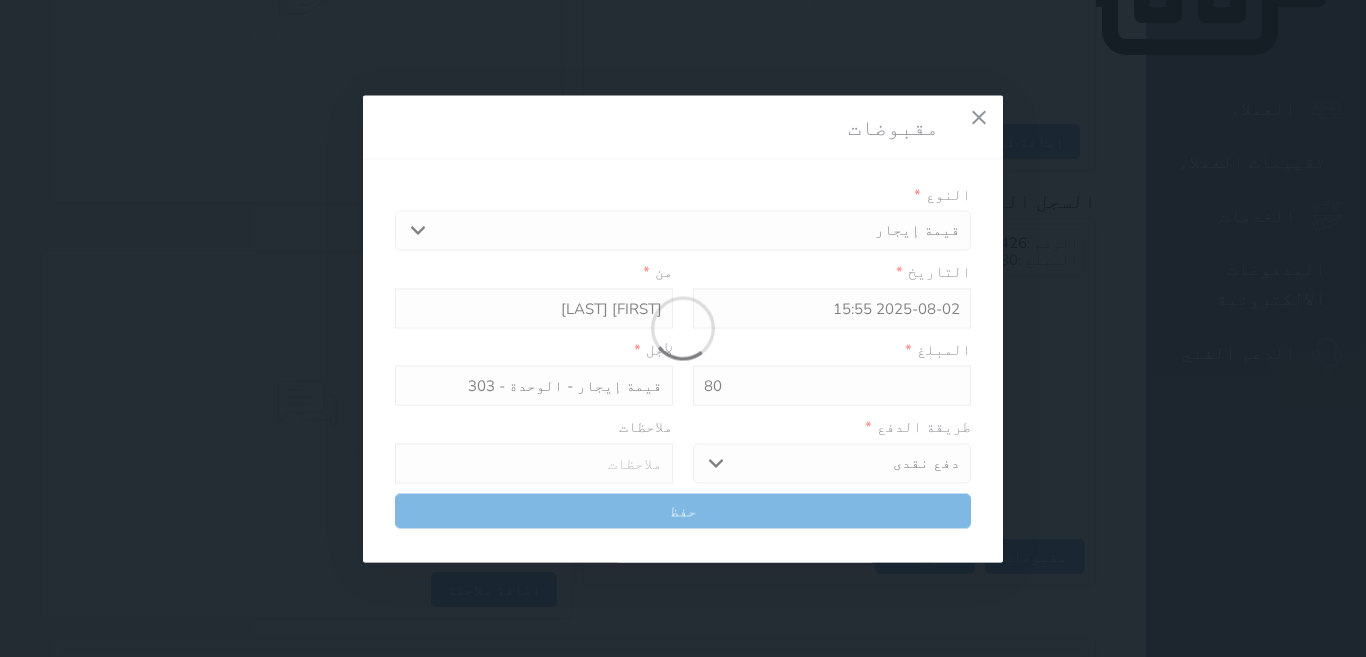 select 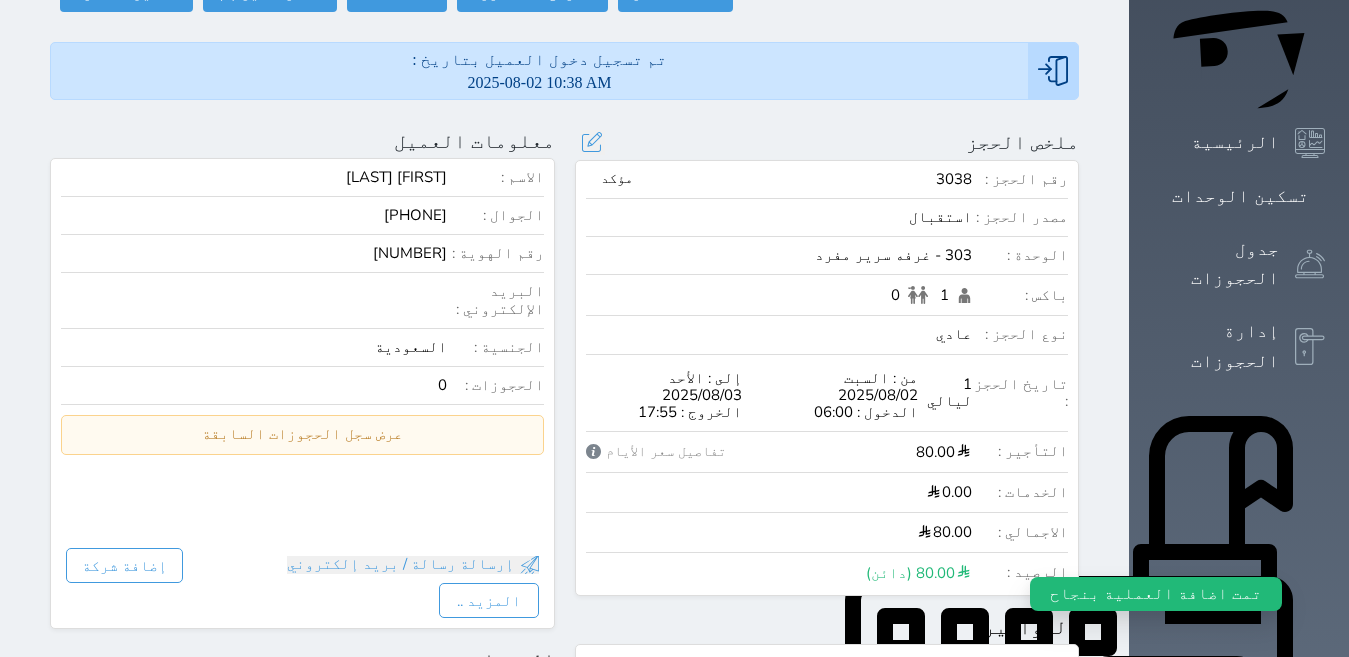 scroll, scrollTop: 68, scrollLeft: 0, axis: vertical 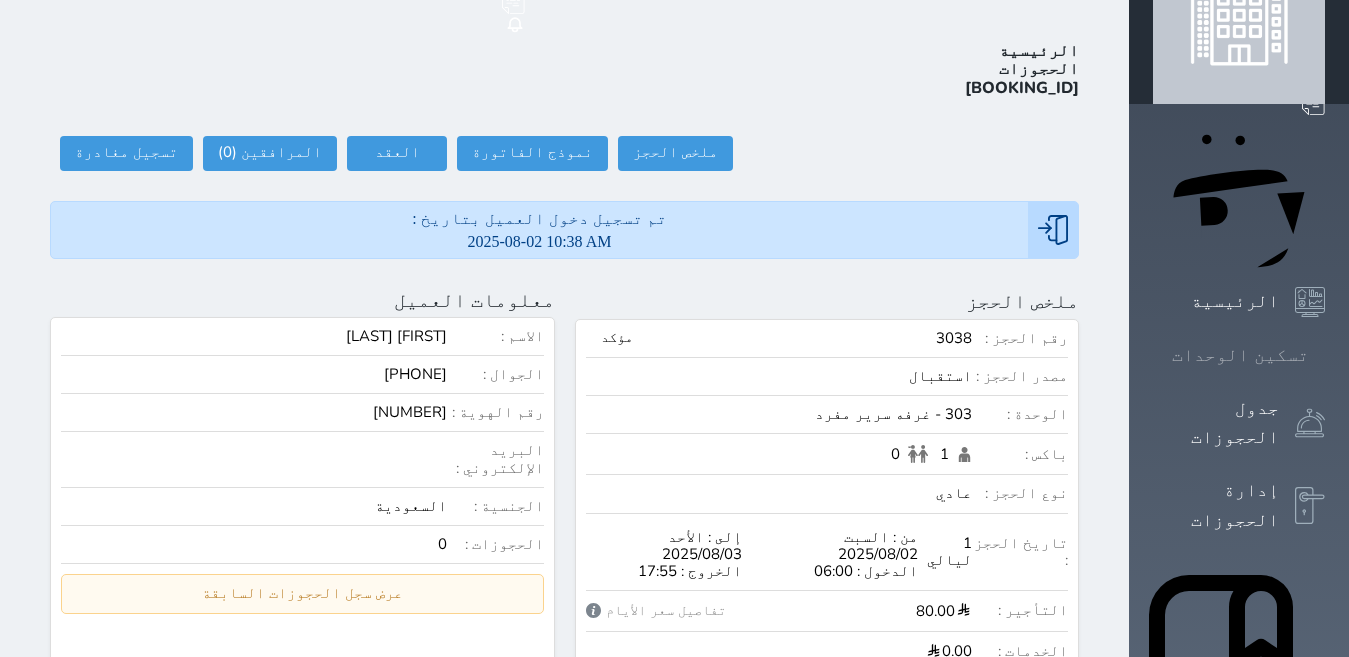 click 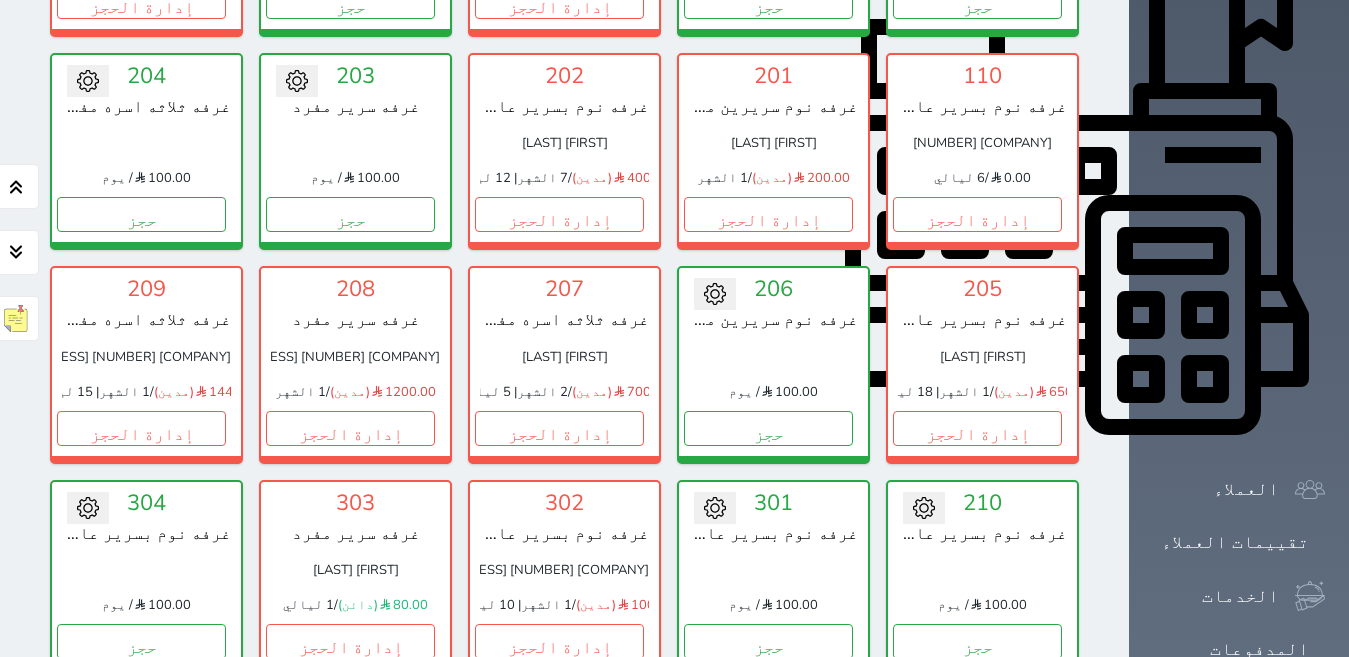 scroll, scrollTop: 1078, scrollLeft: 0, axis: vertical 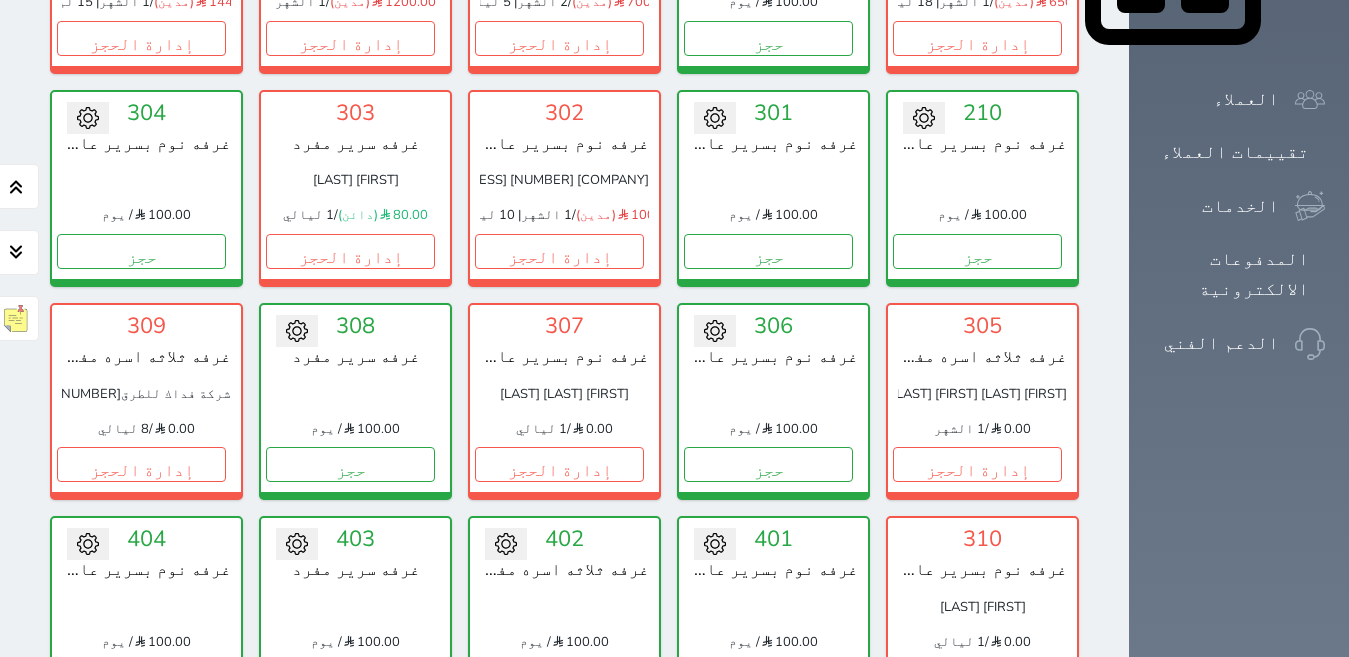 click on "عرض رصيد الصندوق" at bounding box center [304, 1009] 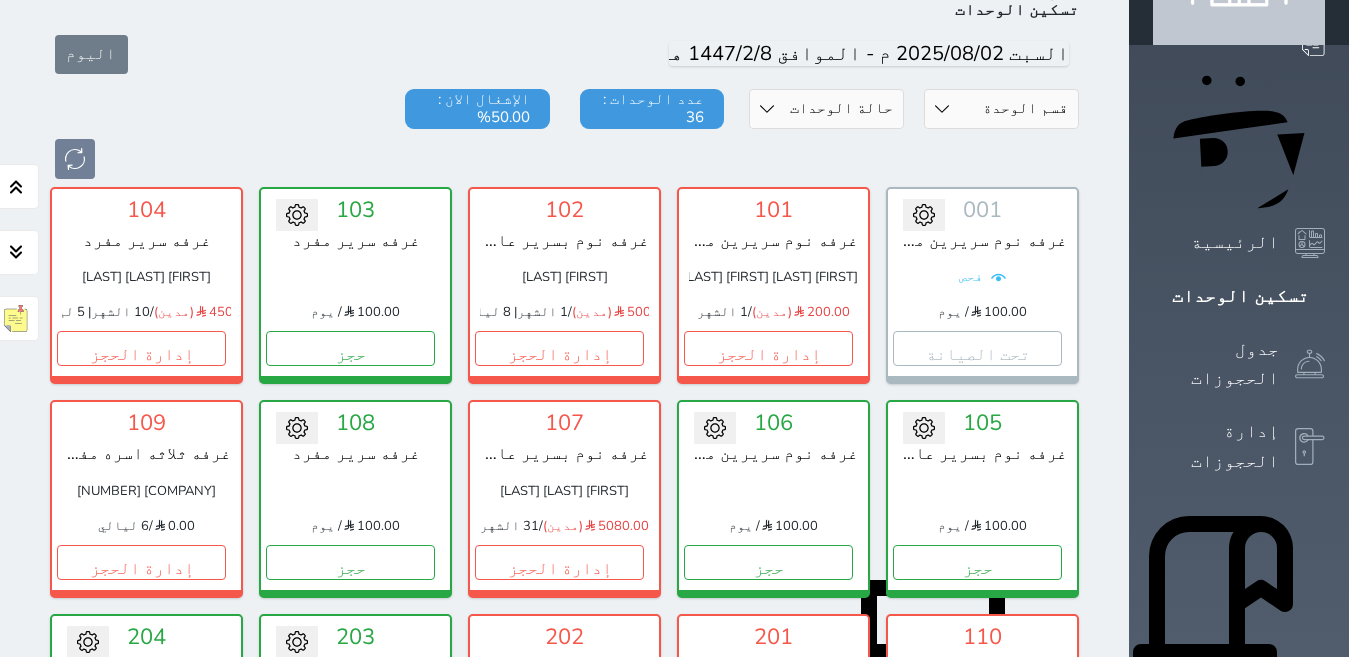 scroll, scrollTop: 0, scrollLeft: 0, axis: both 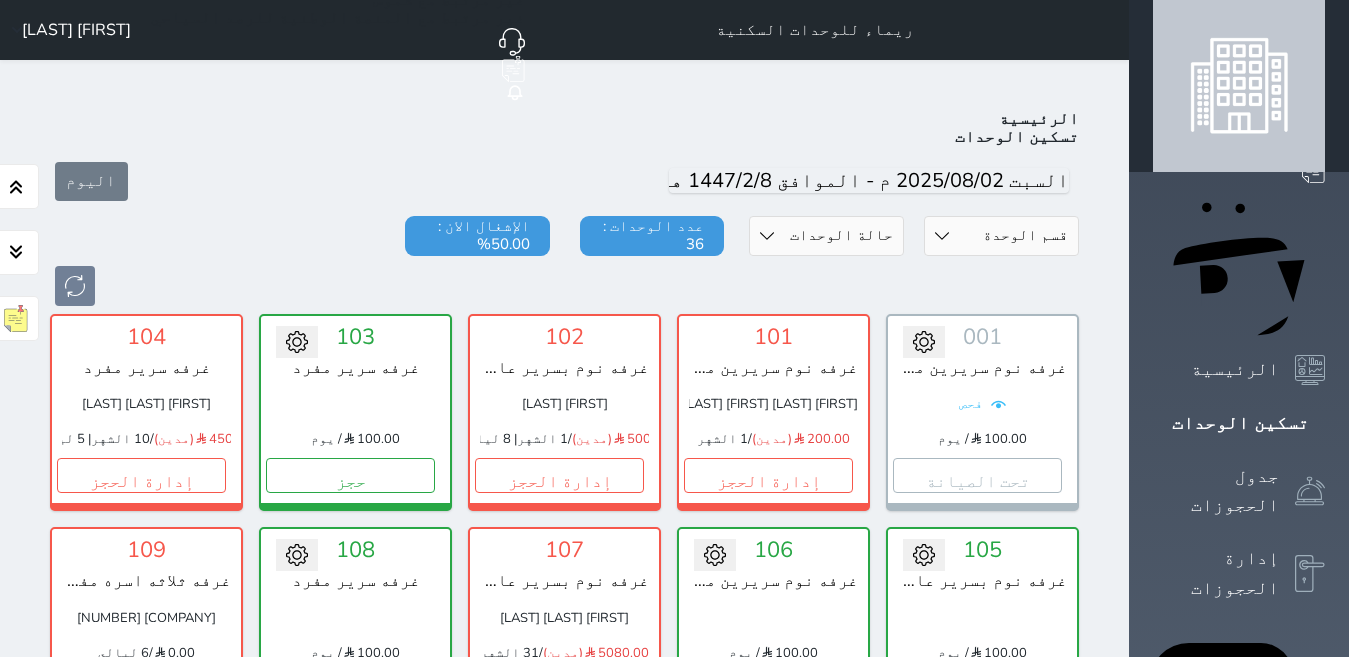 click on "حجز" at bounding box center (977, 689) 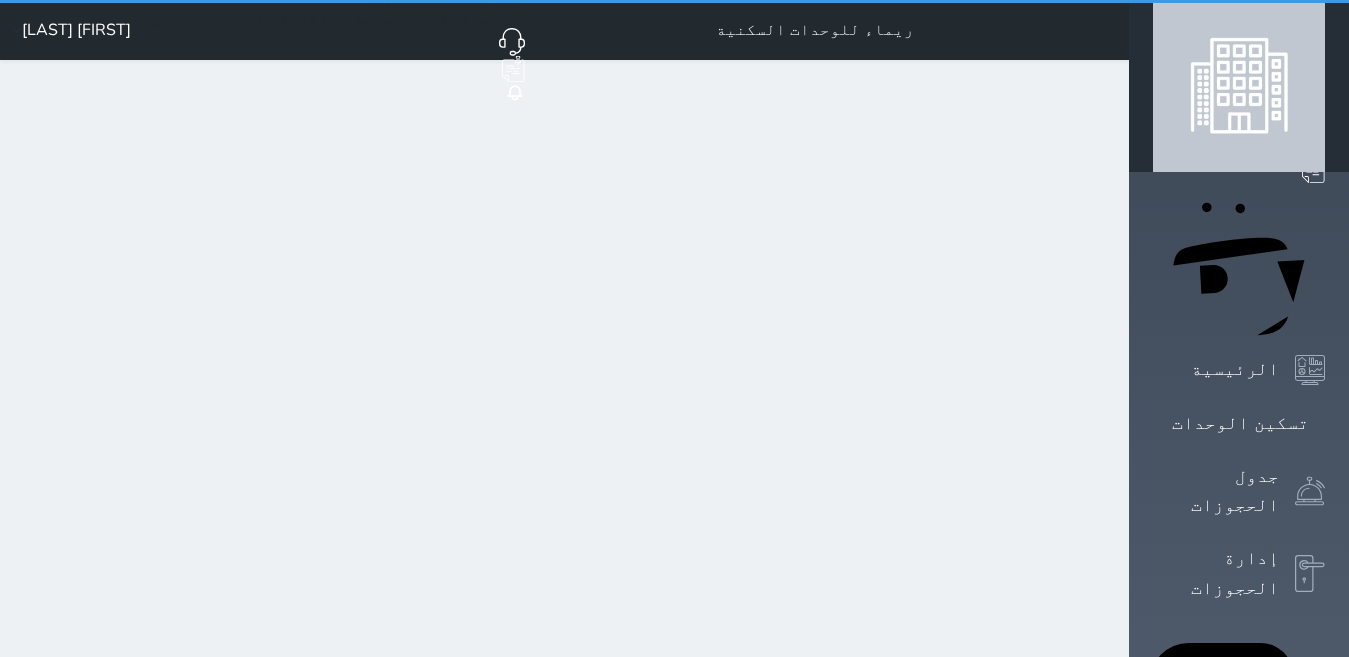 select on "1" 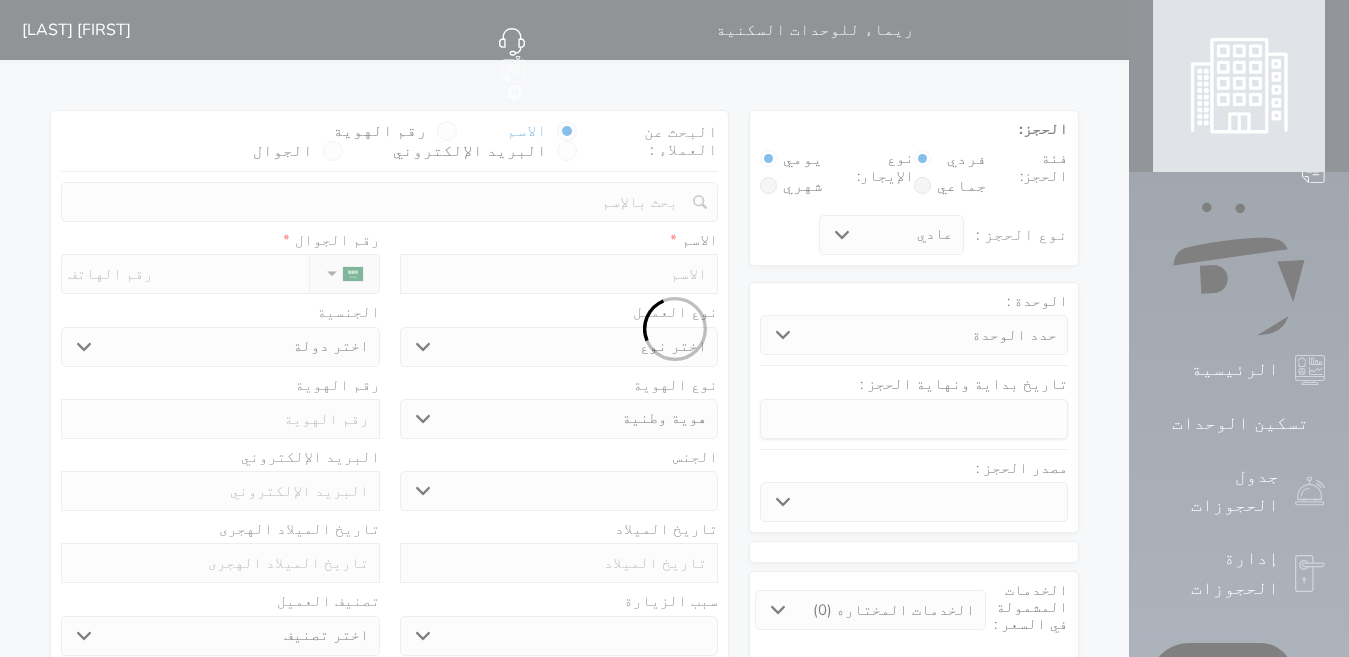 select 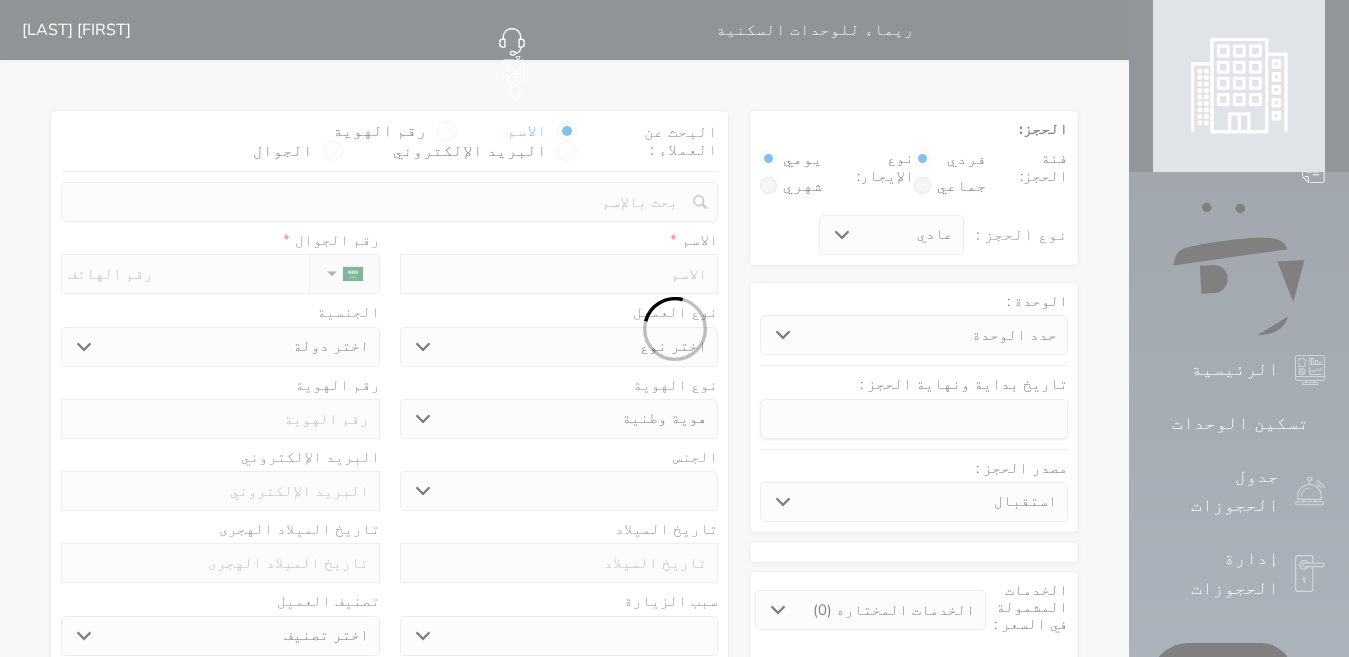 select 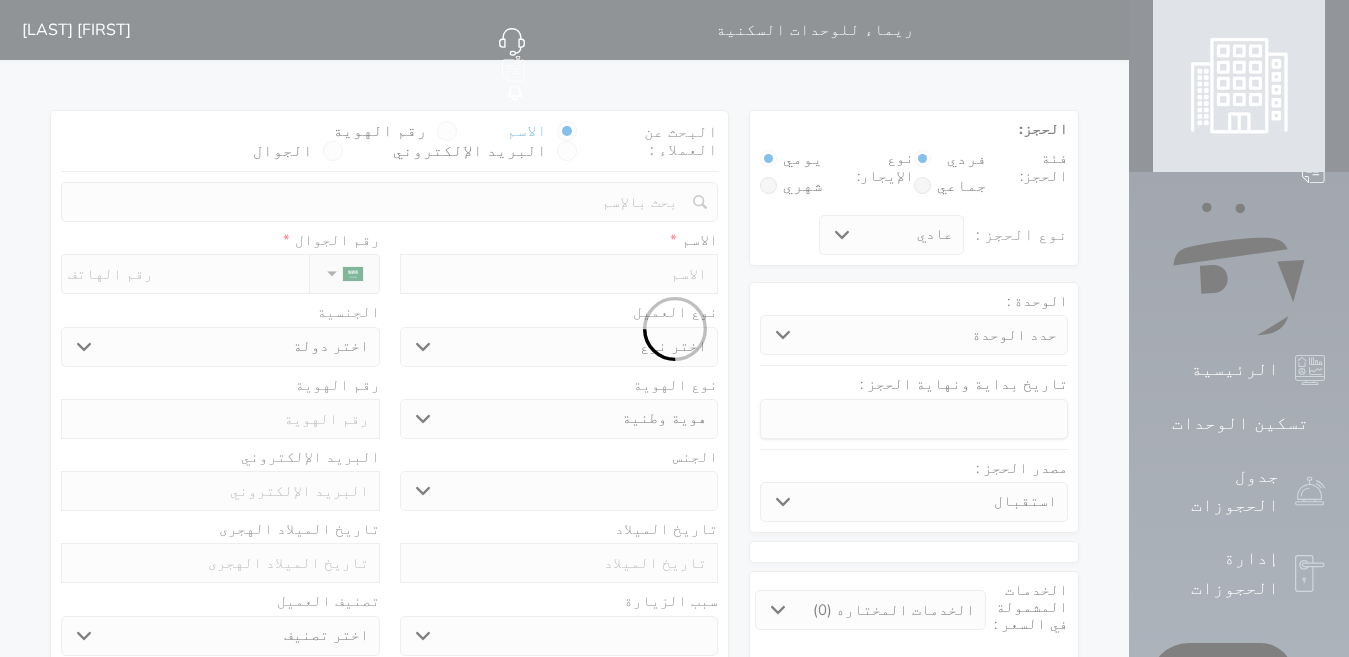 select 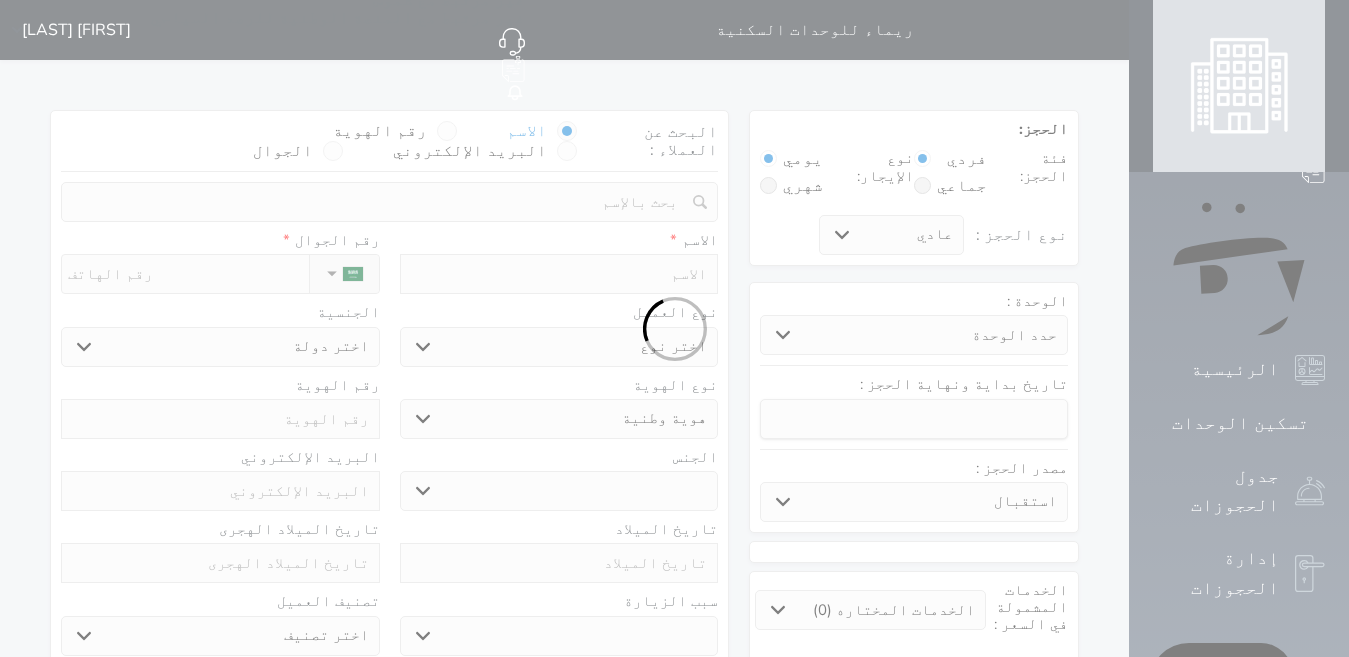 select 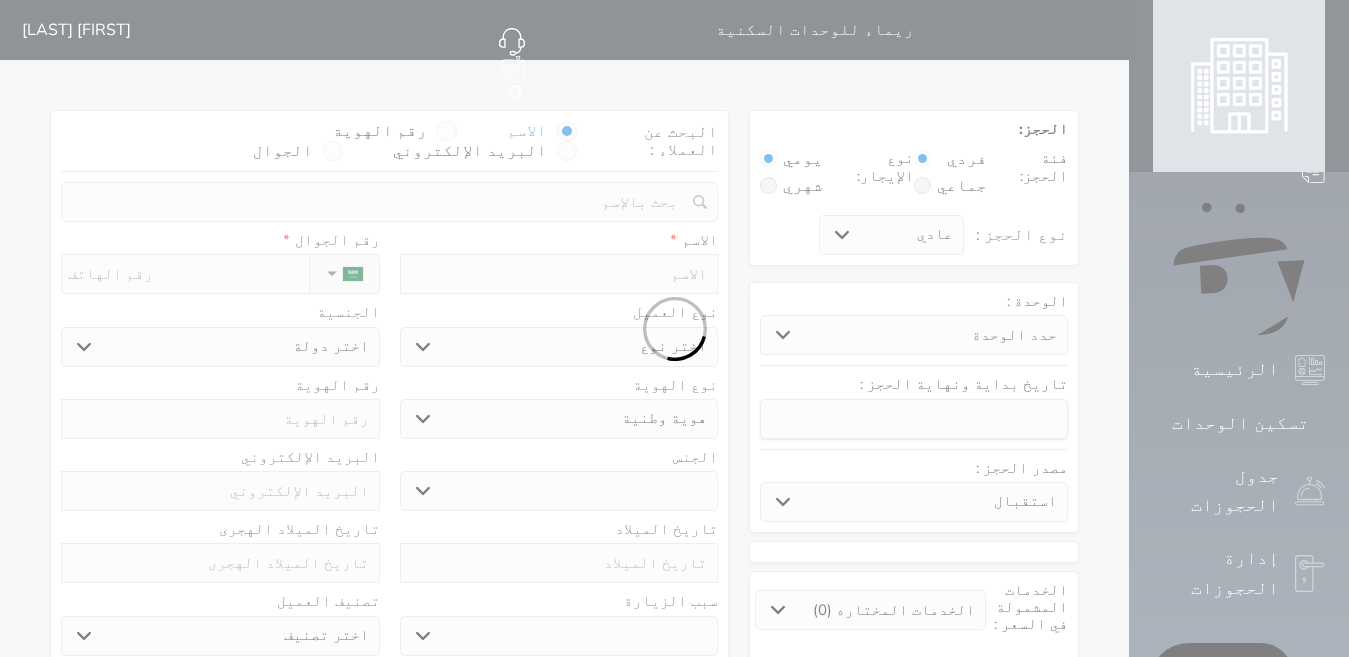select 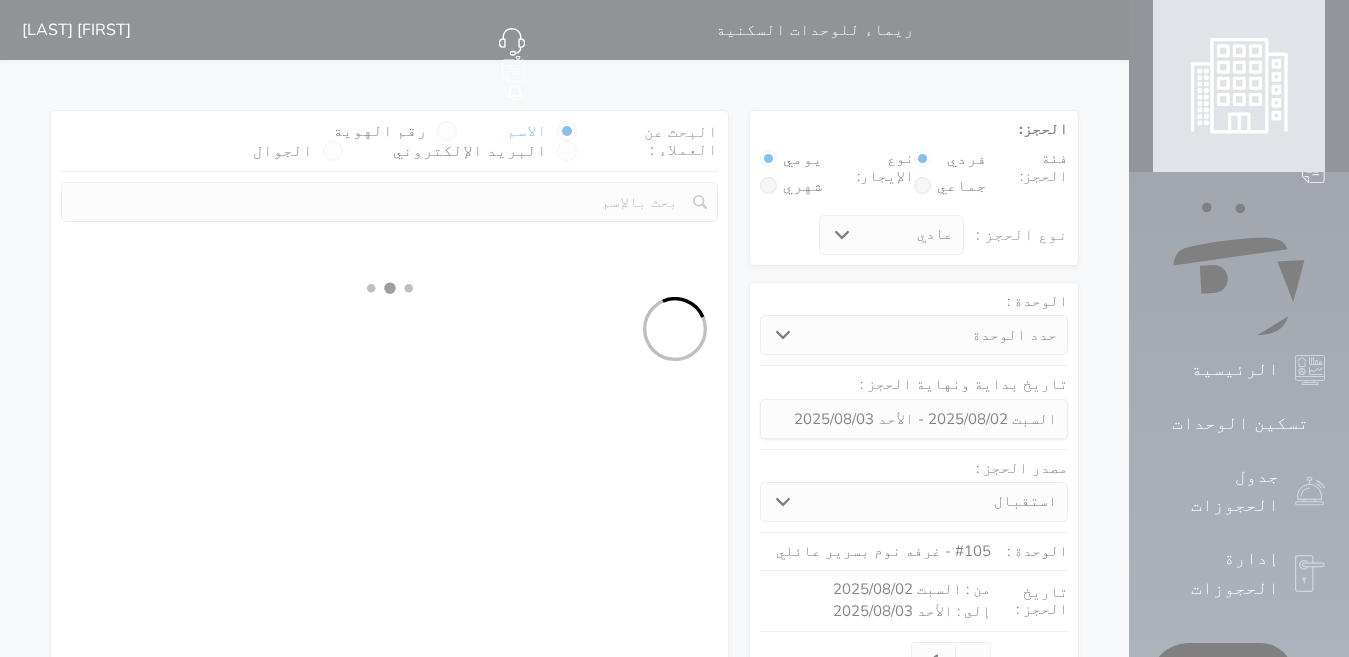 select 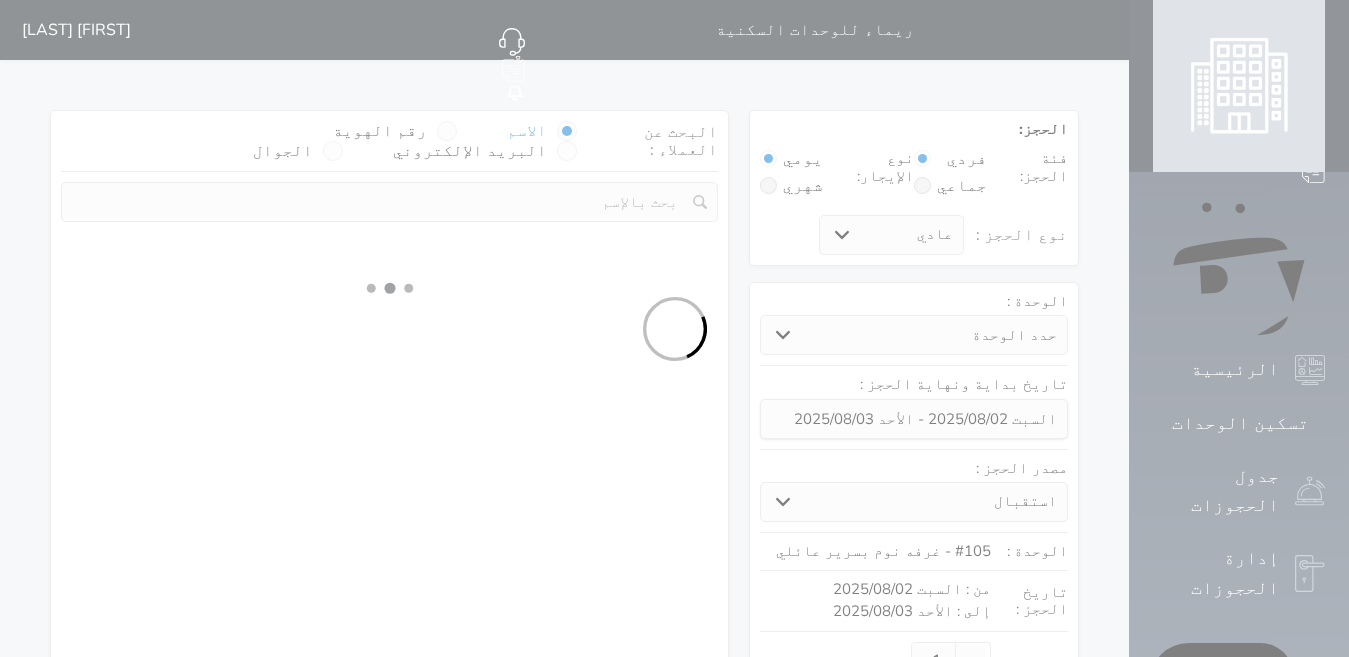 select on "113" 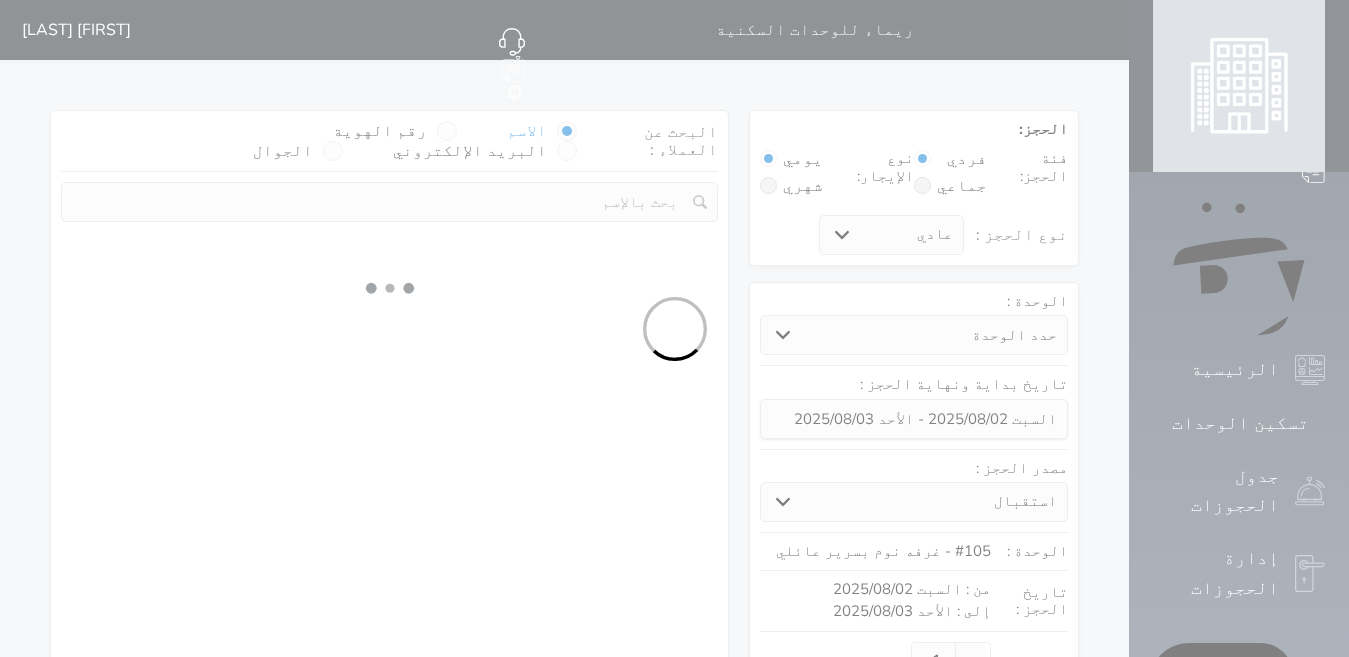 select on "1" 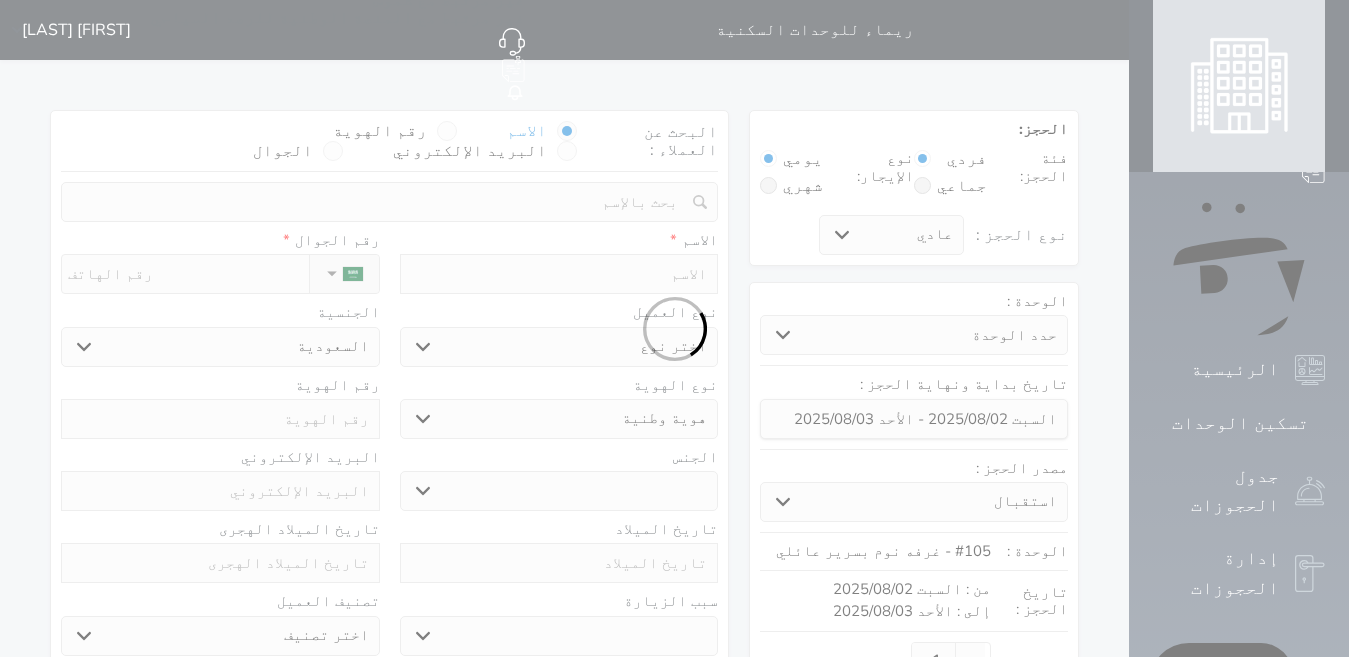 select 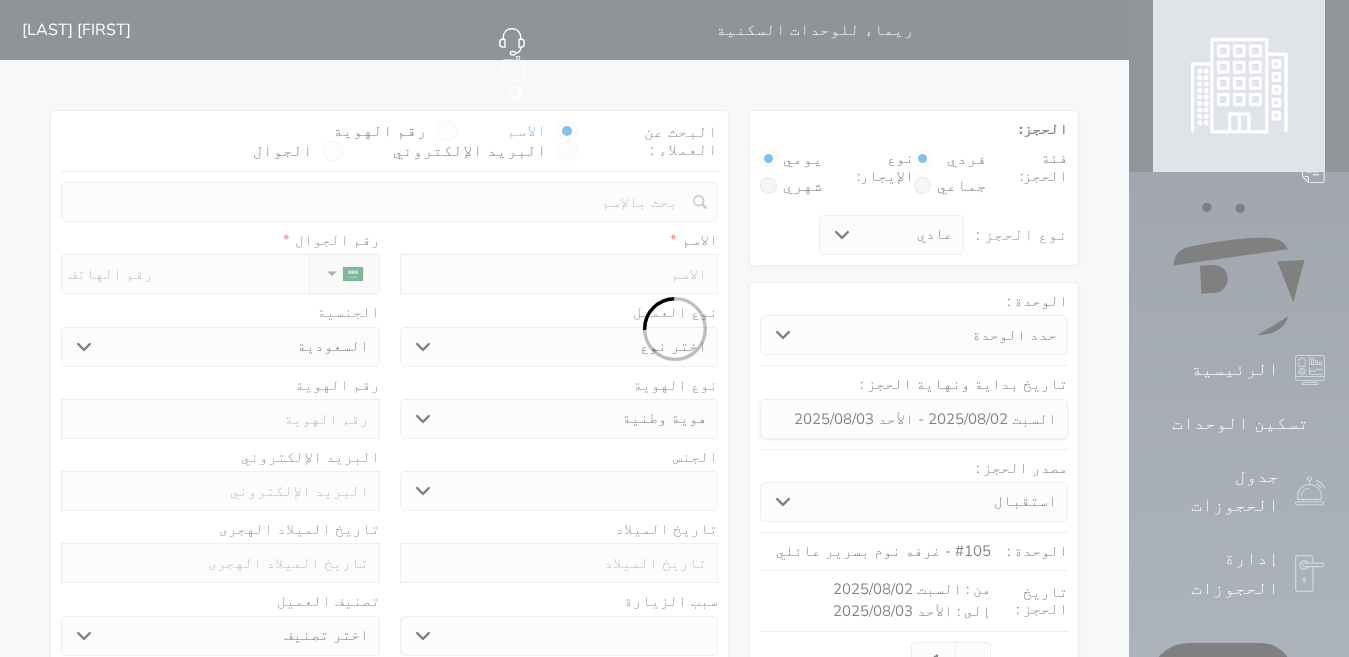 select on "1" 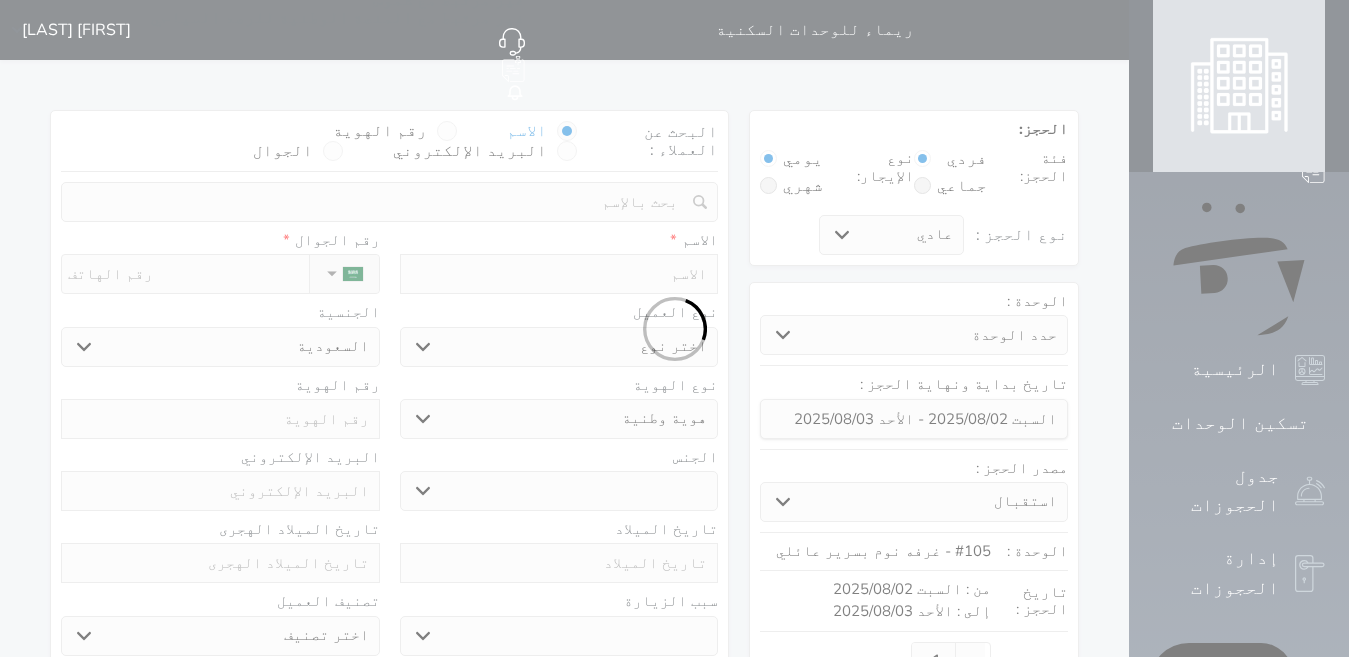 select on "7" 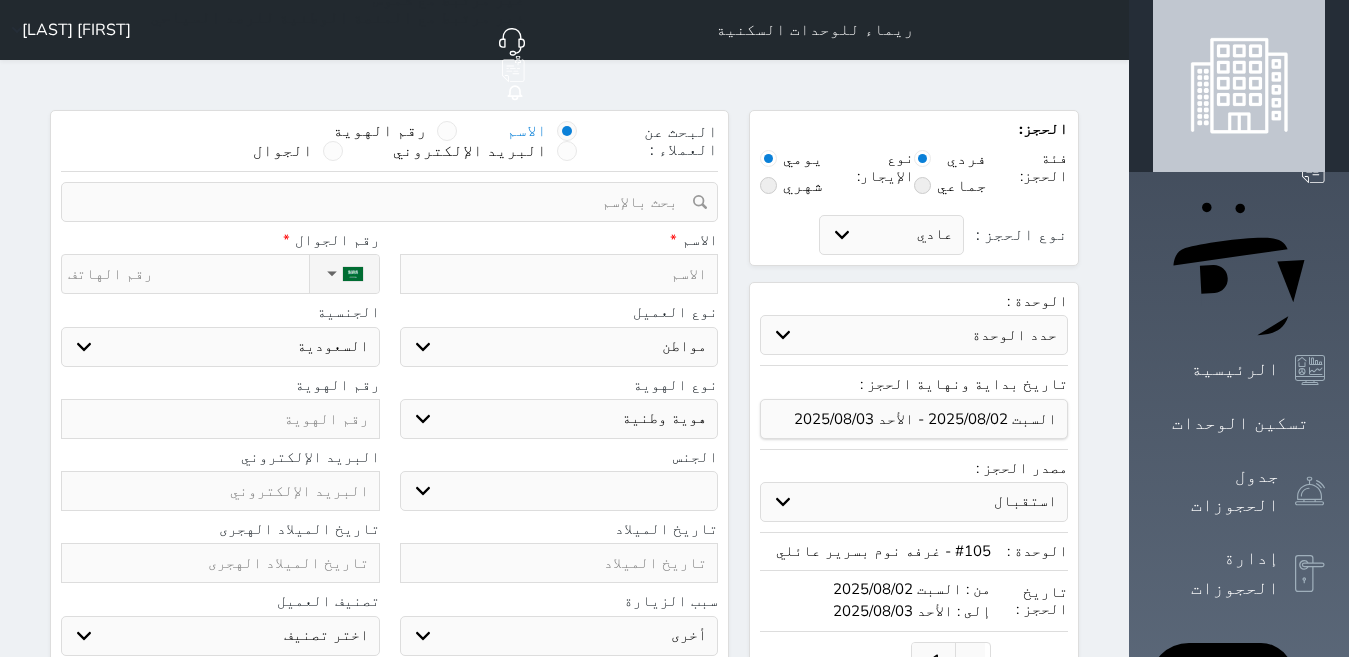 select 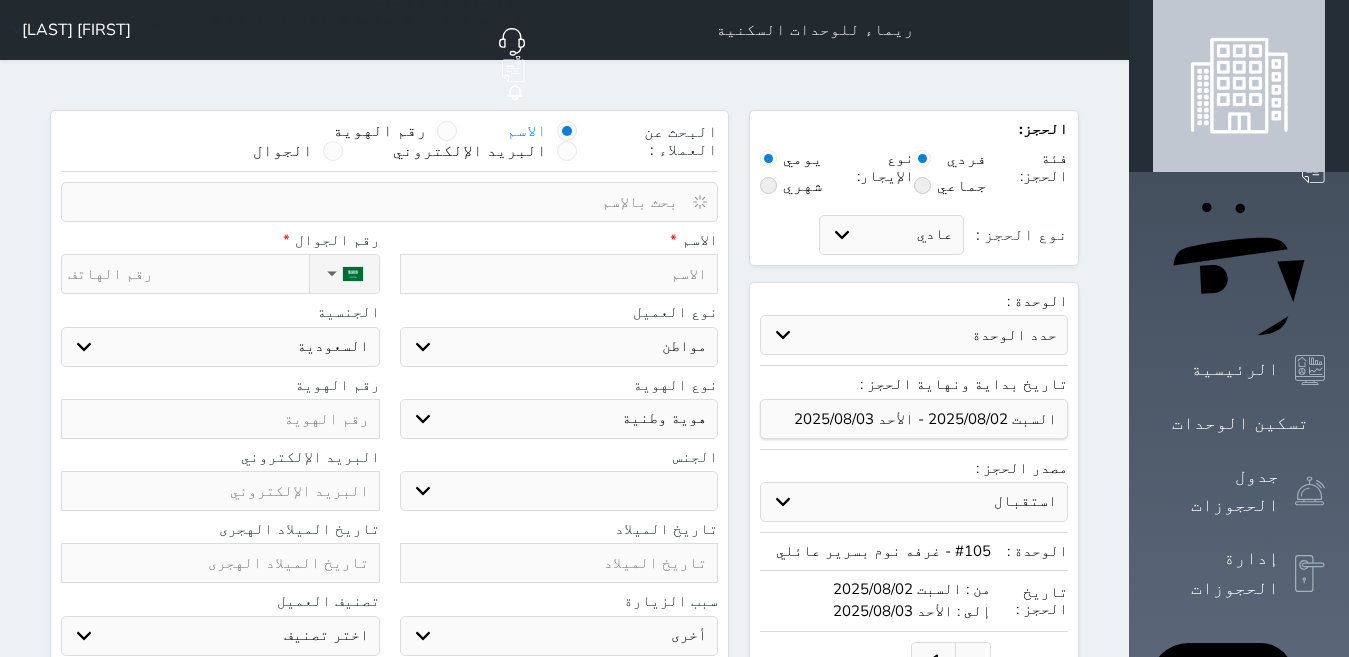 type on "h" 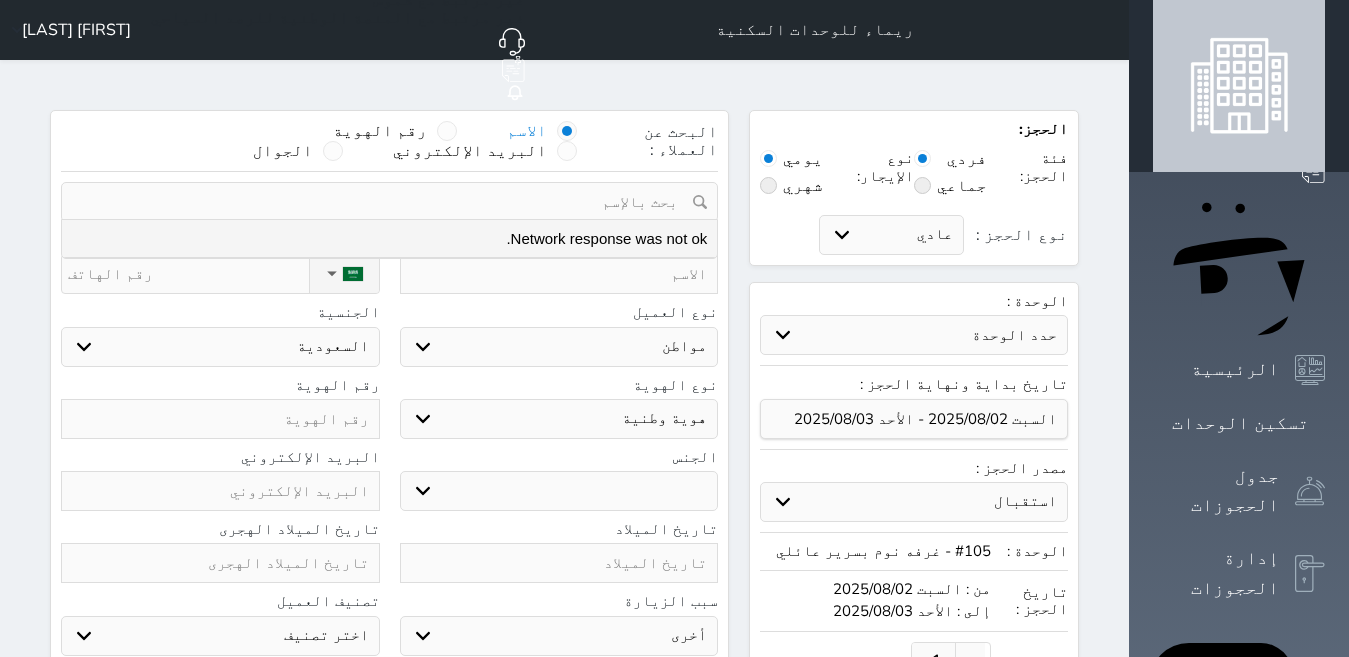 type on "h" 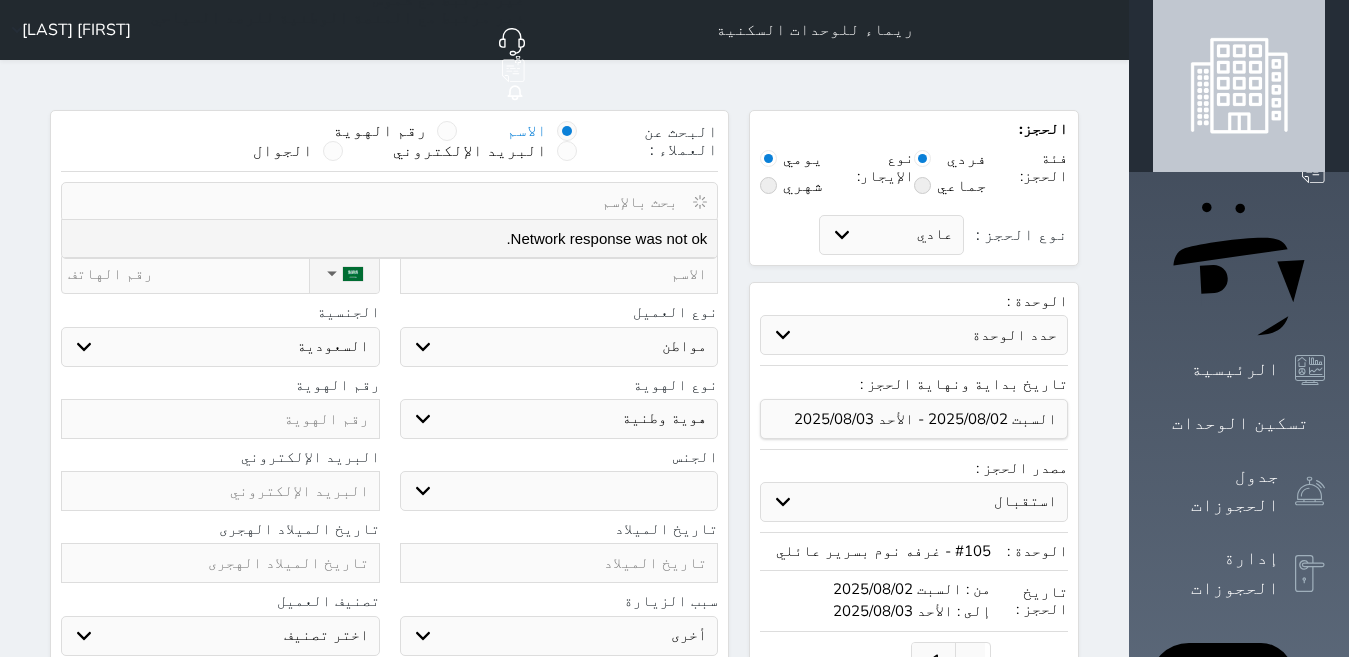 click at bounding box center (382, 202) 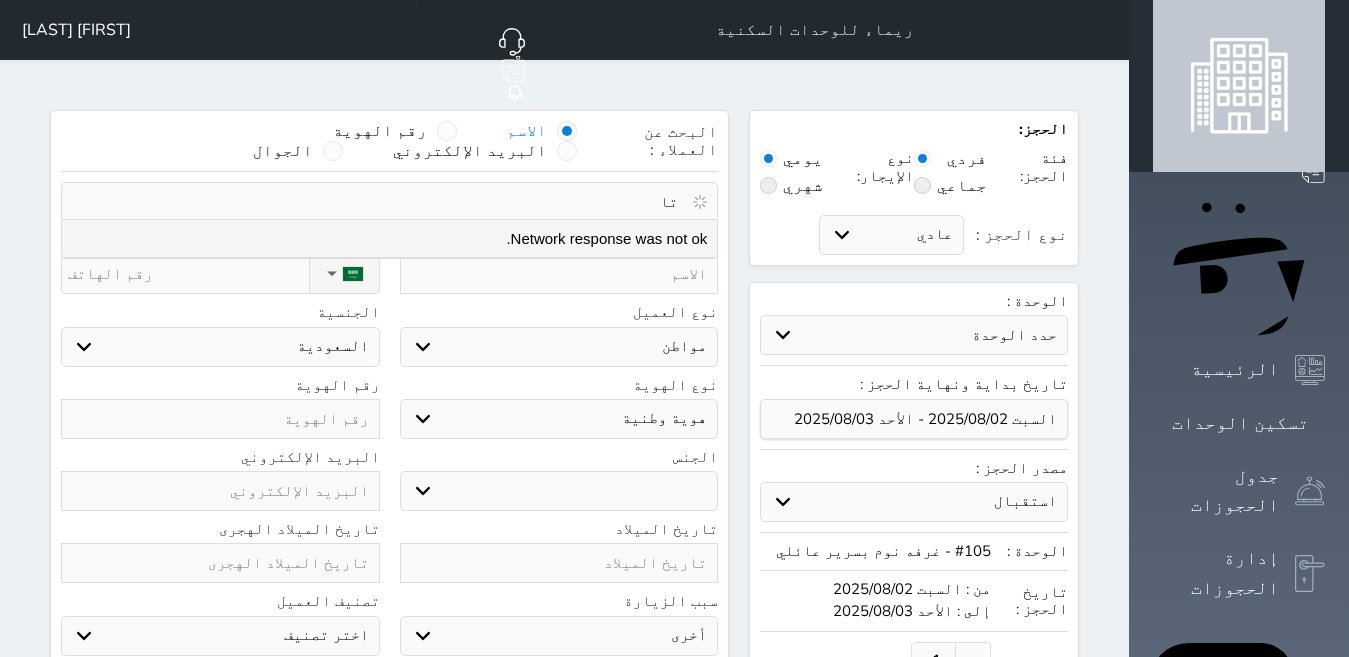 type on "ت" 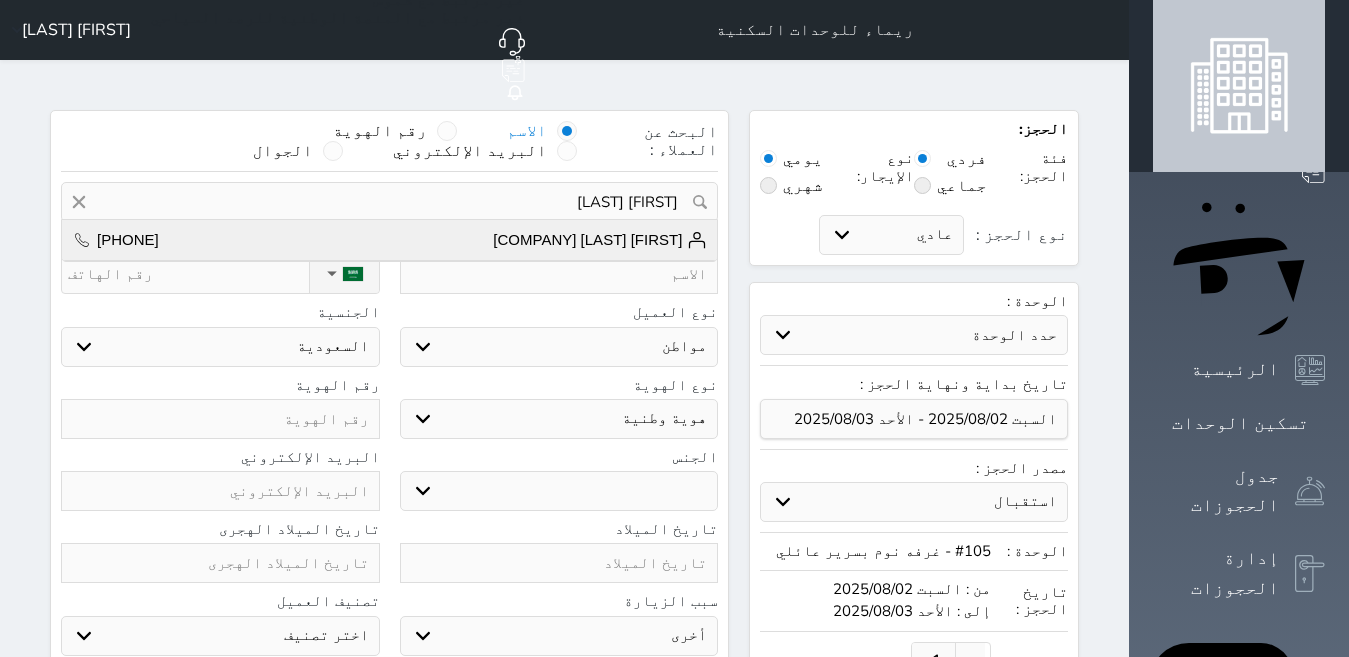 type on "[FIRST] [LAST]" 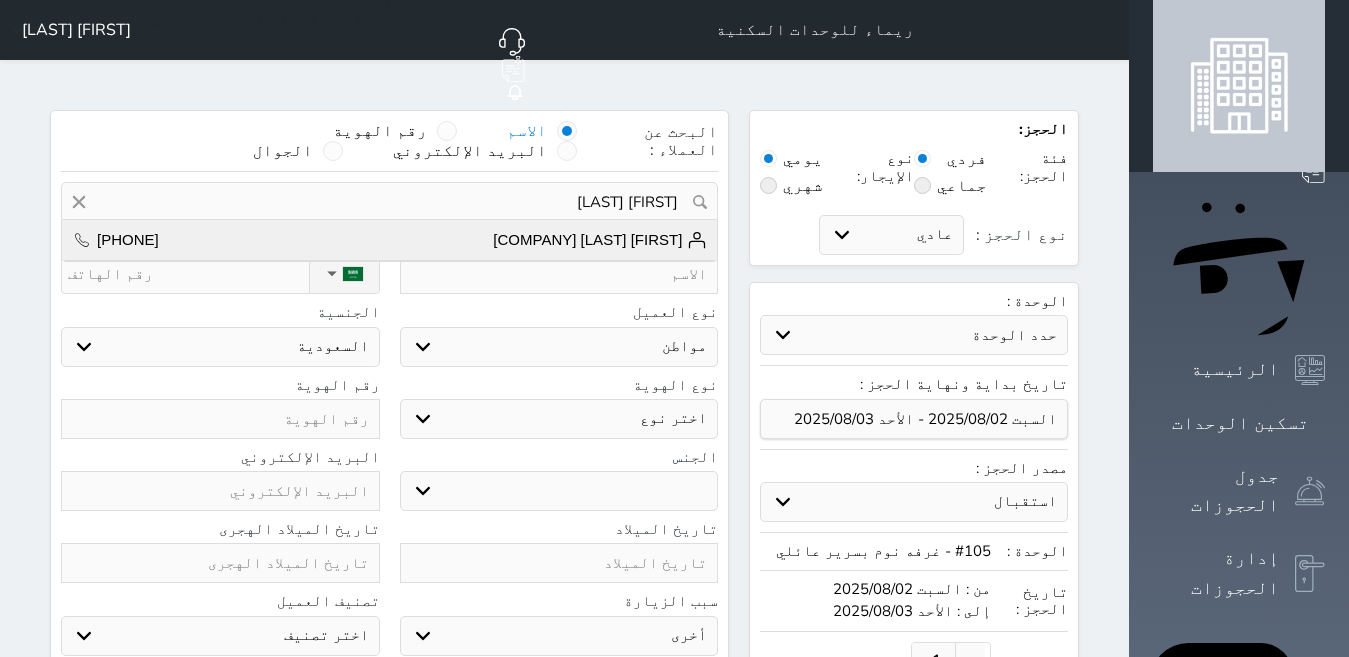 type on "[FIRST] [LAST] [COMPANY] || [PHONE]" 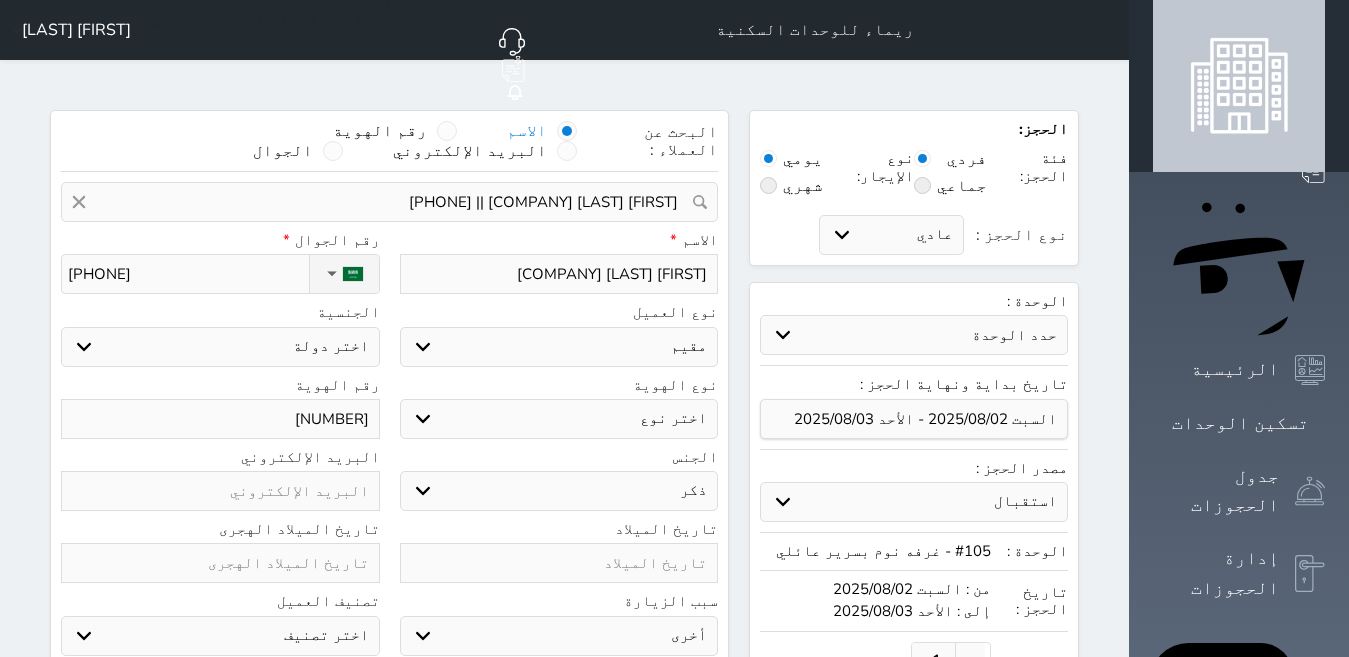 select 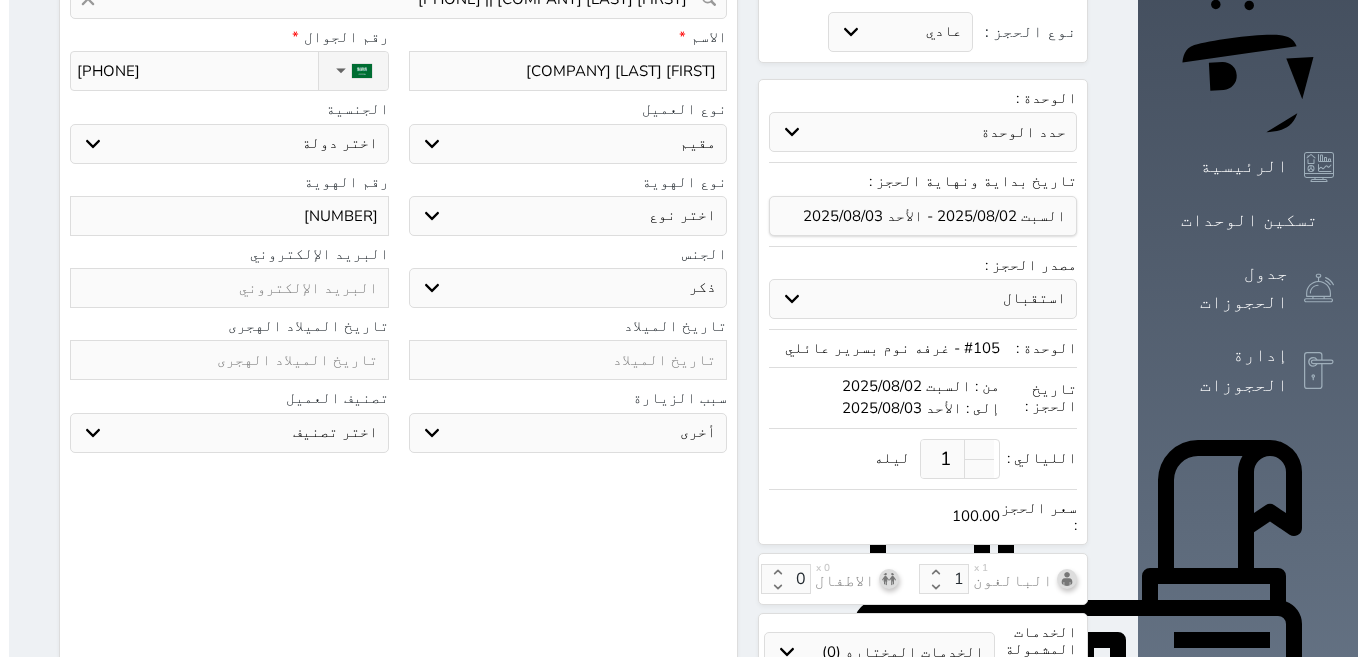 scroll, scrollTop: 0, scrollLeft: 0, axis: both 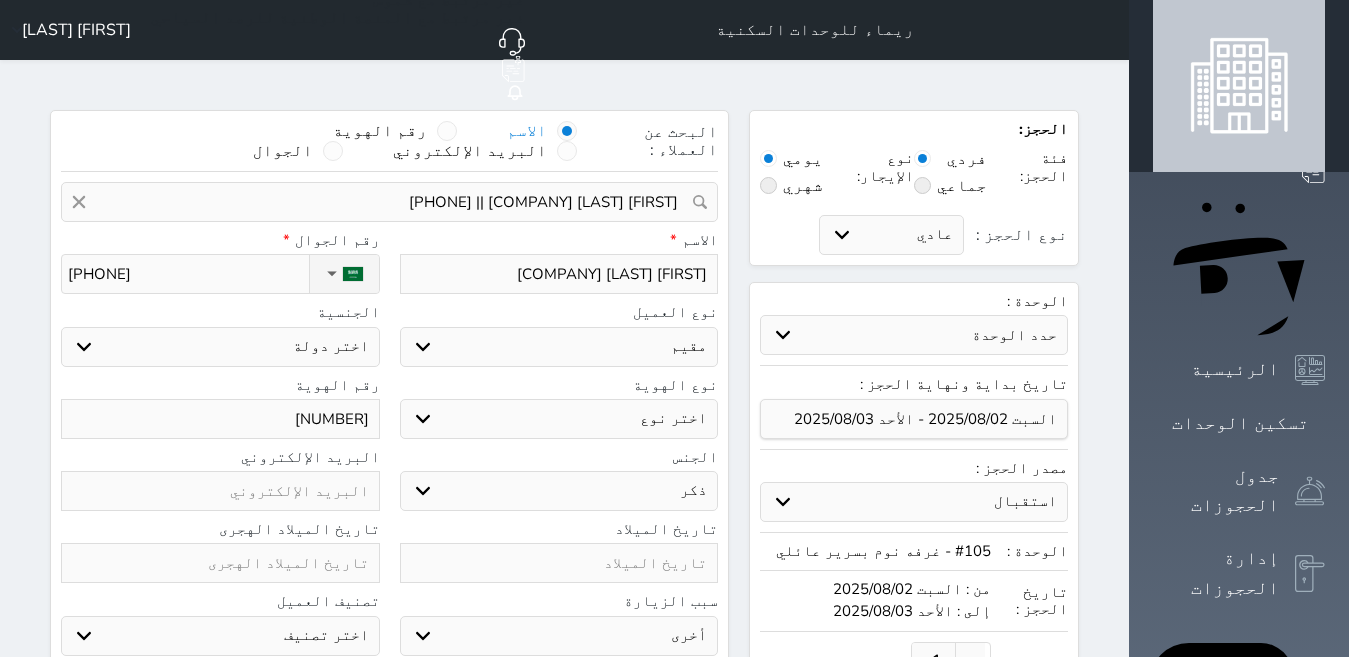 select 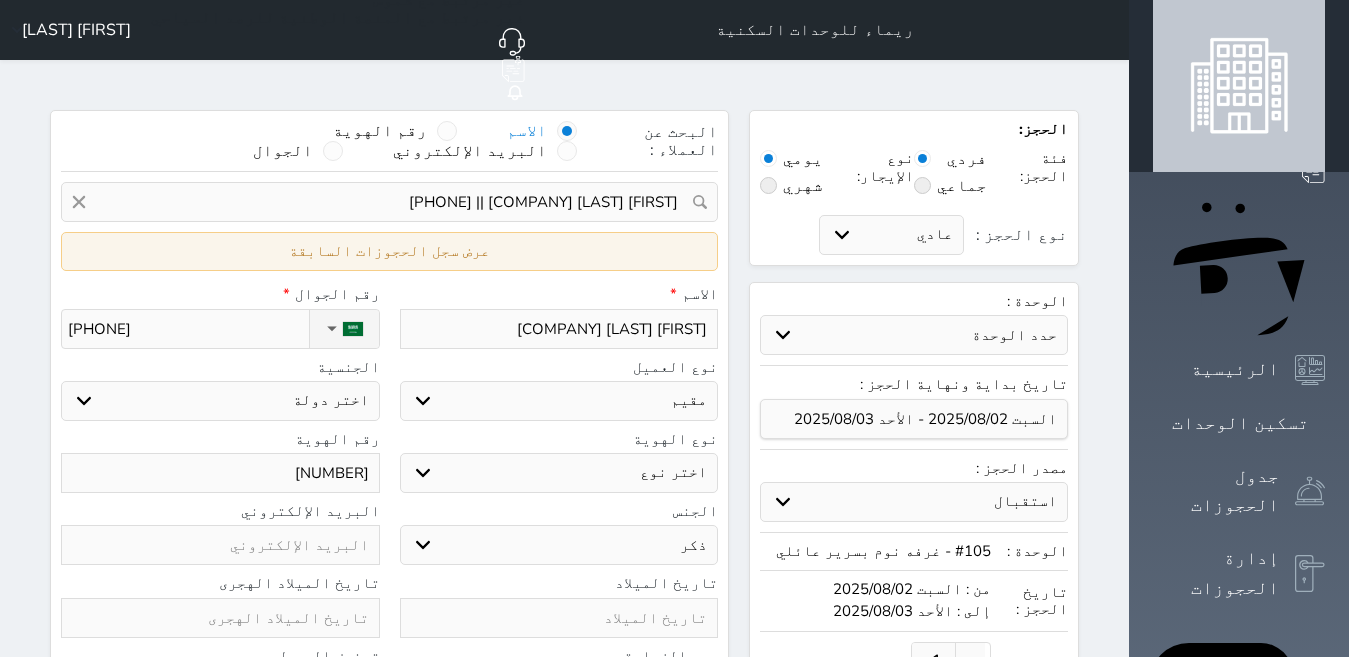 click on "عرض سجل الحجوزات السابقة" at bounding box center (389, 251) 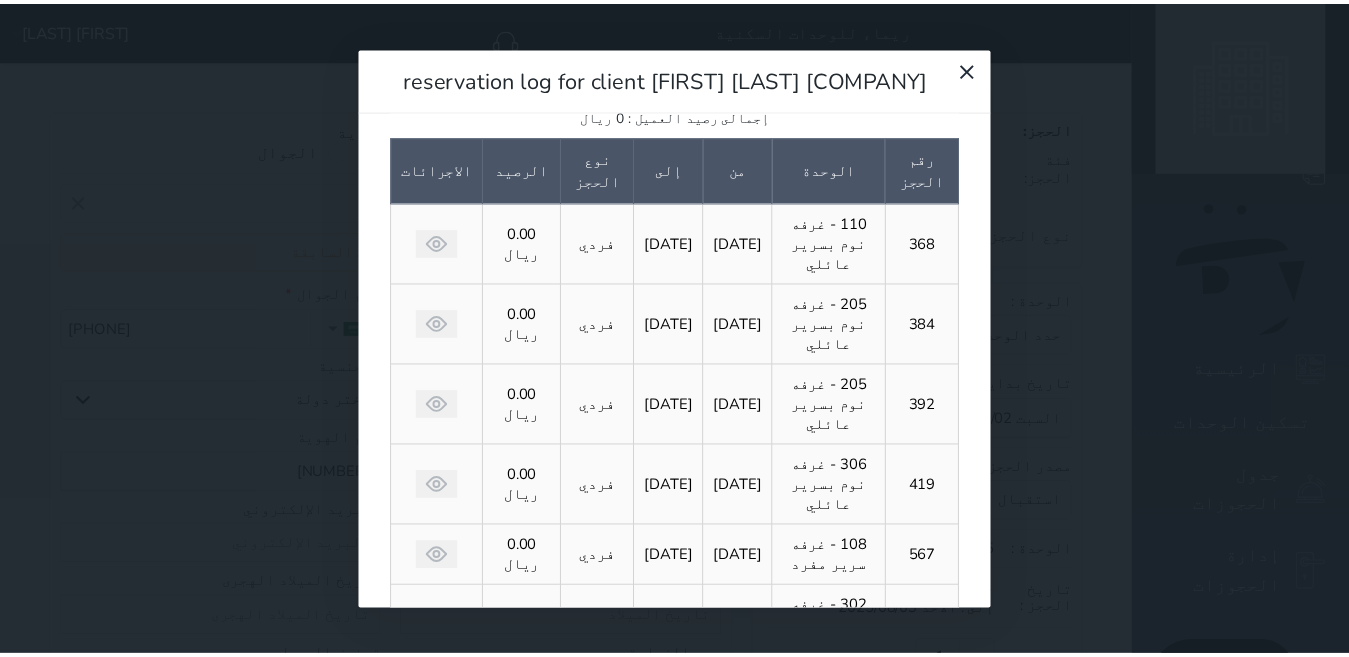 scroll, scrollTop: 0, scrollLeft: 0, axis: both 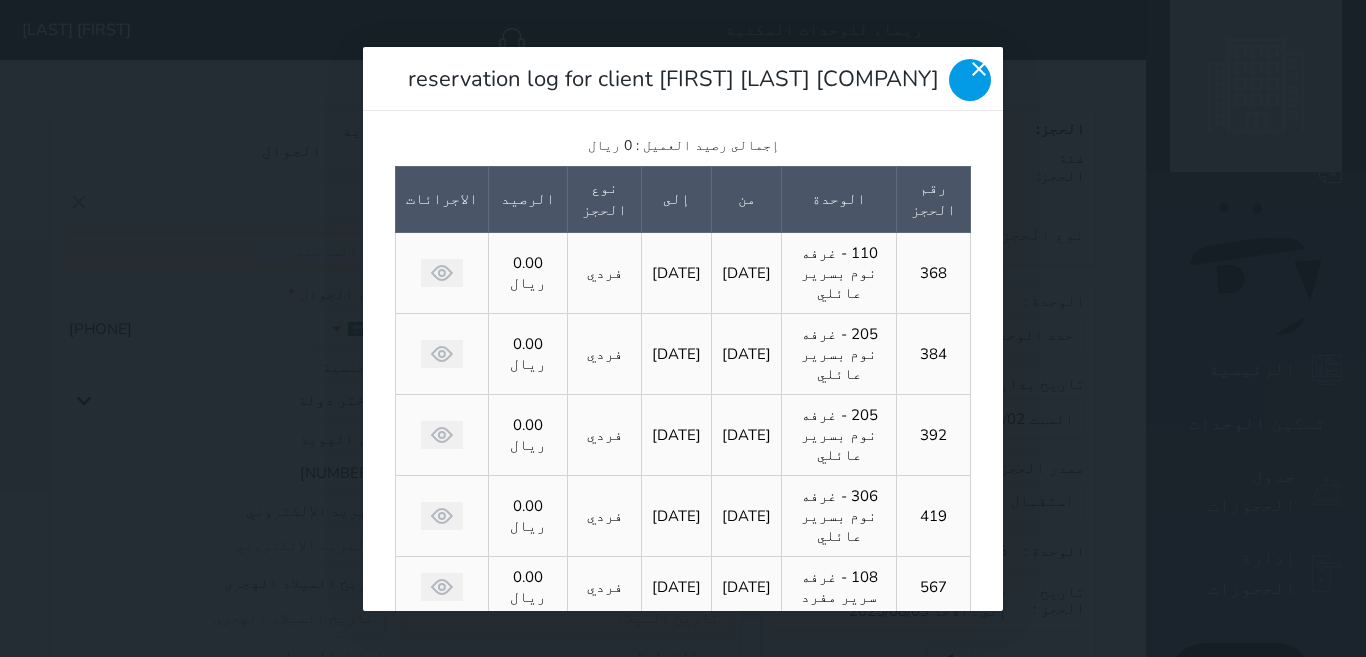 click 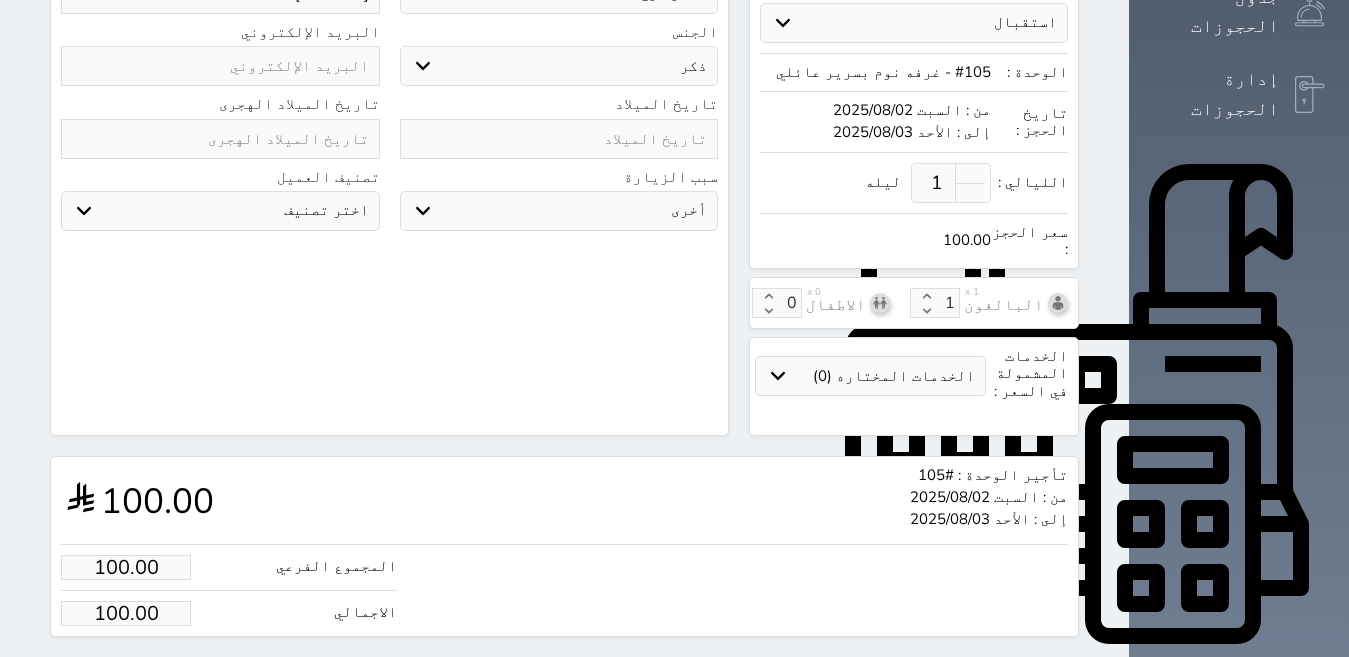 scroll, scrollTop: 482, scrollLeft: 0, axis: vertical 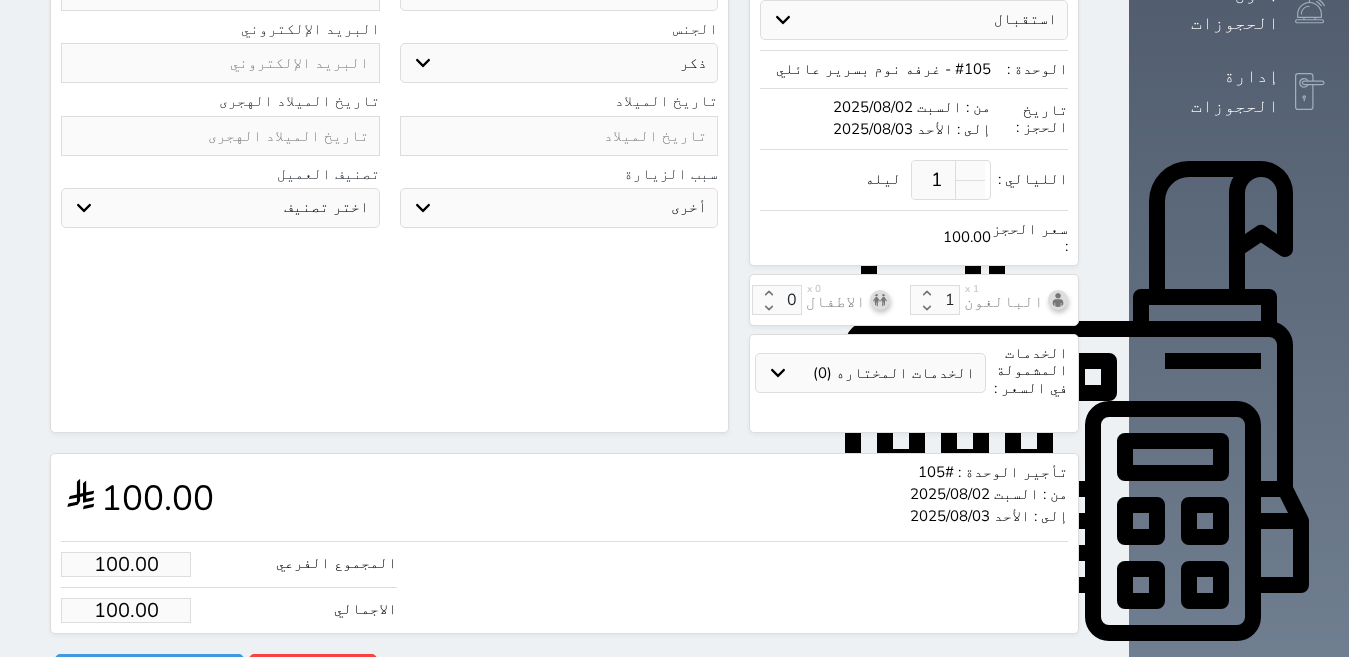 drag, startPoint x: 138, startPoint y: 558, endPoint x: 154, endPoint y: 469, distance: 90.426765 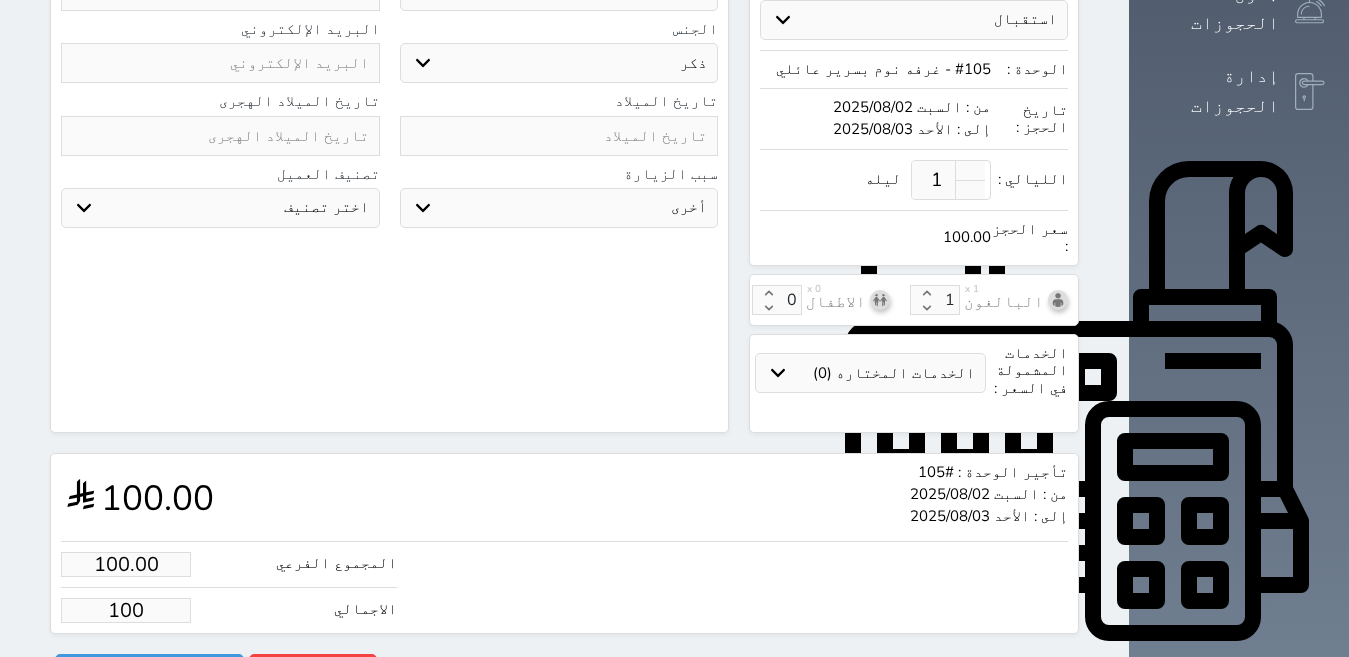 select 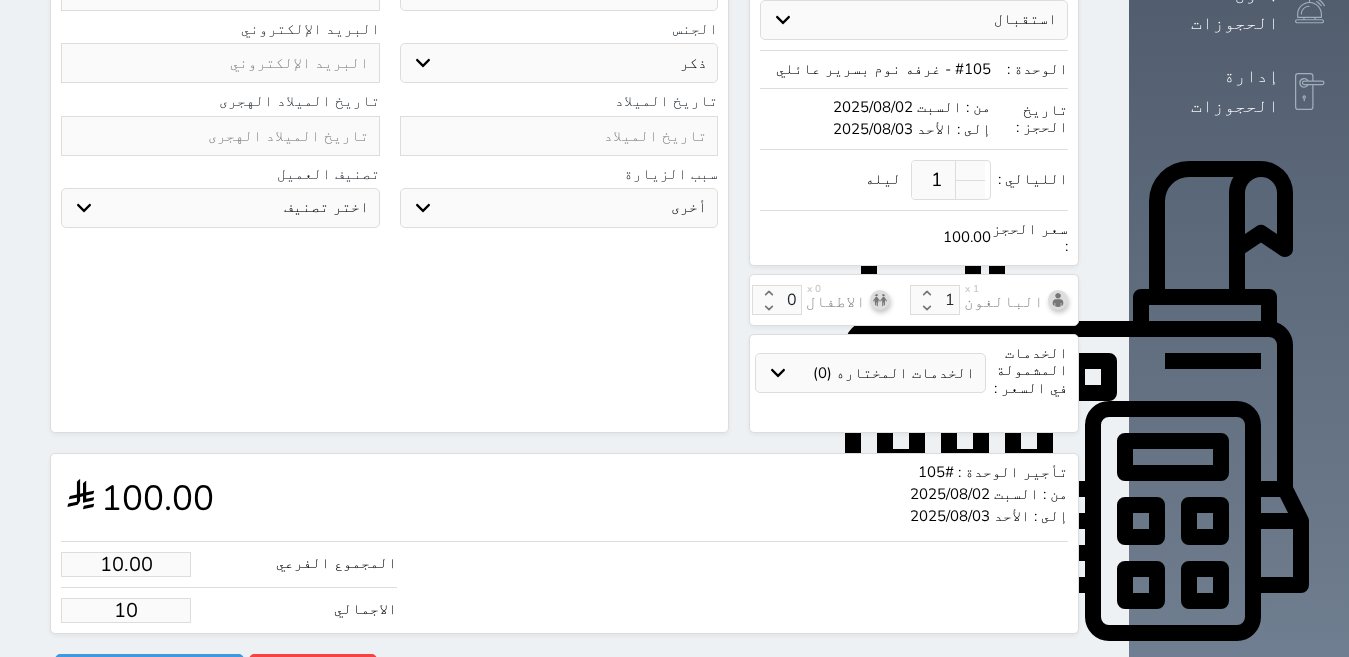 type on "1.00" 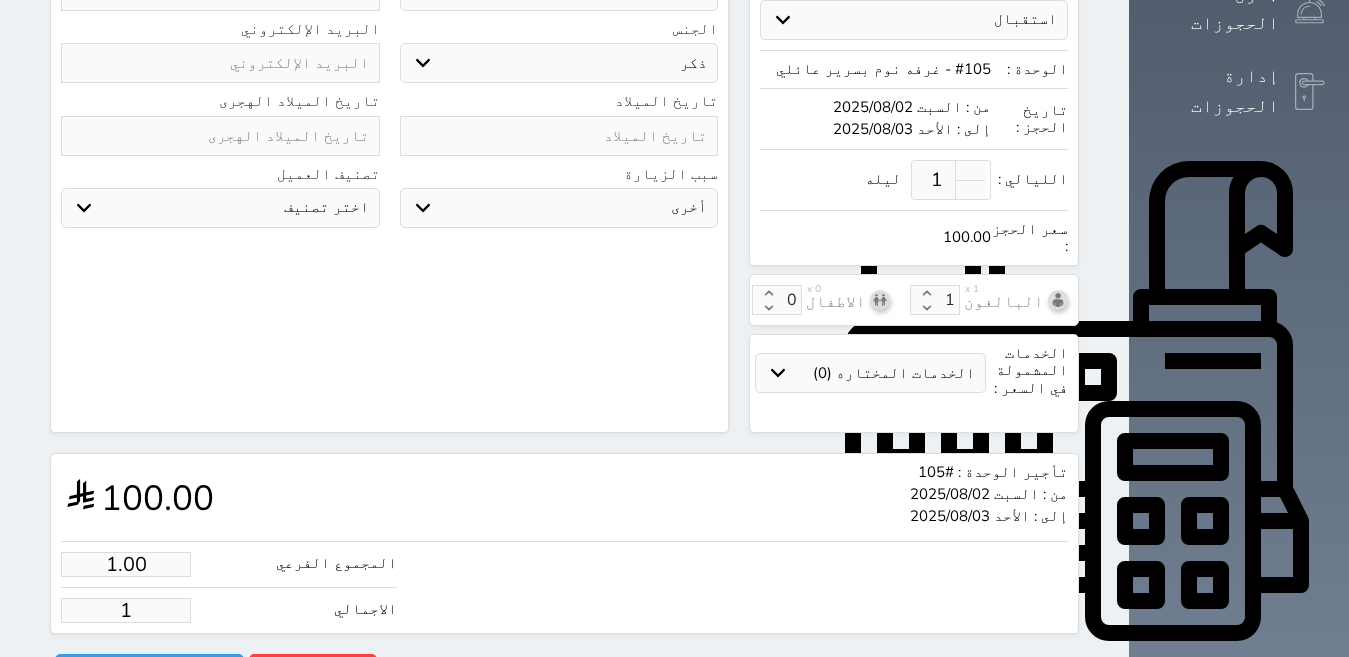select 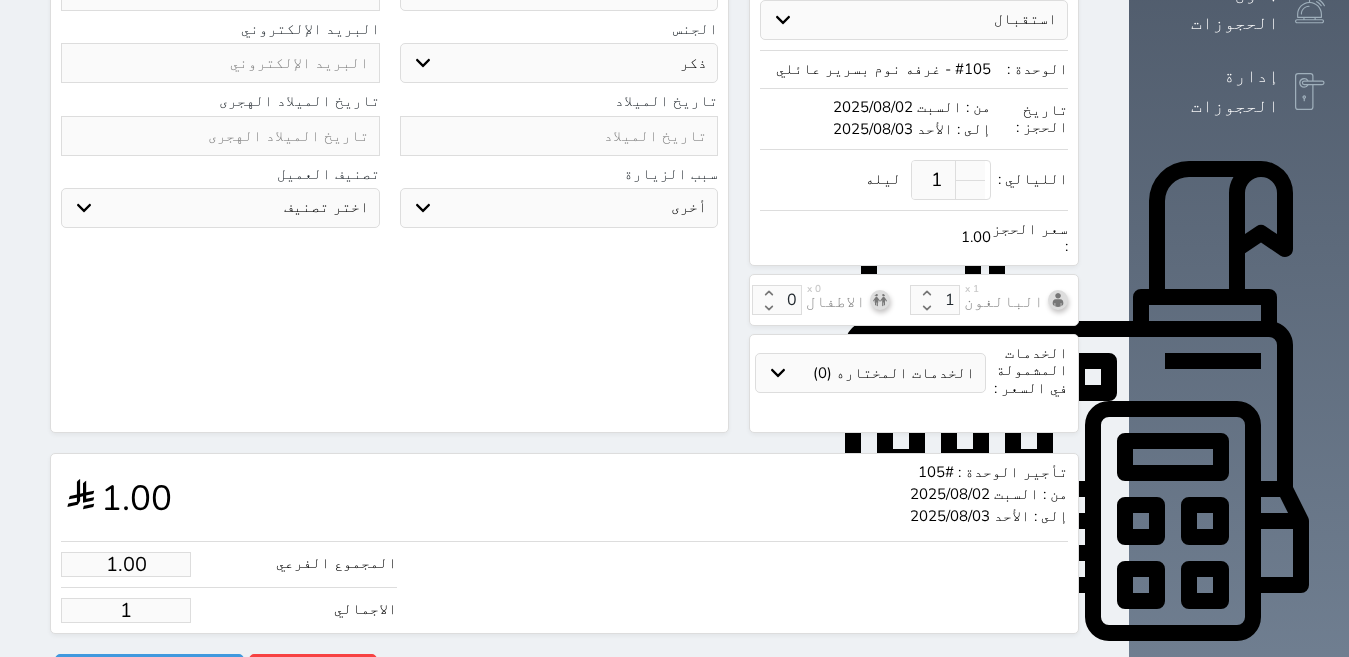 type 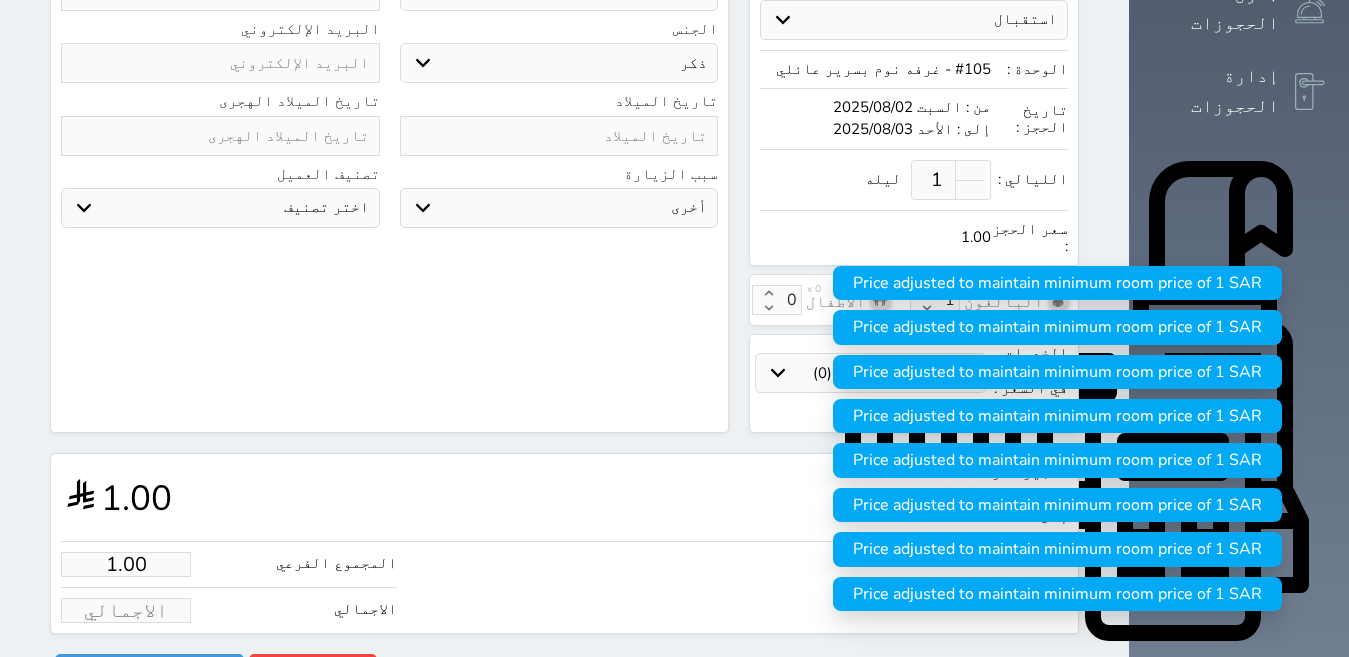 type on "8.00" 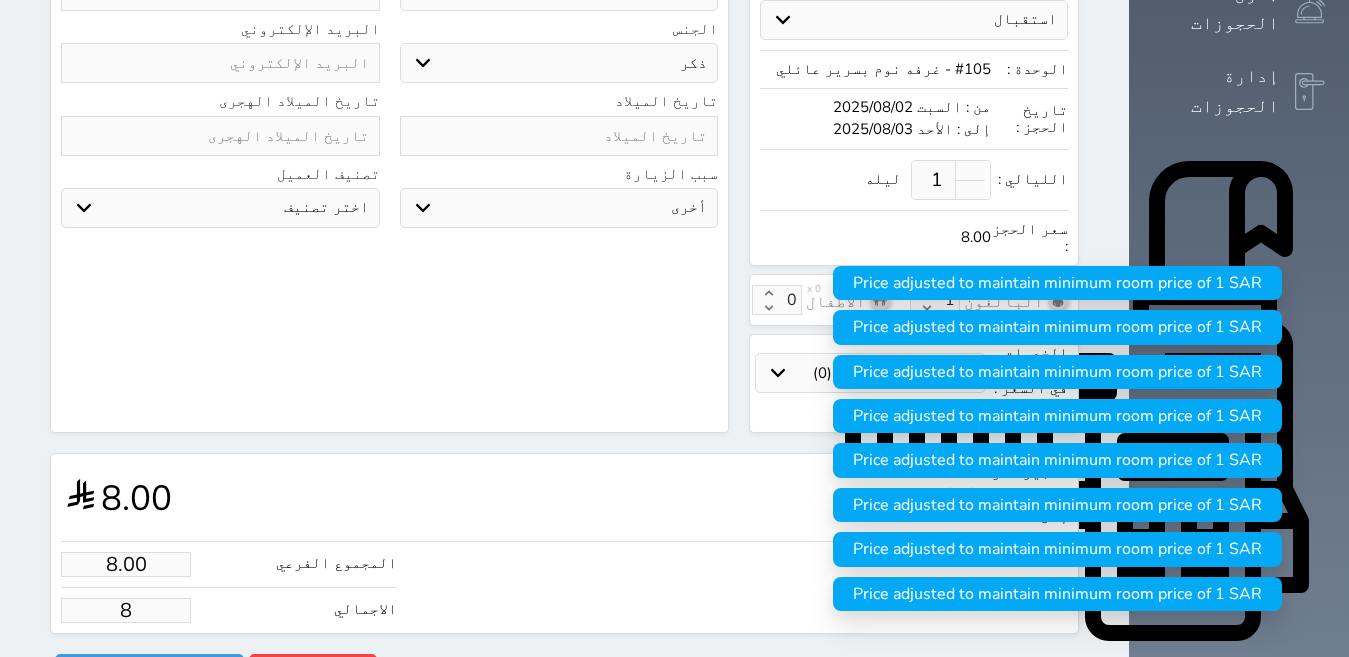 type on "80.00" 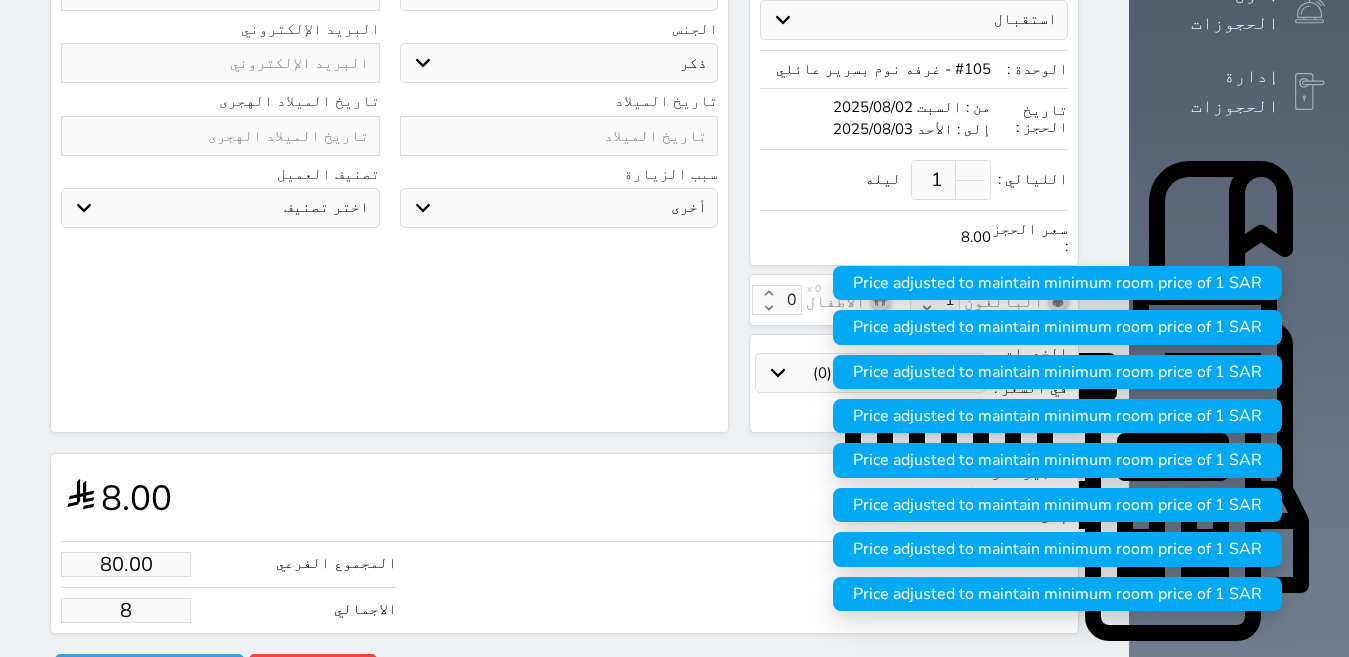 type on "80" 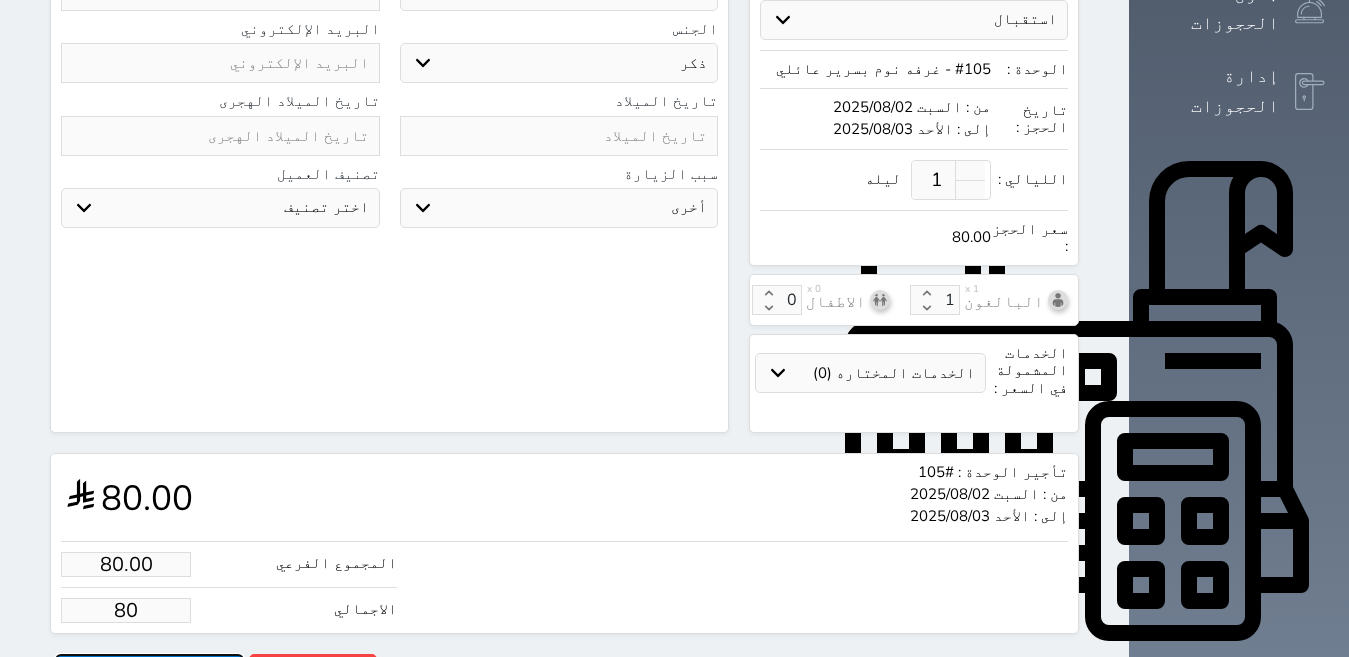 type on "80.00" 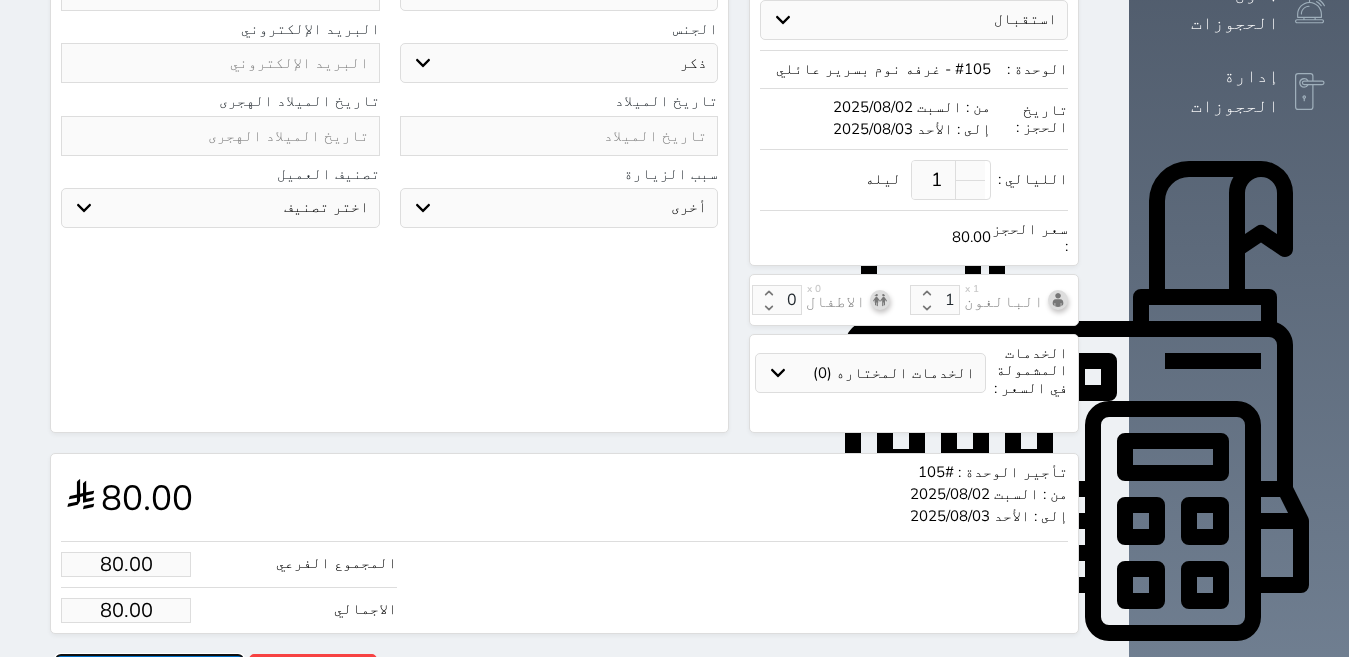 click on "حجز" at bounding box center (149, 671) 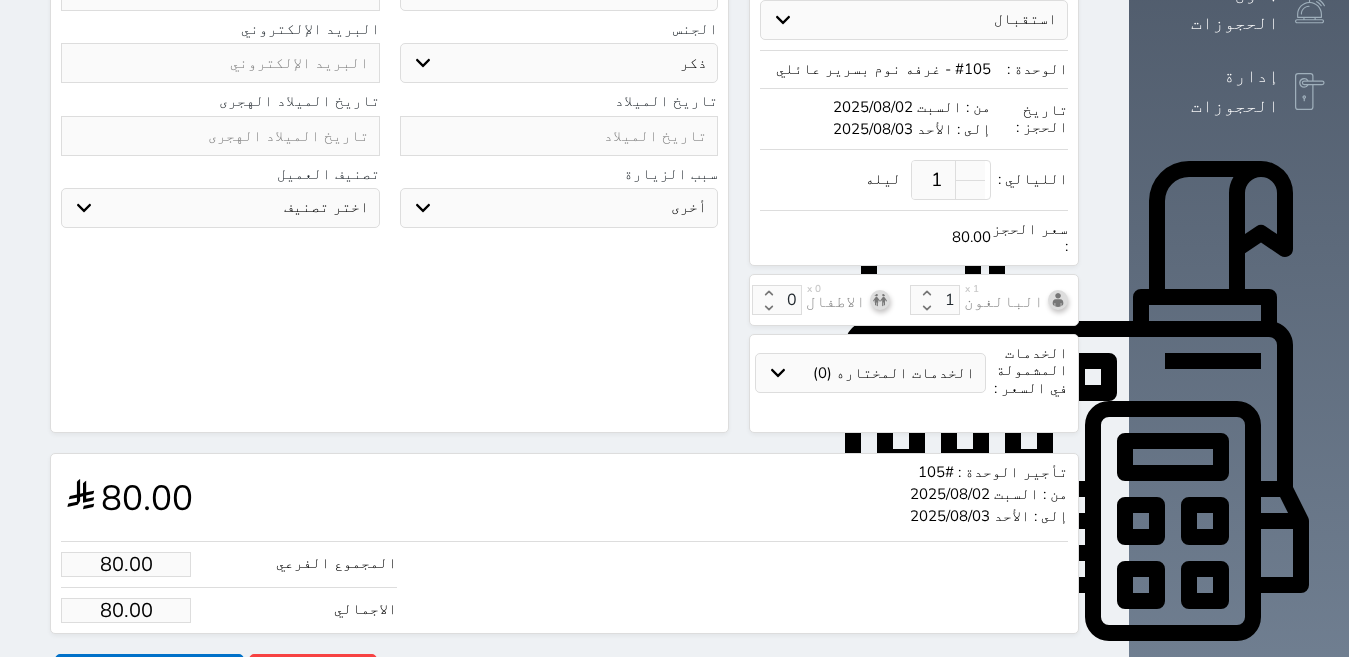 scroll, scrollTop: 325, scrollLeft: 0, axis: vertical 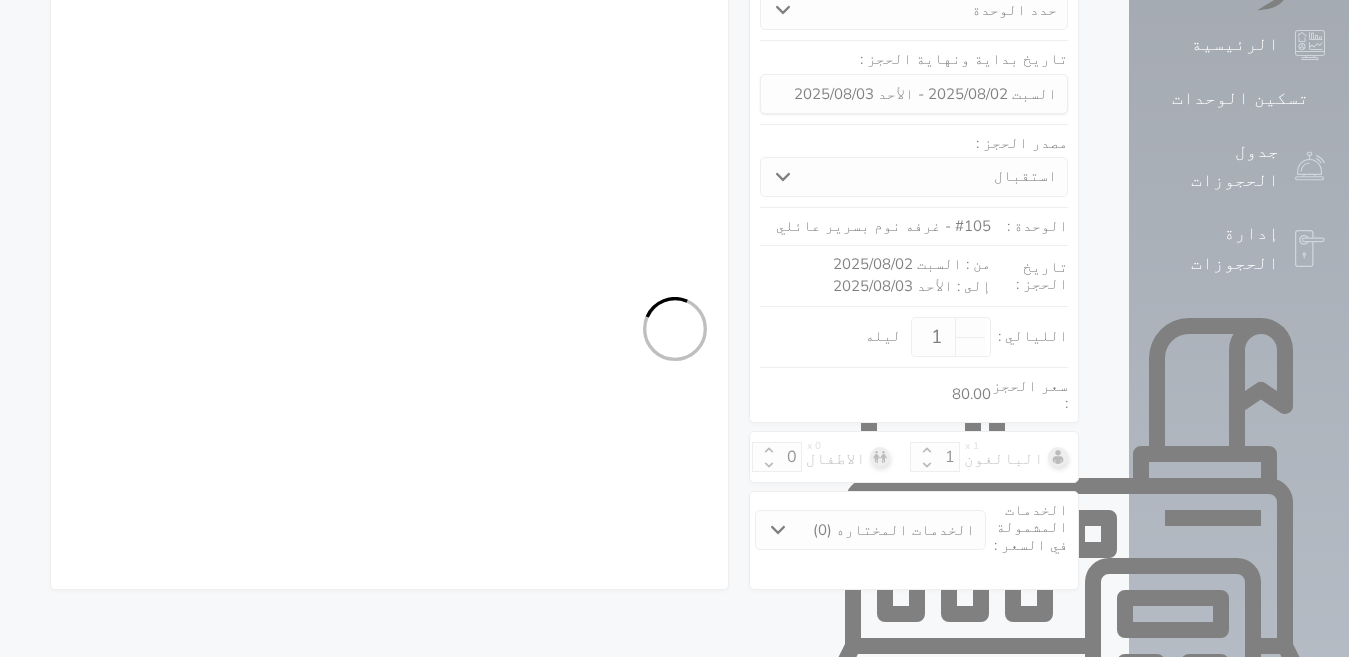 select on "4" 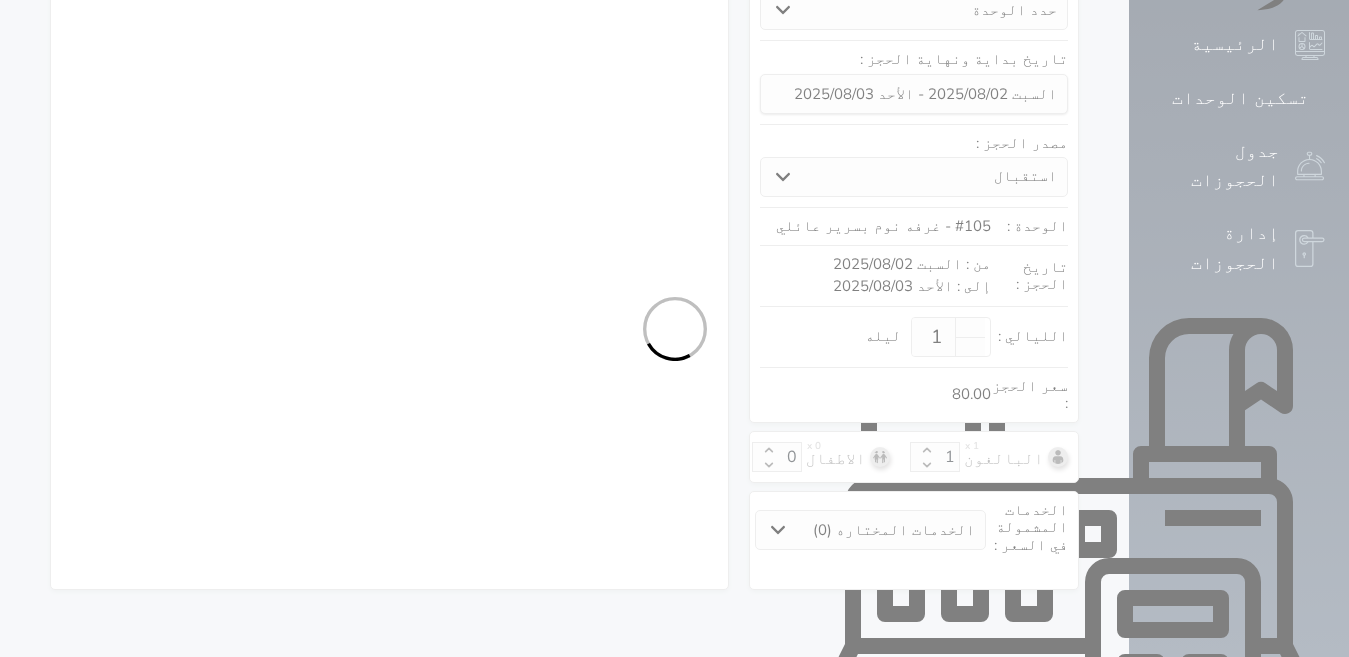 select on "7" 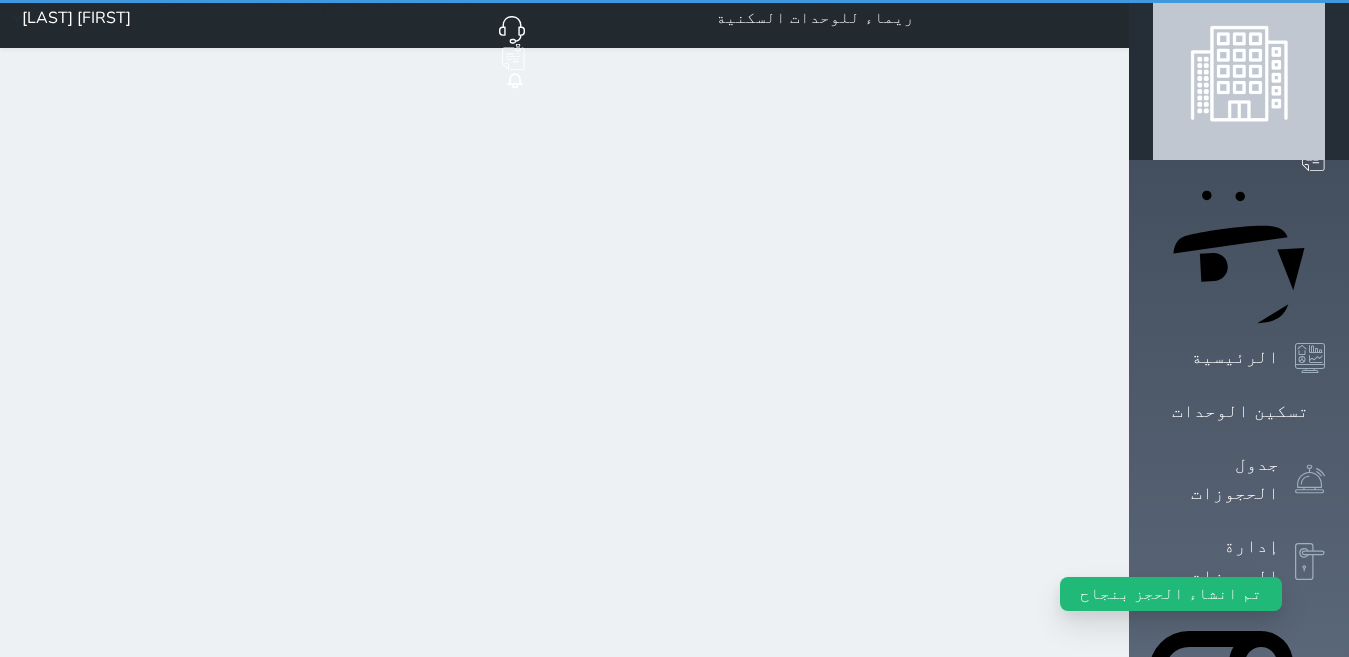 scroll, scrollTop: 0, scrollLeft: 0, axis: both 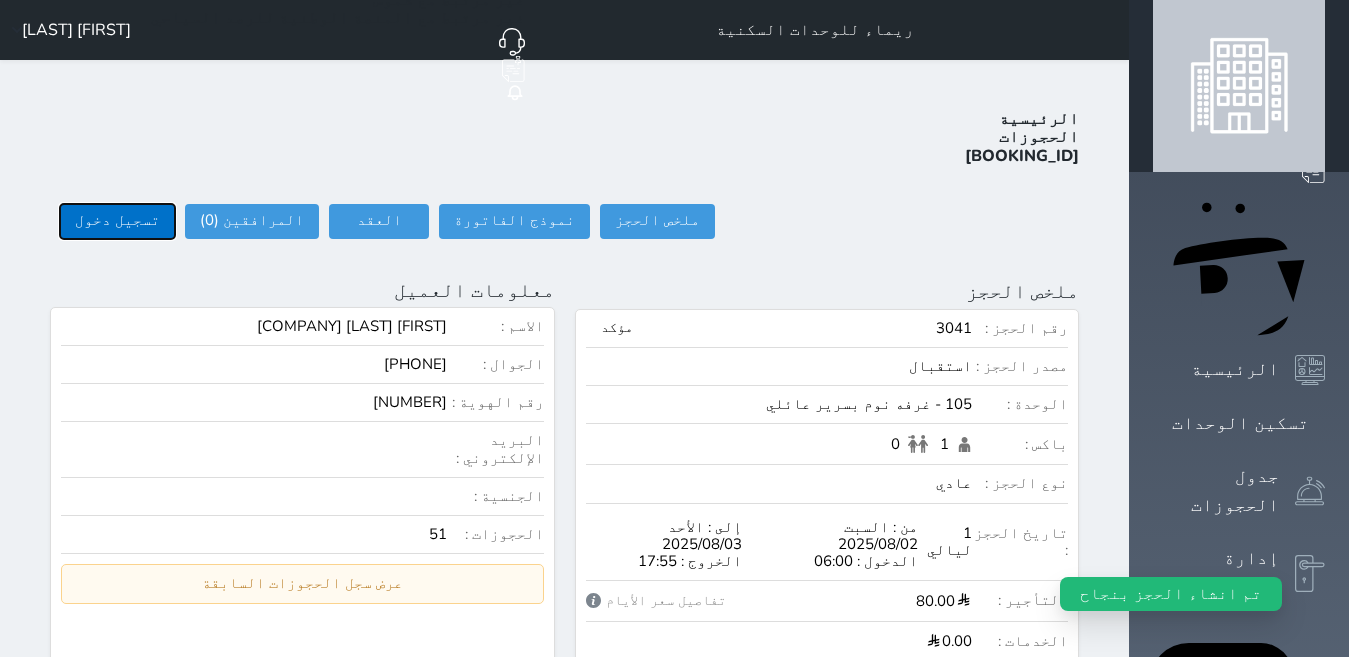 click on "تسجيل دخول" at bounding box center (117, 221) 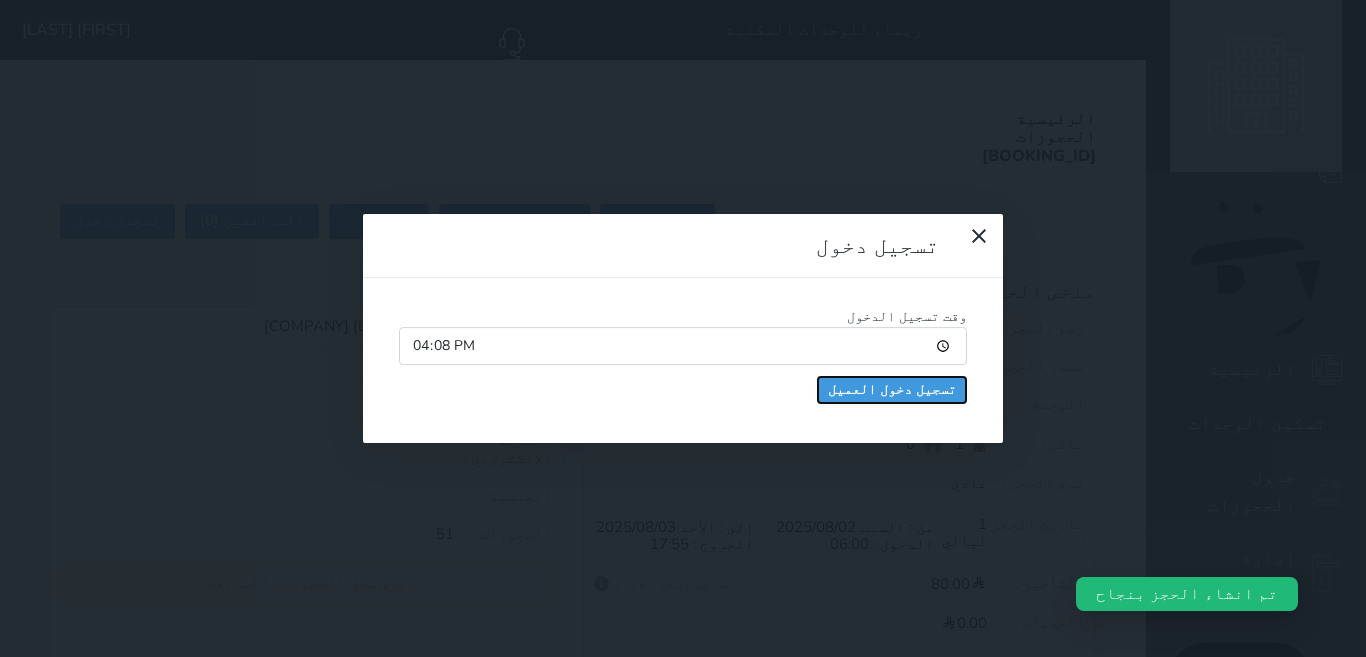 click on "تسجيل دخول العميل" at bounding box center (892, 390) 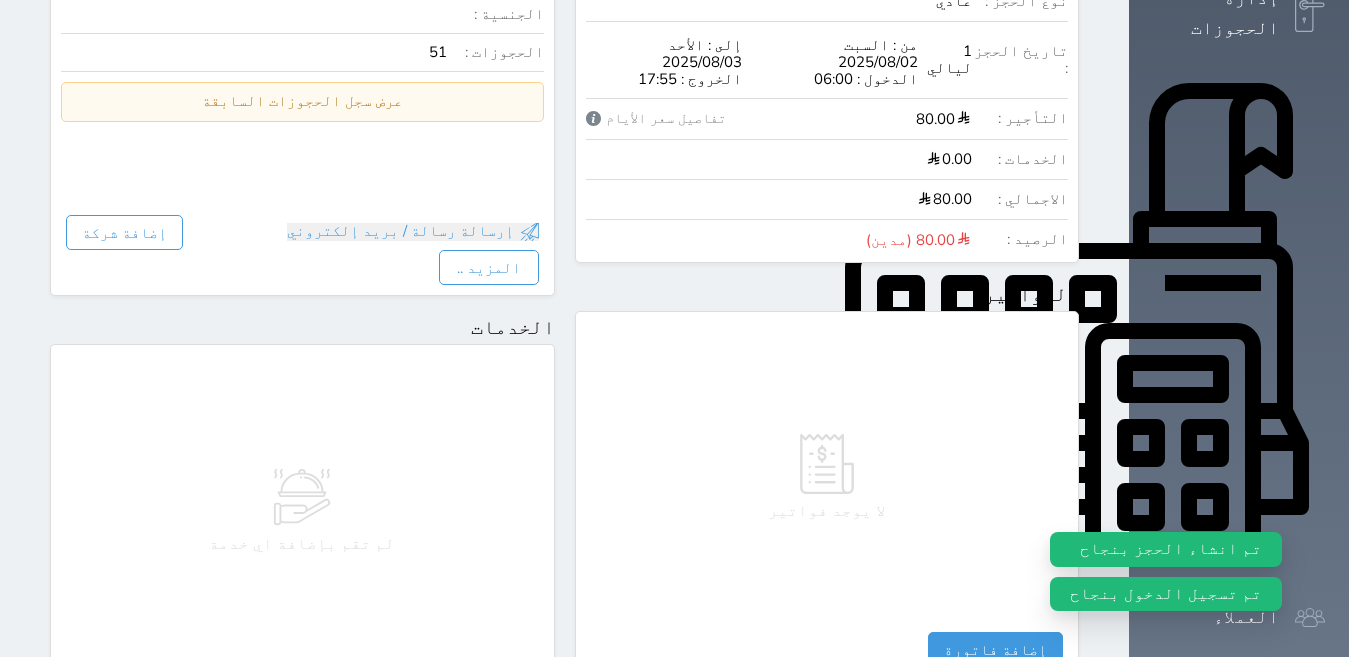 scroll, scrollTop: 1068, scrollLeft: 0, axis: vertical 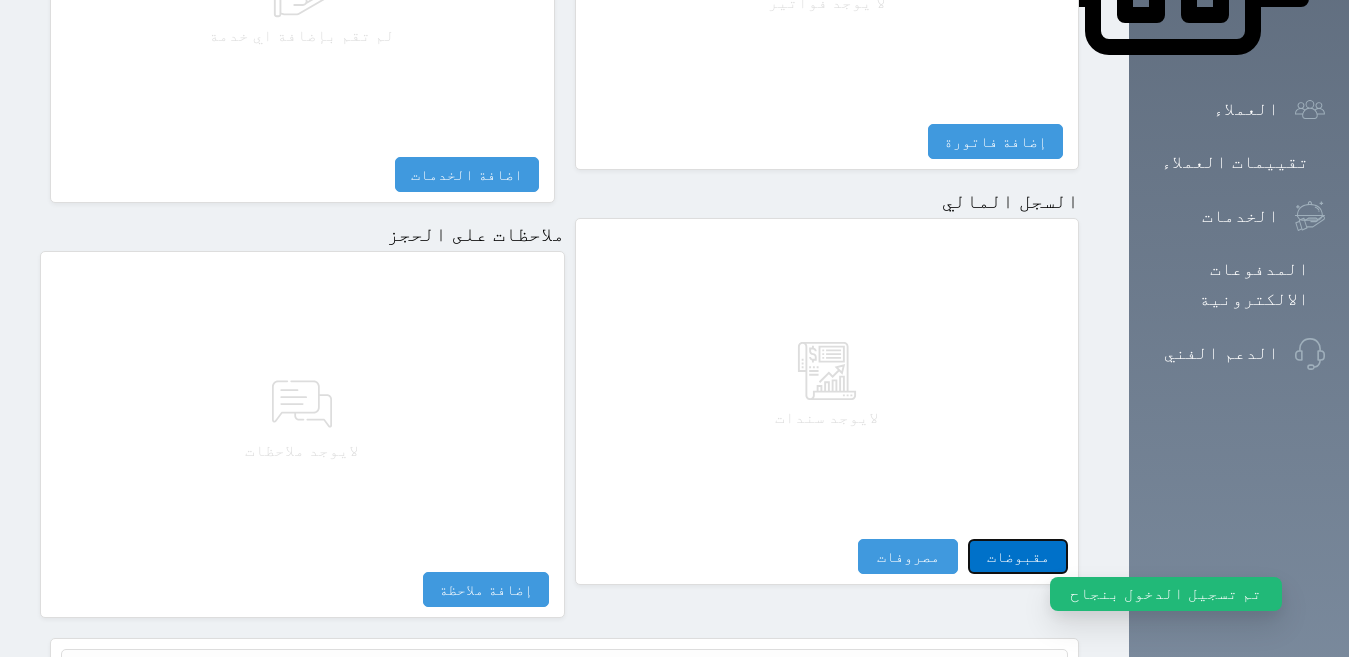 click on "مقبوضات" at bounding box center [1018, 556] 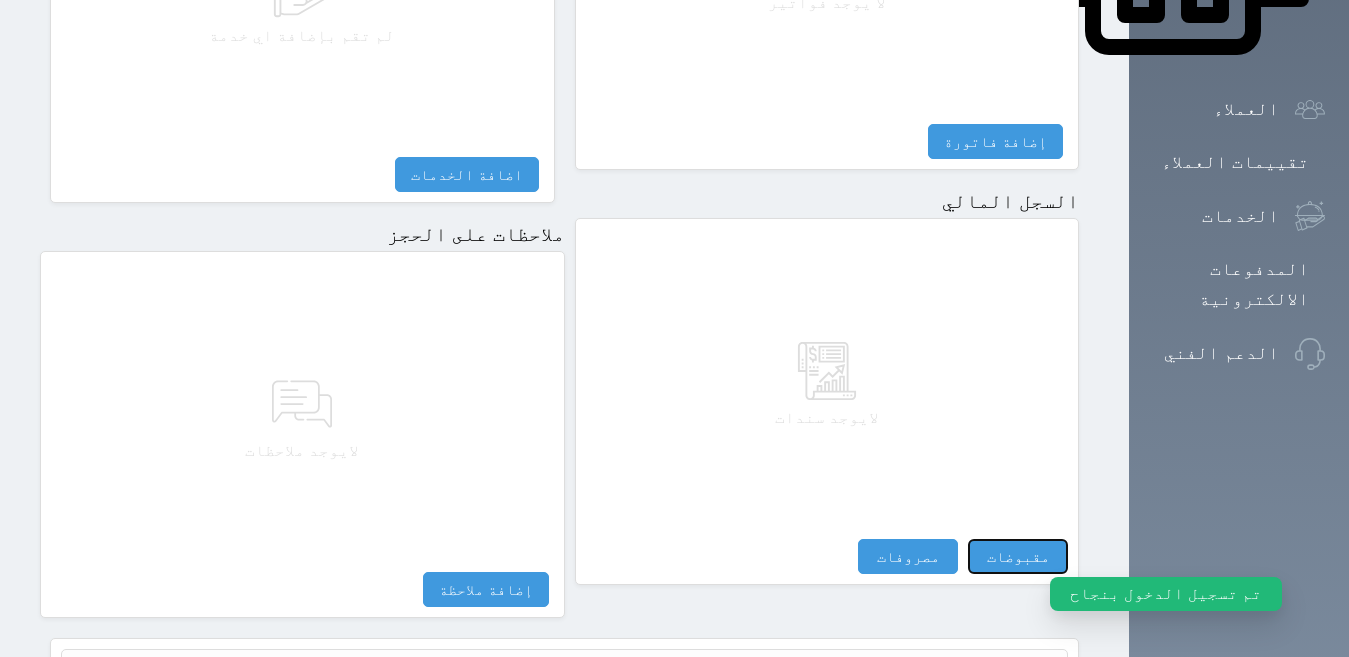 select 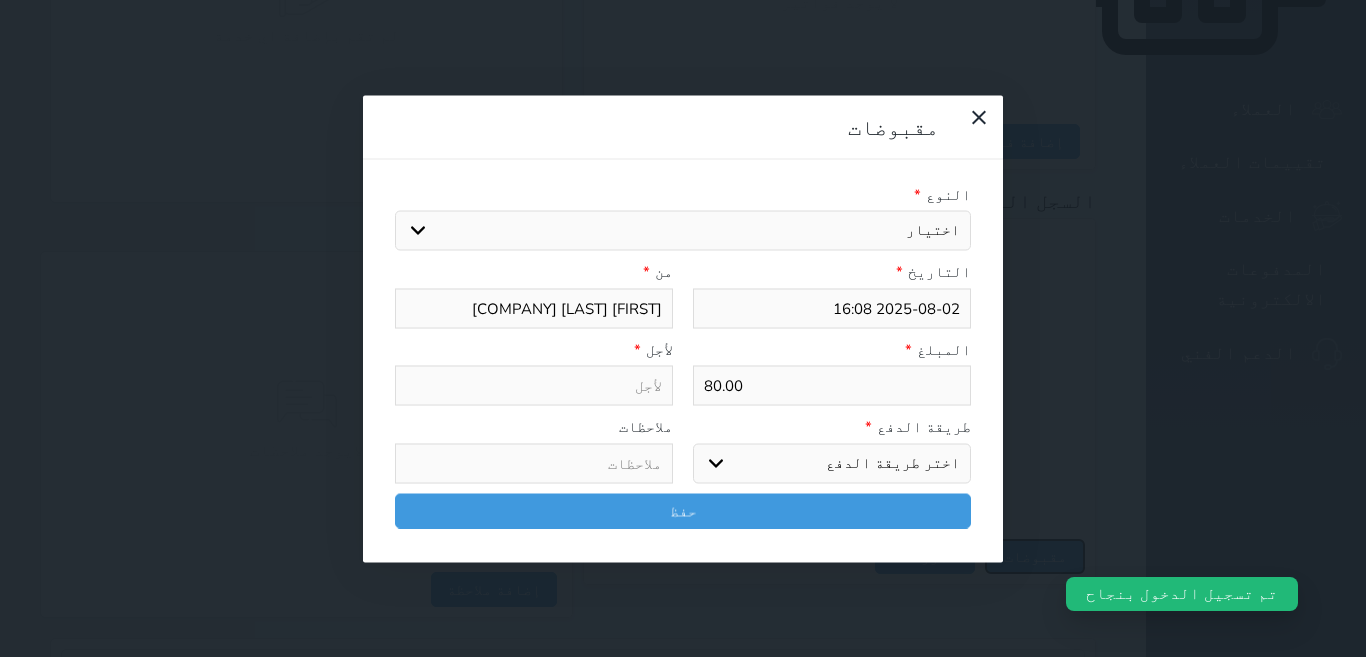 type on "2025-08-02 16:33" 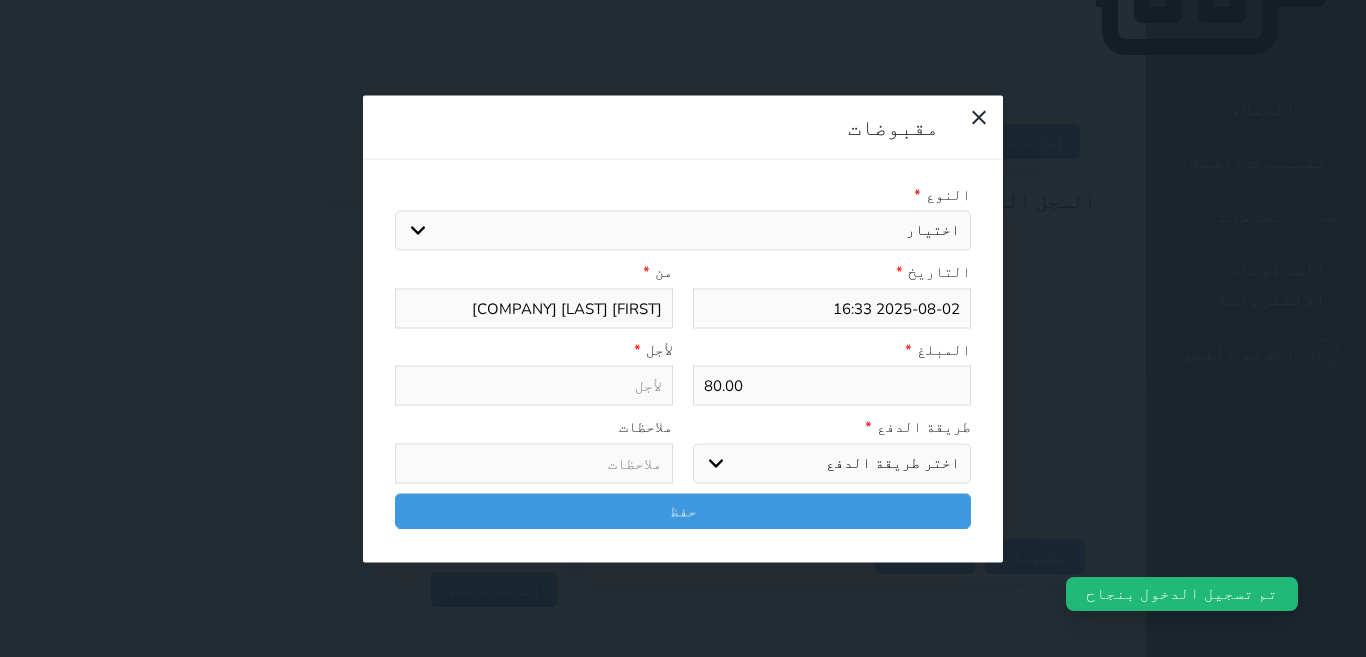 click on "اختيار   مقبوضات عامة قيمة إيجار فواتير تامين عربون لا ينطبق آخر مغسلة واي فاي - الإنترنت مواقف السيارات طعام الأغذية والمشروبات مشروبات المشروبات الباردة المشروبات الساخنة الإفطار غداء عشاء مخبز و كعك حمام سباحة الصالة الرياضية سبا و خدمات الجمال اختيار وإسقاط (خدمات النقل) ميني بار كابل - تلفزيون سرير إضافي تصفيف الشعر التسوق خدمات الجولات السياحية المنظمة خدمات الدليل السياحي" at bounding box center [683, 231] 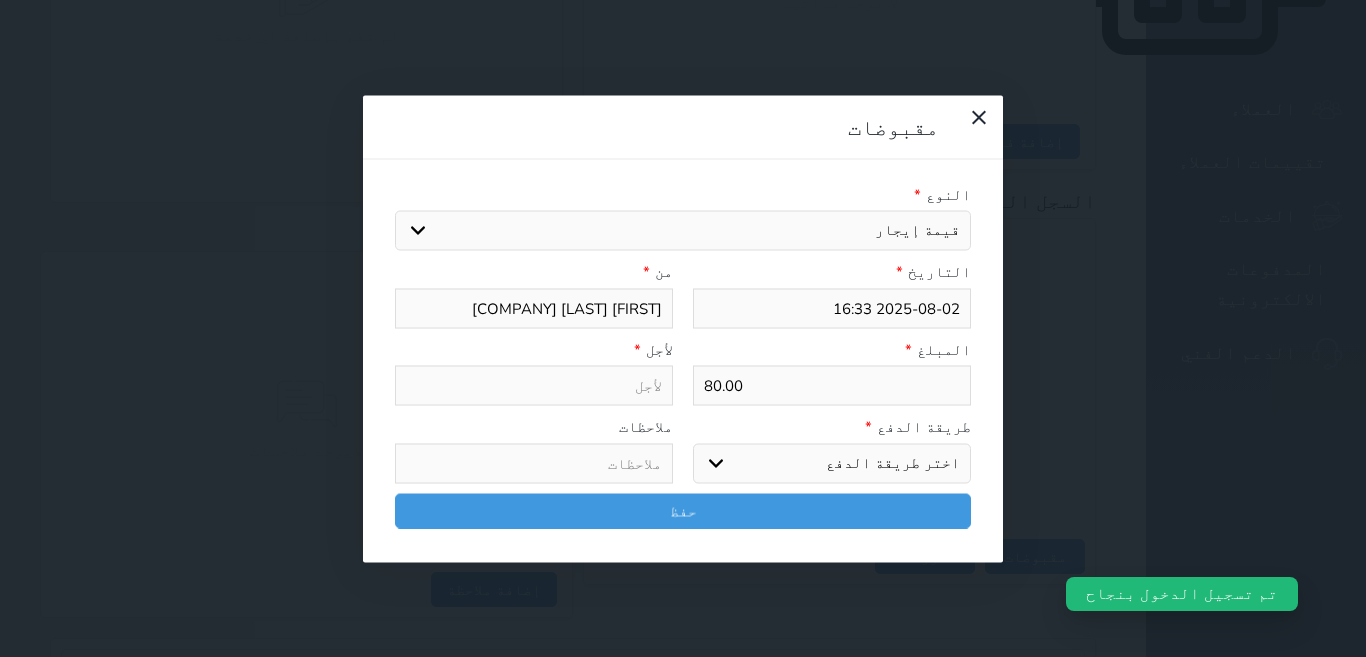 click on "اختيار   مقبوضات عامة قيمة إيجار فواتير تامين عربون لا ينطبق آخر مغسلة واي فاي - الإنترنت مواقف السيارات طعام الأغذية والمشروبات مشروبات المشروبات الباردة المشروبات الساخنة الإفطار غداء عشاء مخبز و كعك حمام سباحة الصالة الرياضية سبا و خدمات الجمال اختيار وإسقاط (خدمات النقل) ميني بار كابل - تلفزيون سرير إضافي تصفيف الشعر التسوق خدمات الجولات السياحية المنظمة خدمات الدليل السياحي" at bounding box center [683, 231] 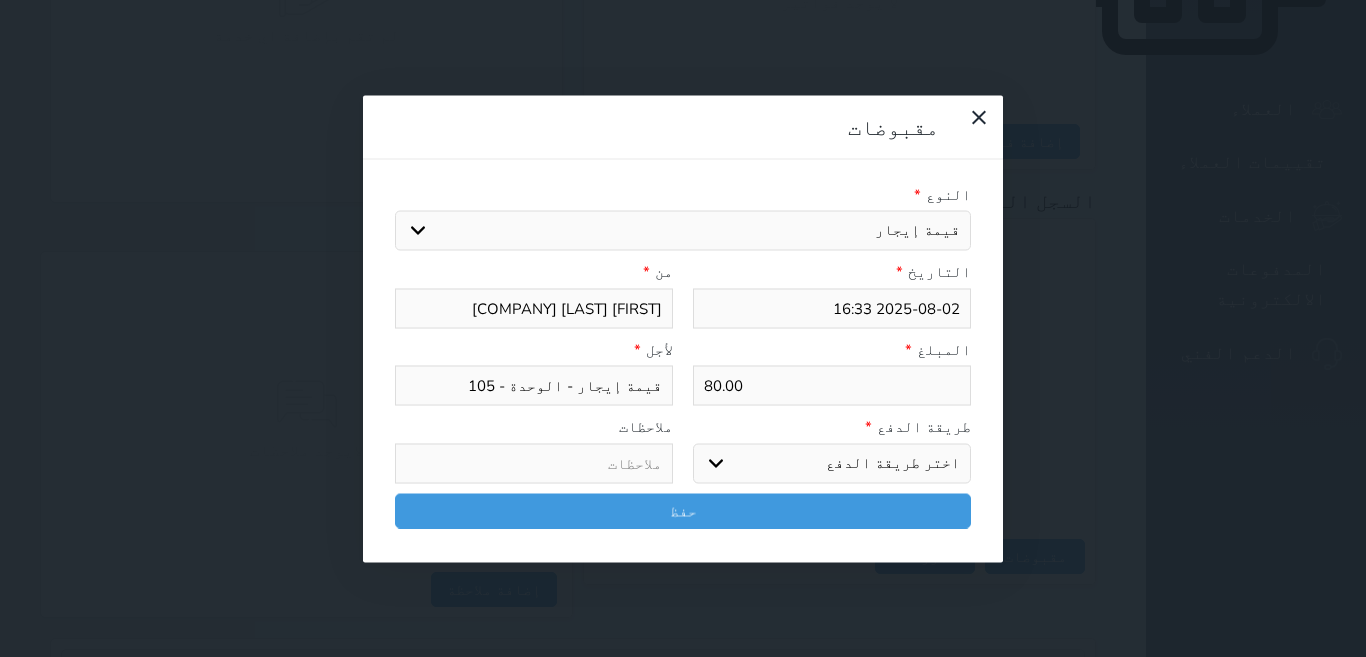 drag, startPoint x: 951, startPoint y: 359, endPoint x: 954, endPoint y: 387, distance: 28.160255 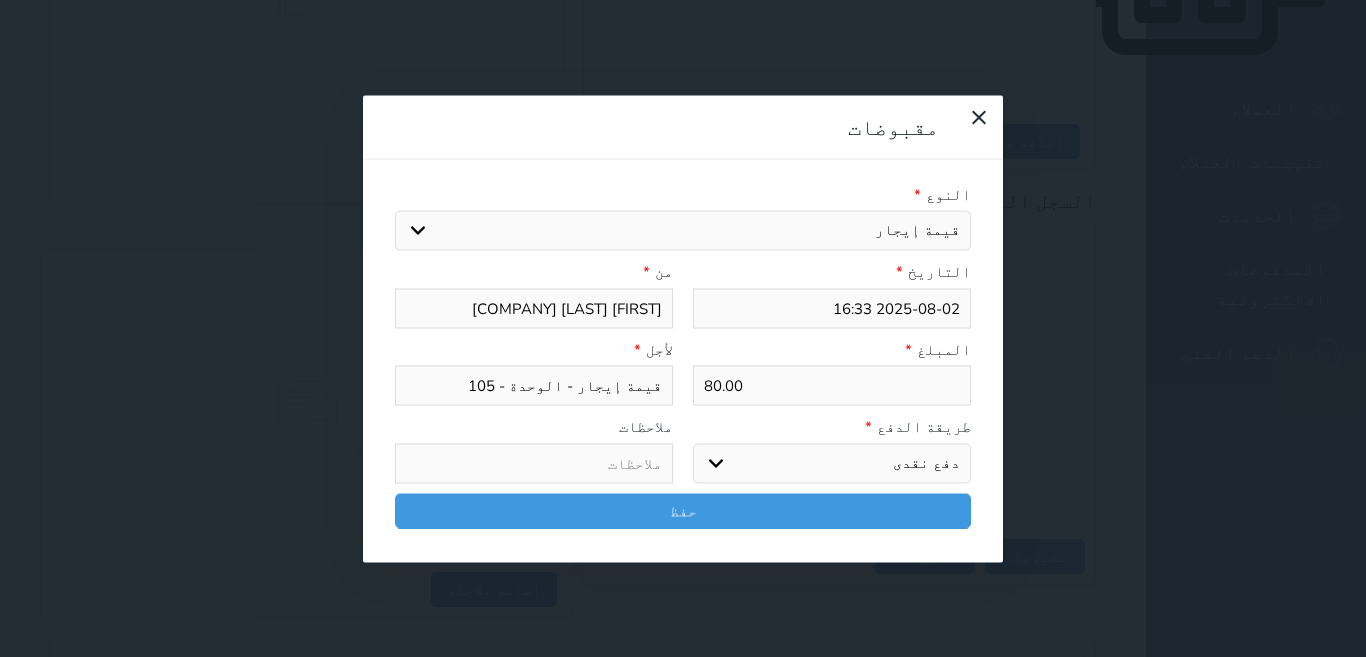 click on "اختر طريقة الدفع   دفع نقدى   تحويل بنكى   مدى   بطاقة ائتمان   آجل" at bounding box center (832, 463) 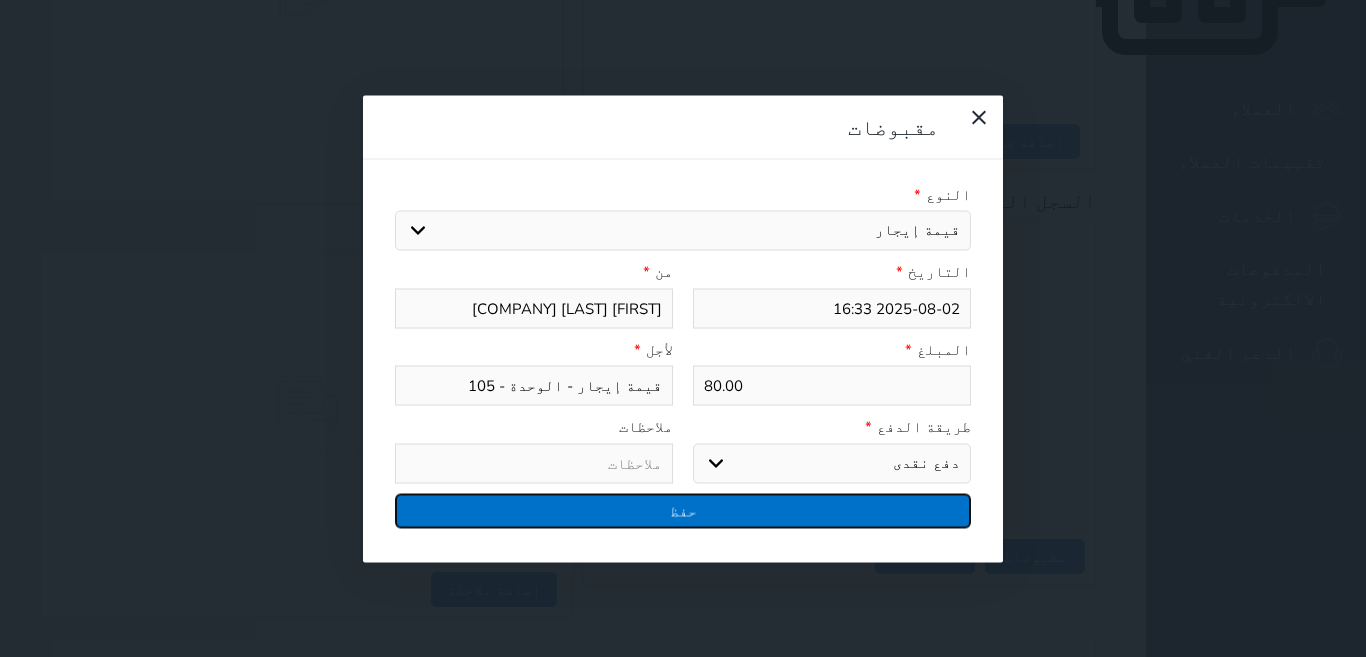 click on "حفظ" at bounding box center [683, 510] 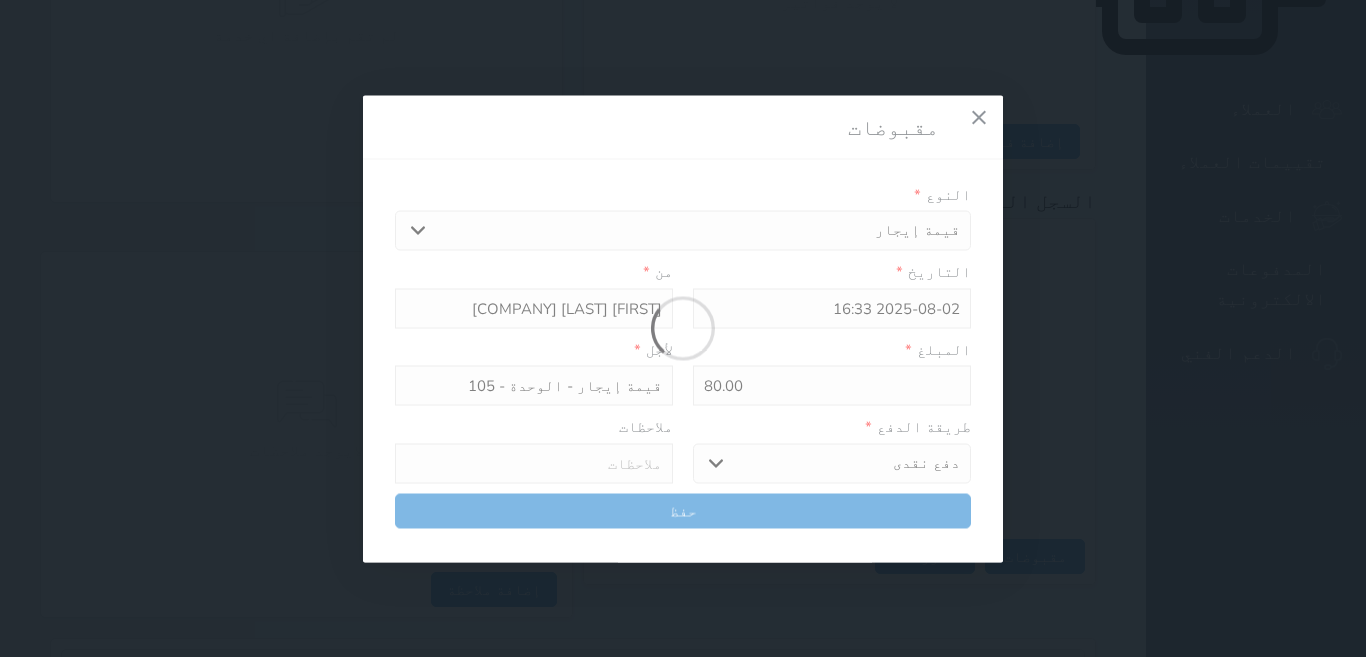 select 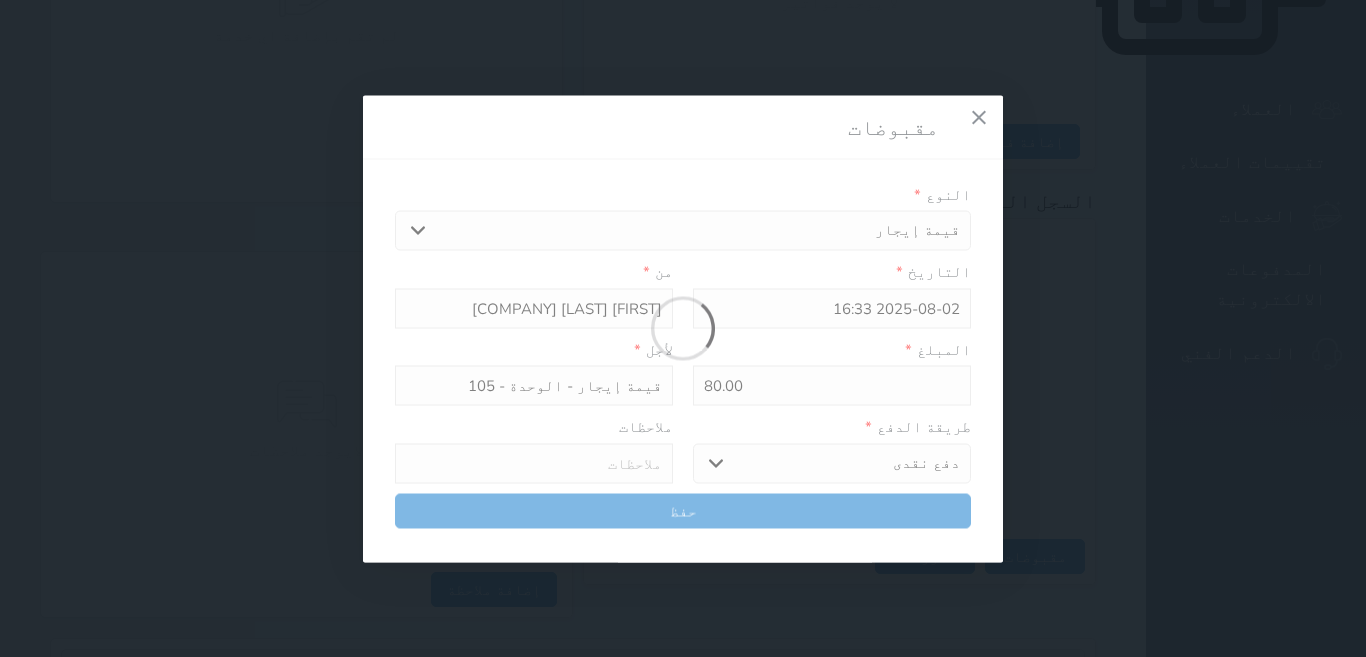 type 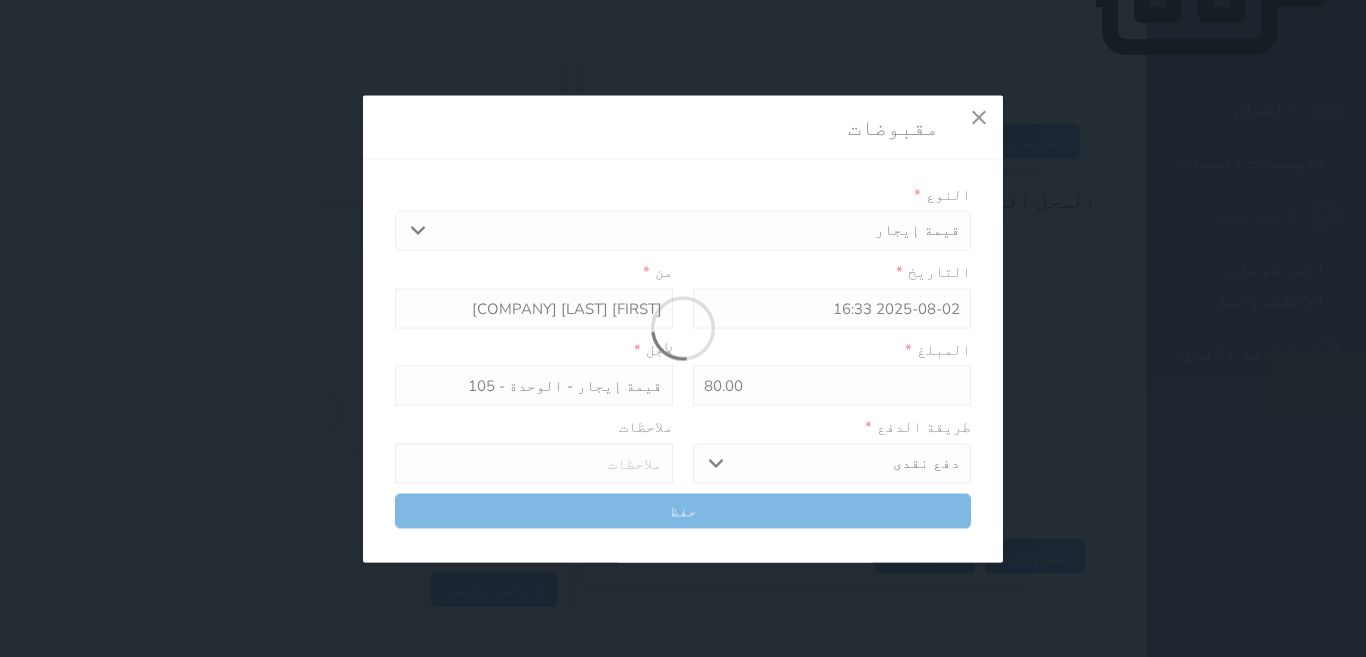 type on "0" 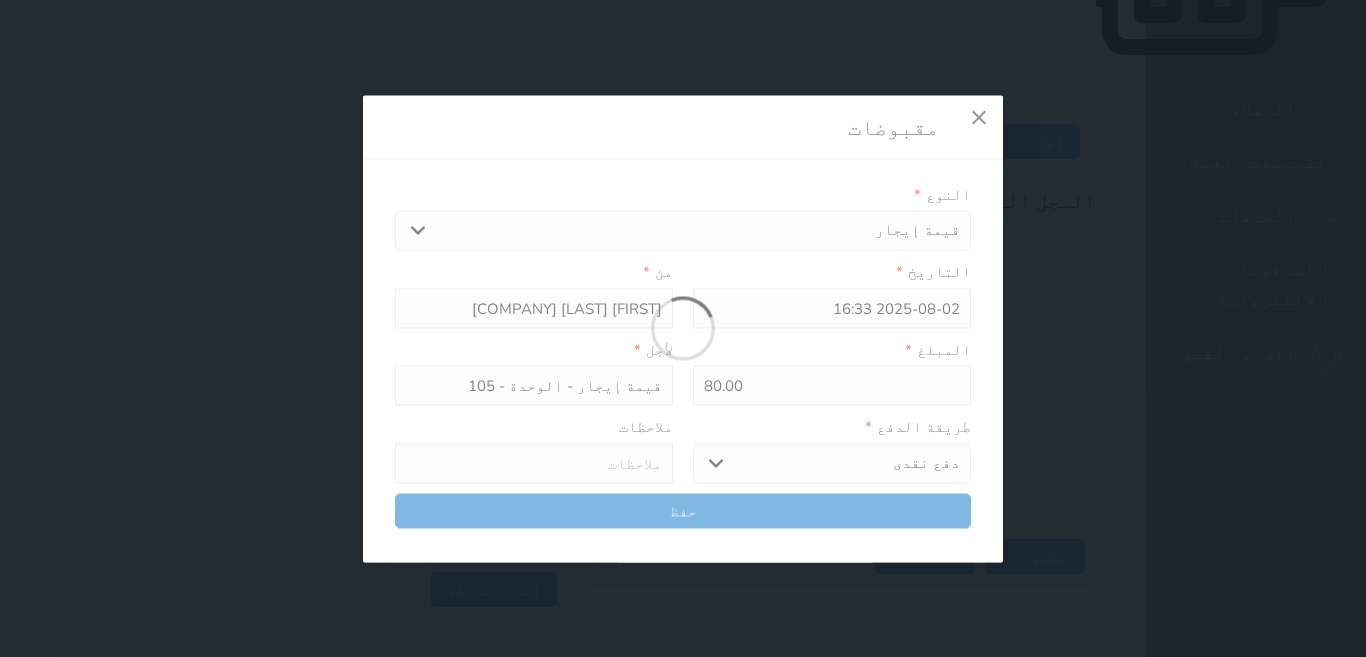 select 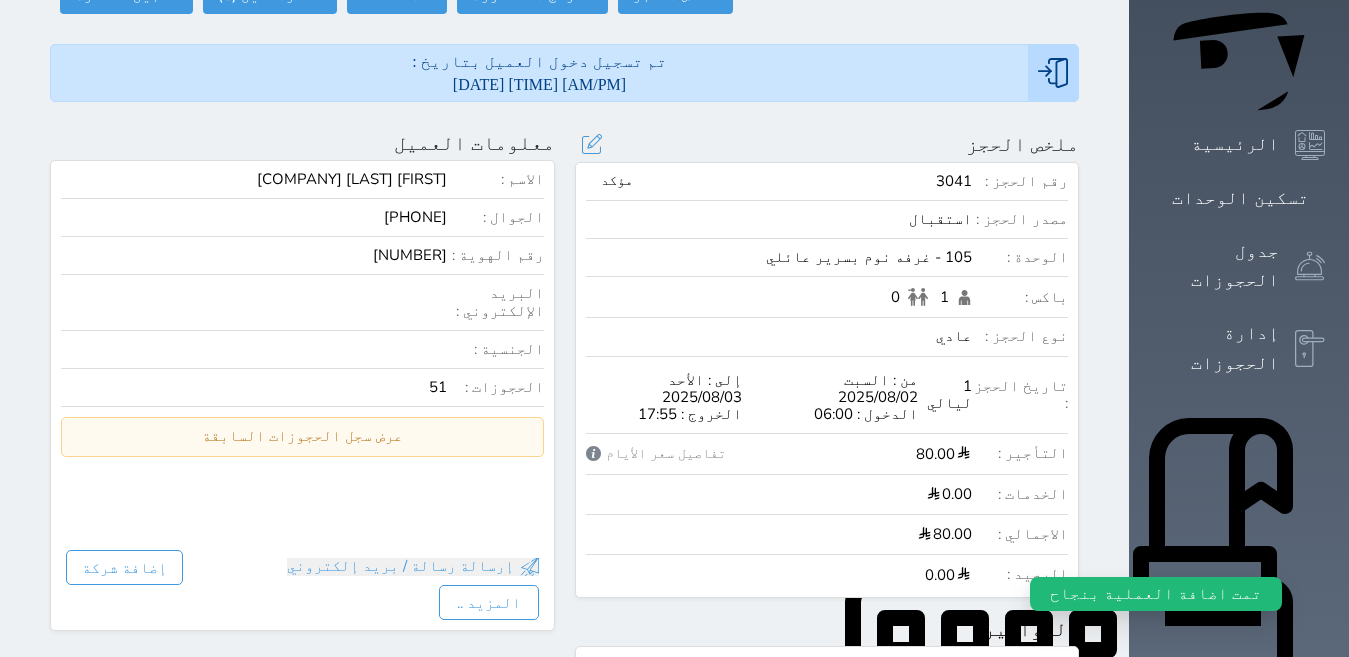 scroll, scrollTop: 0, scrollLeft: 0, axis: both 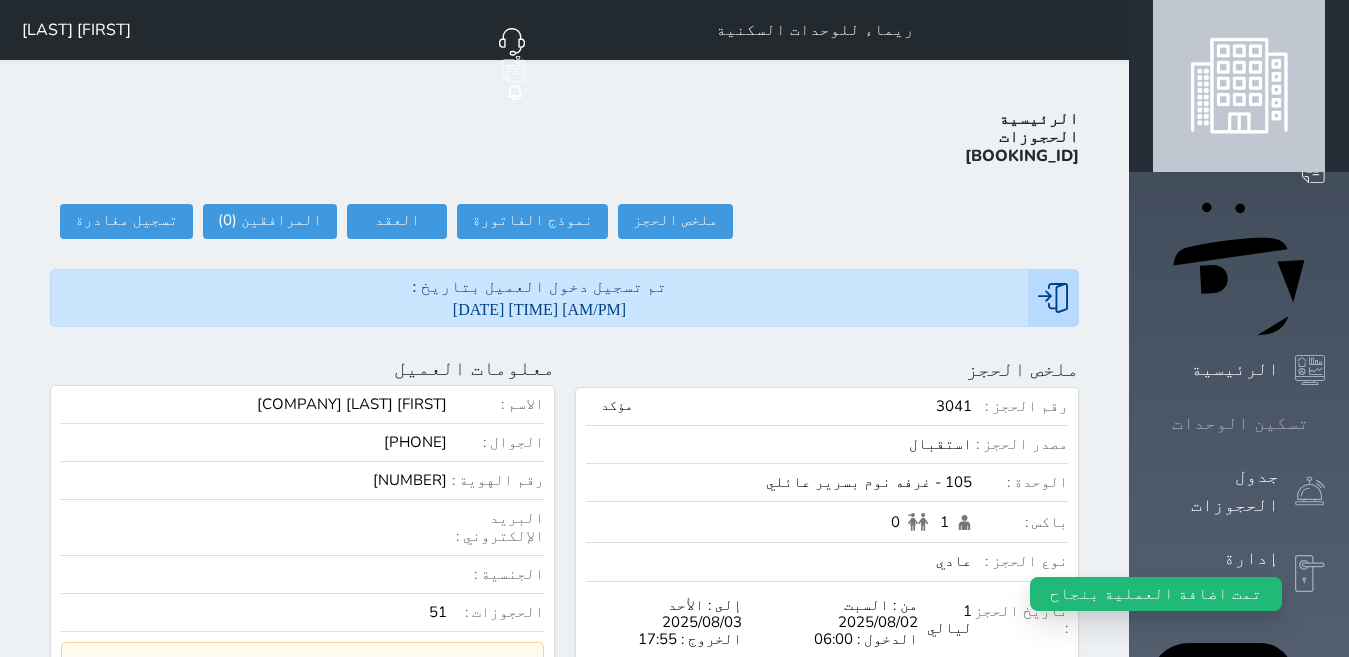 click 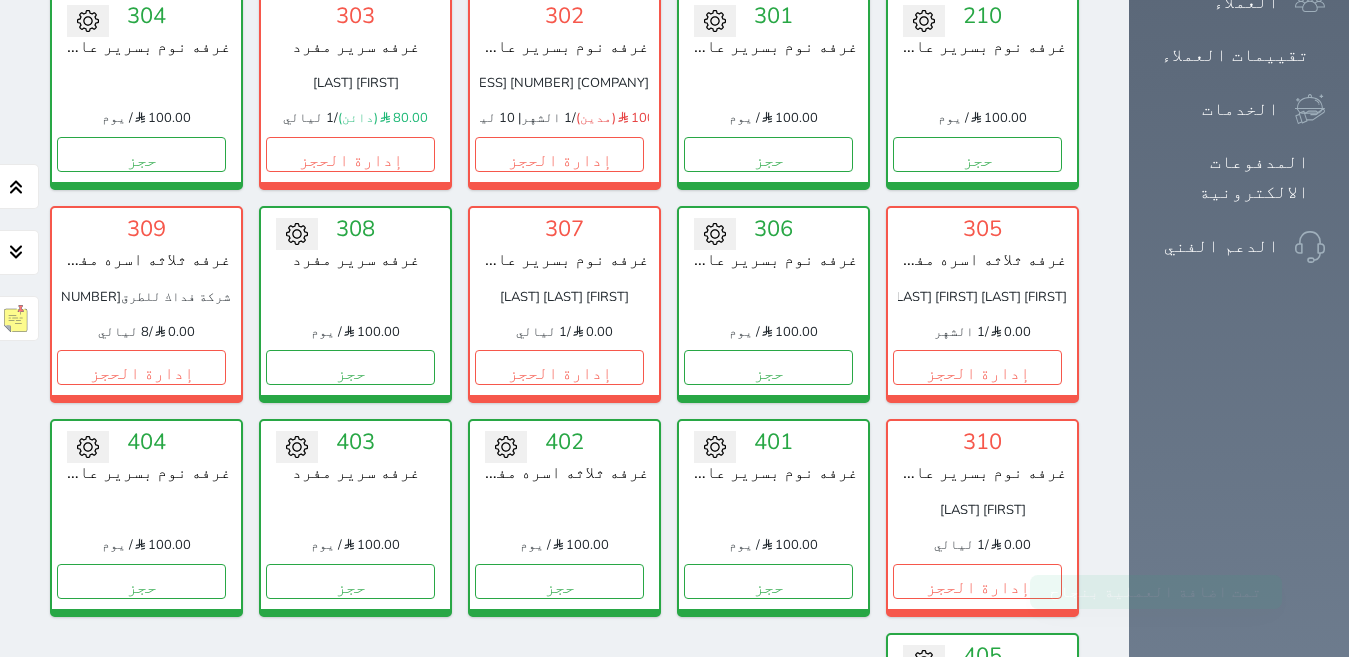 scroll, scrollTop: 1178, scrollLeft: 0, axis: vertical 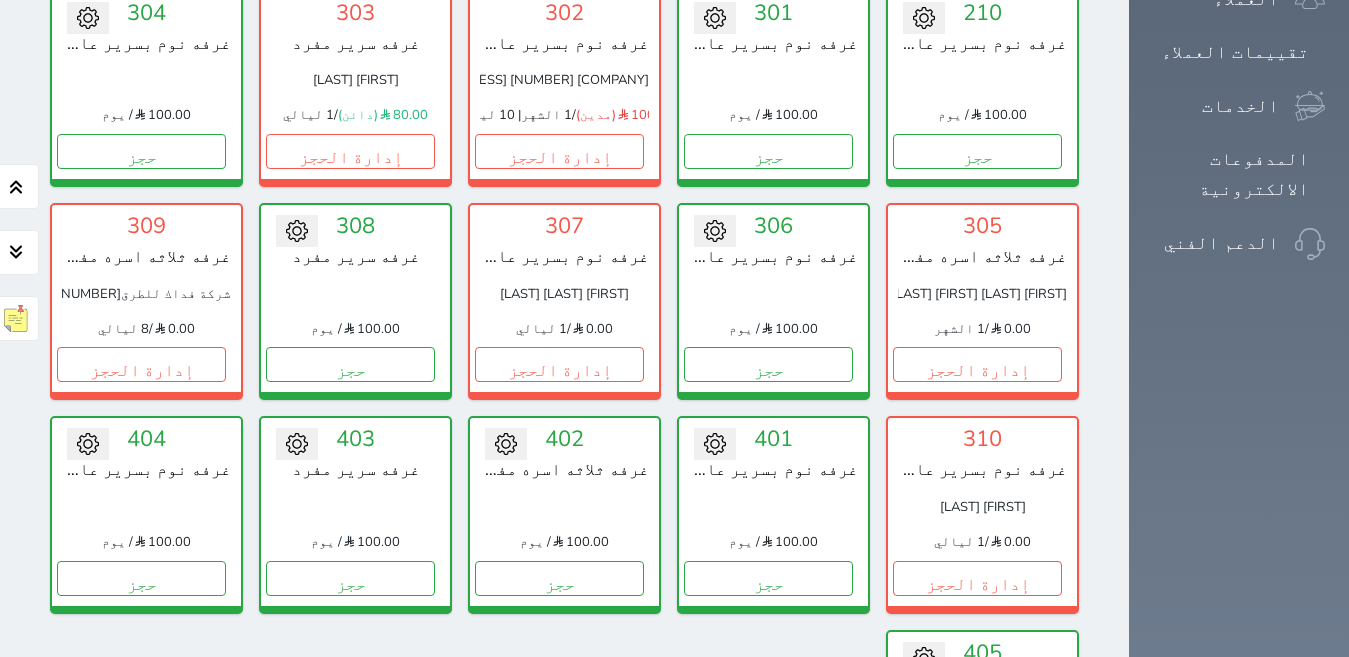 click on "عرض رصيد الصندوق" at bounding box center (304, 909) 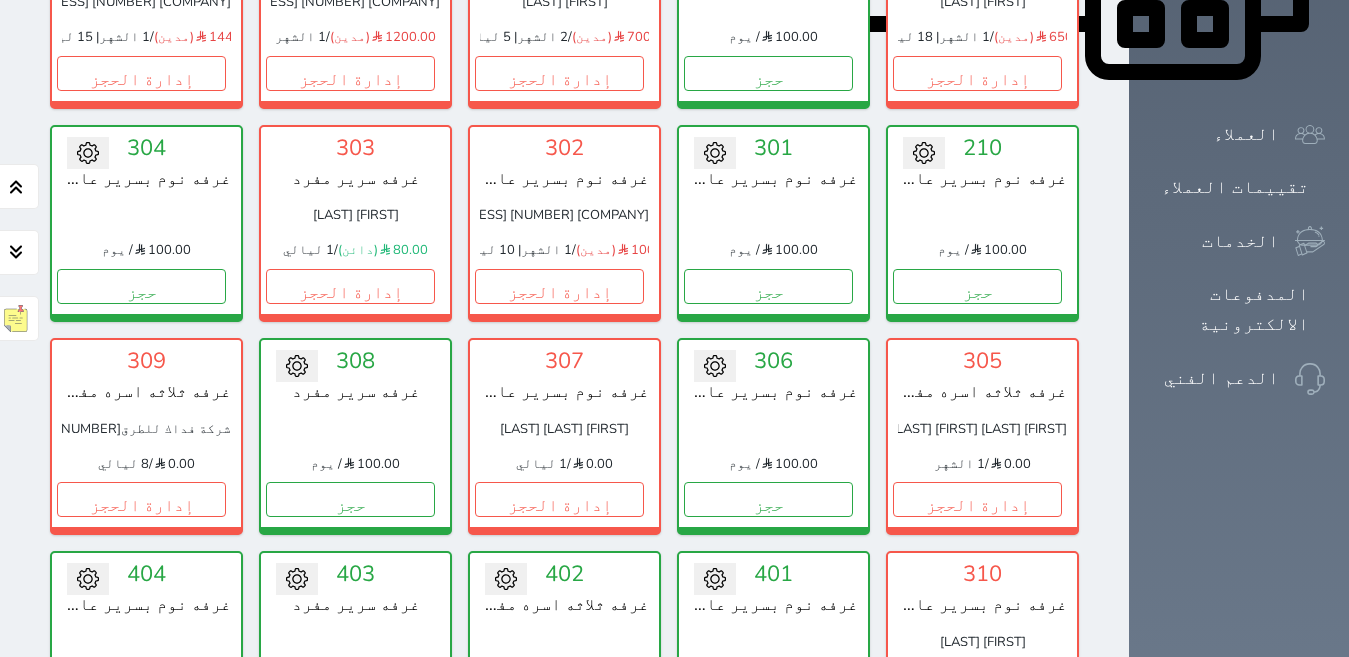 scroll, scrollTop: 1078, scrollLeft: 0, axis: vertical 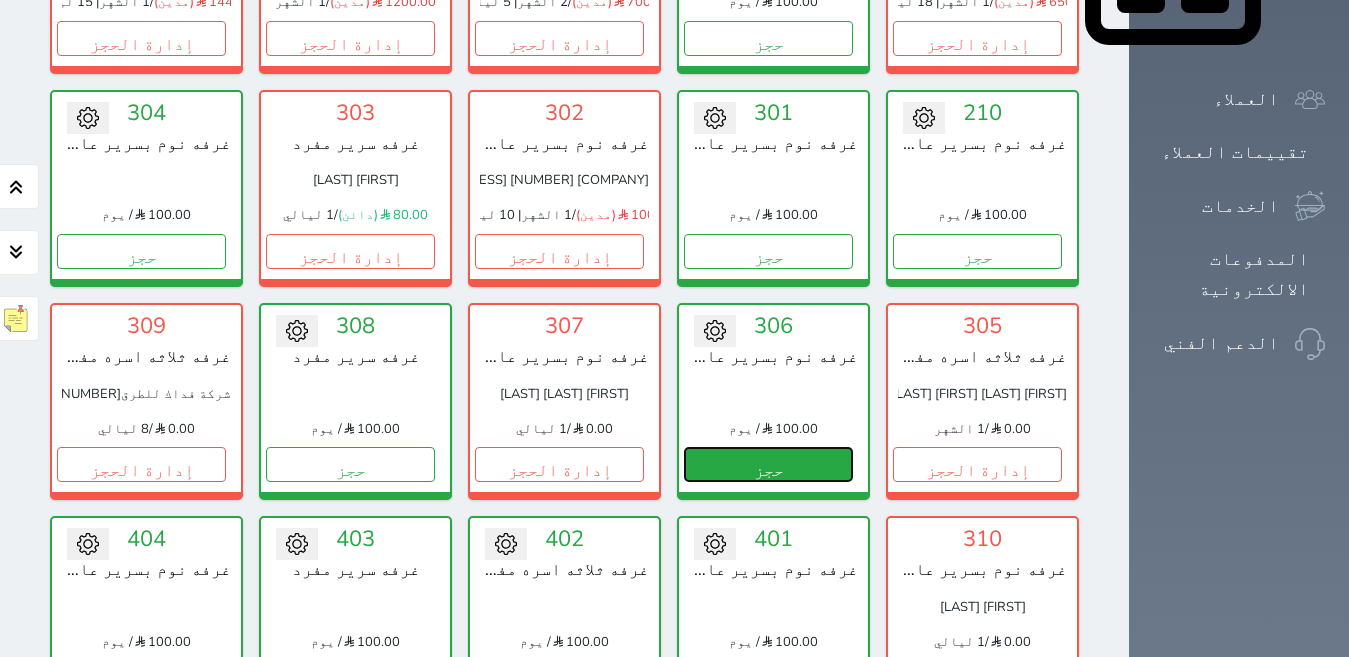 click on "حجز" at bounding box center (768, 464) 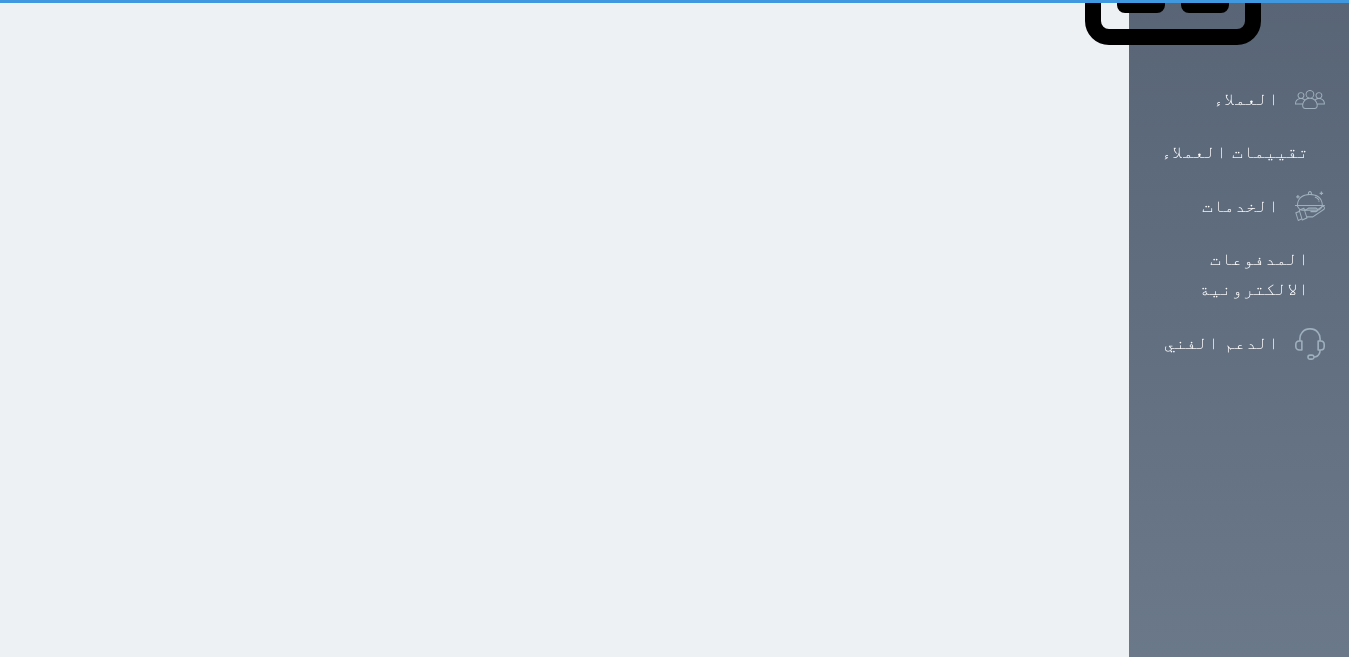 scroll, scrollTop: 503, scrollLeft: 0, axis: vertical 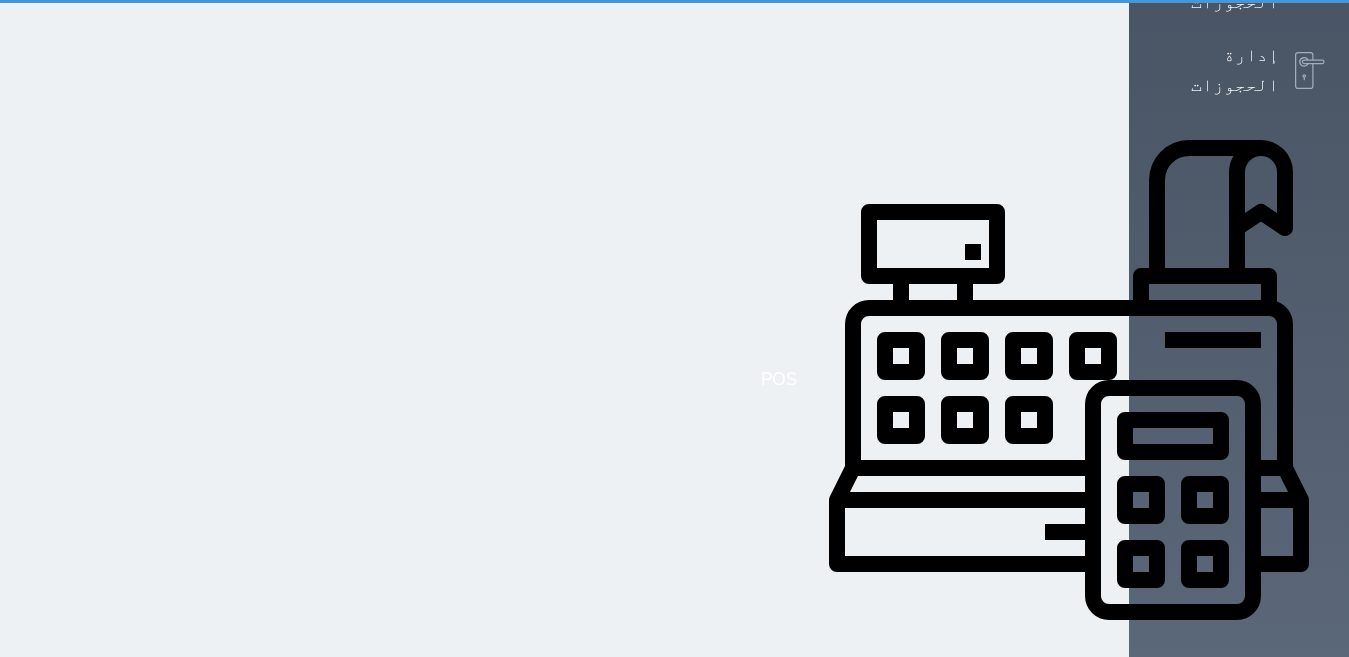 select on "1" 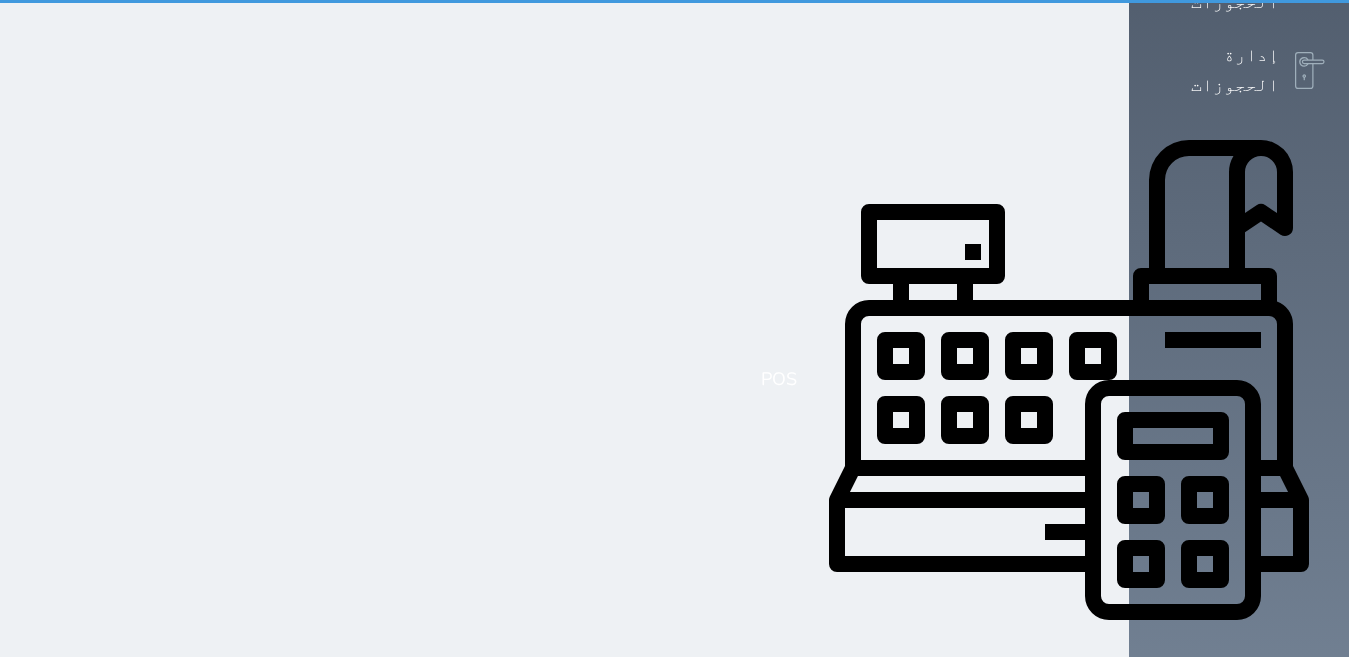 scroll, scrollTop: 0, scrollLeft: 0, axis: both 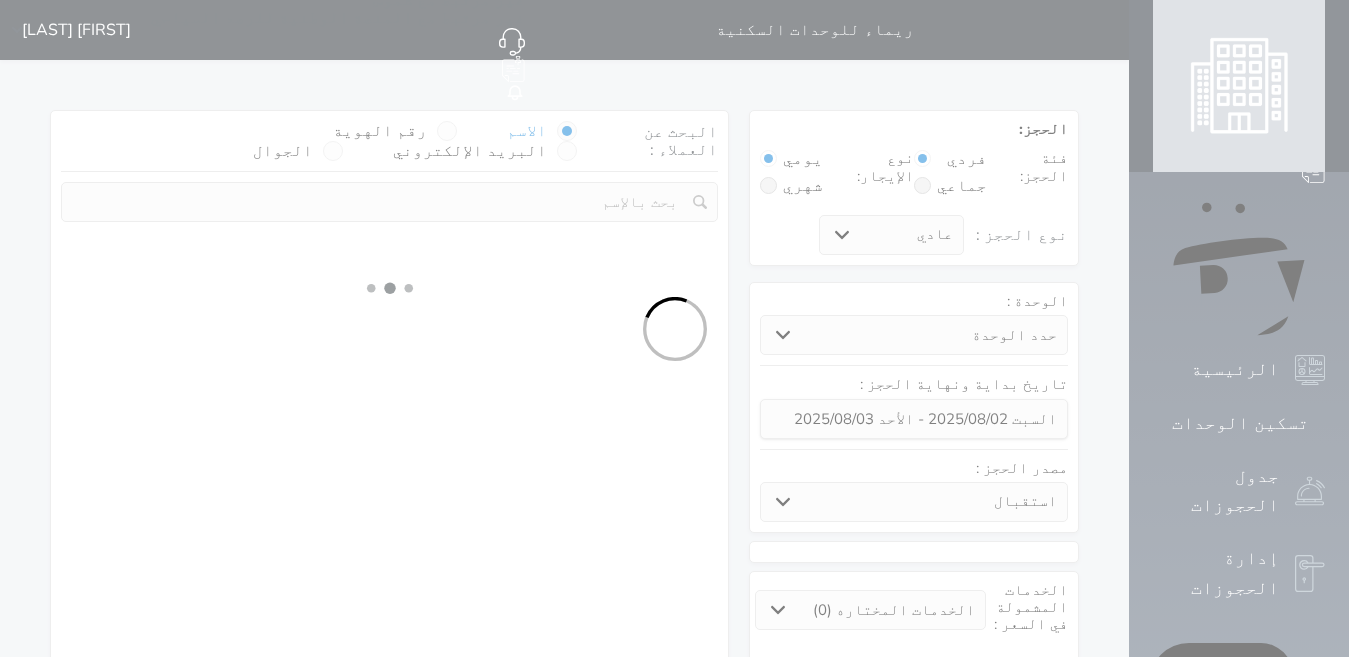 select 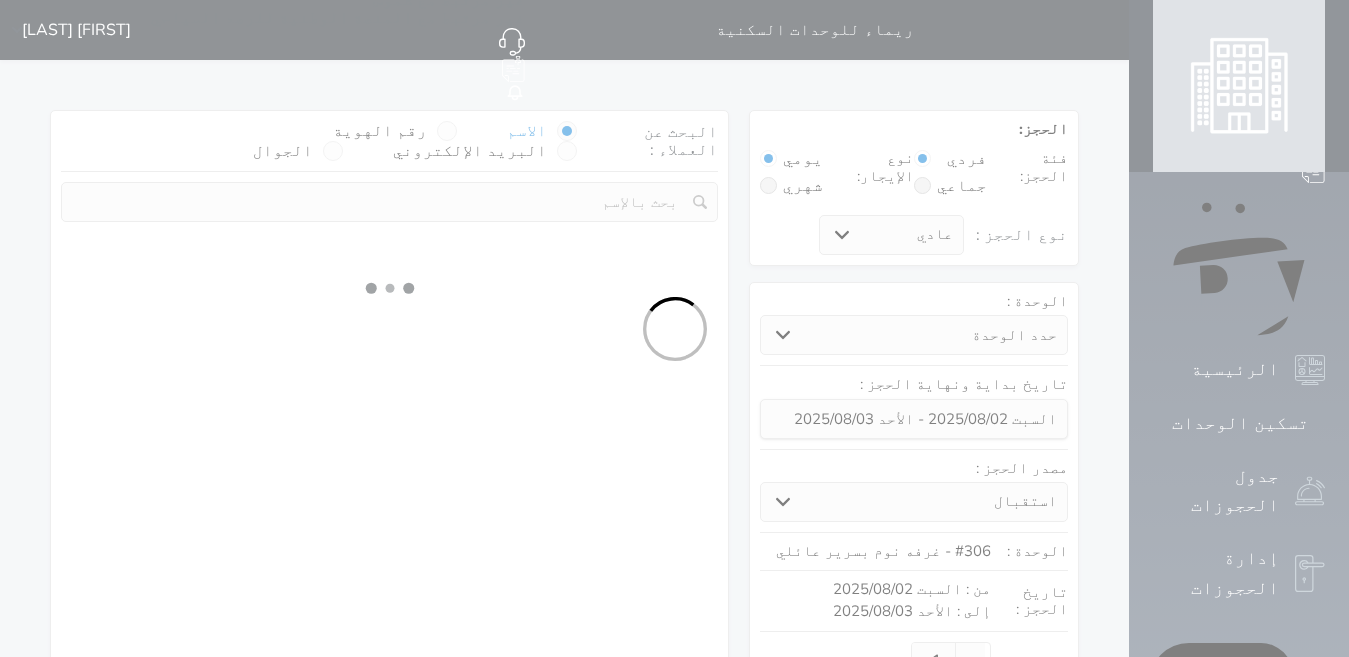 select on "1" 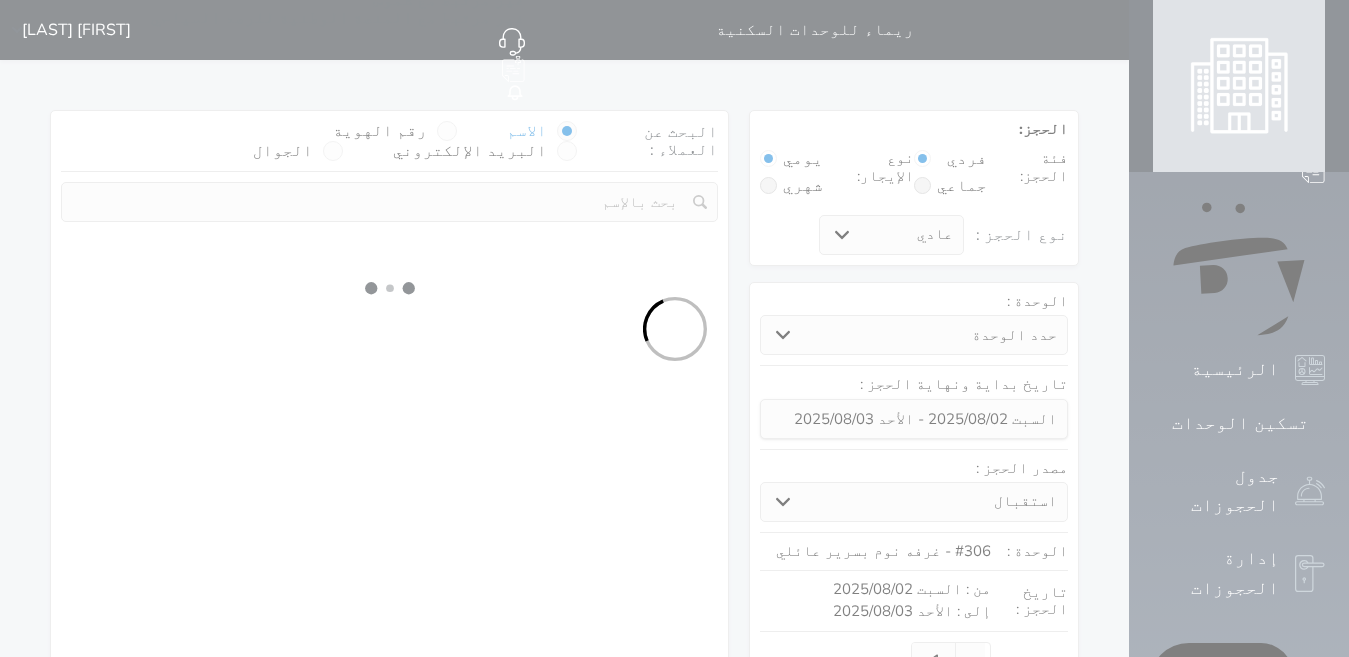 select on "113" 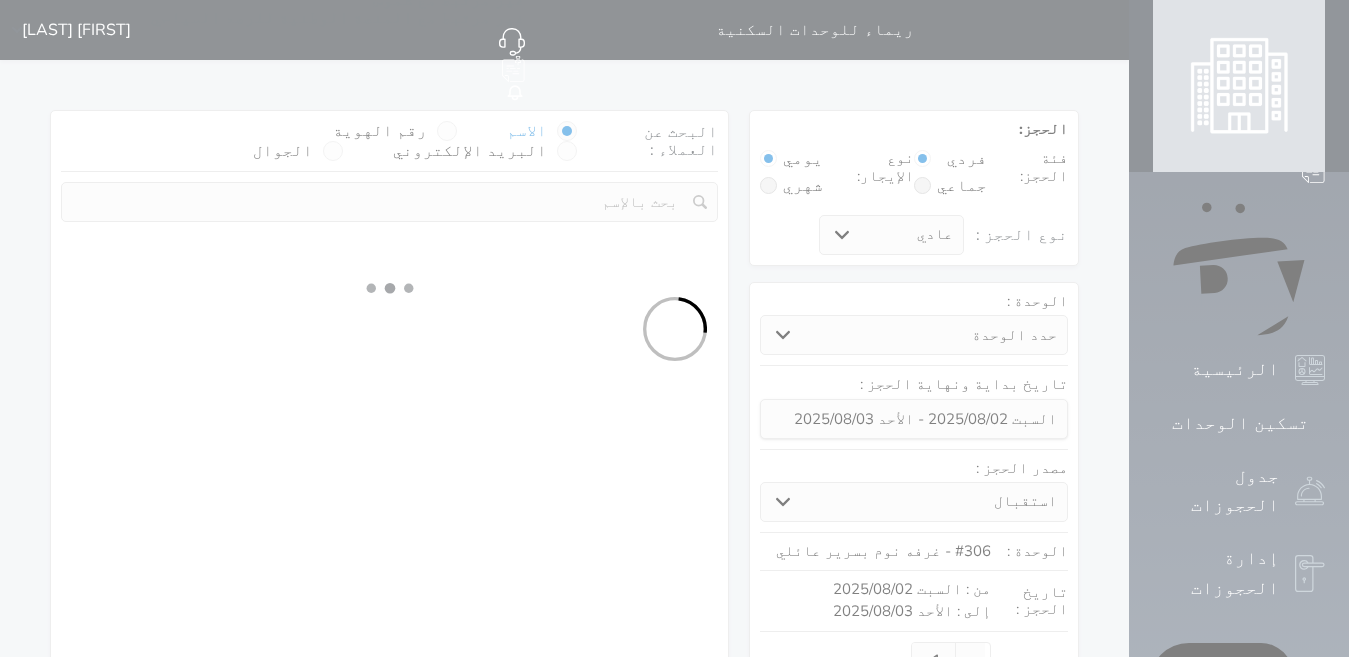select on "1" 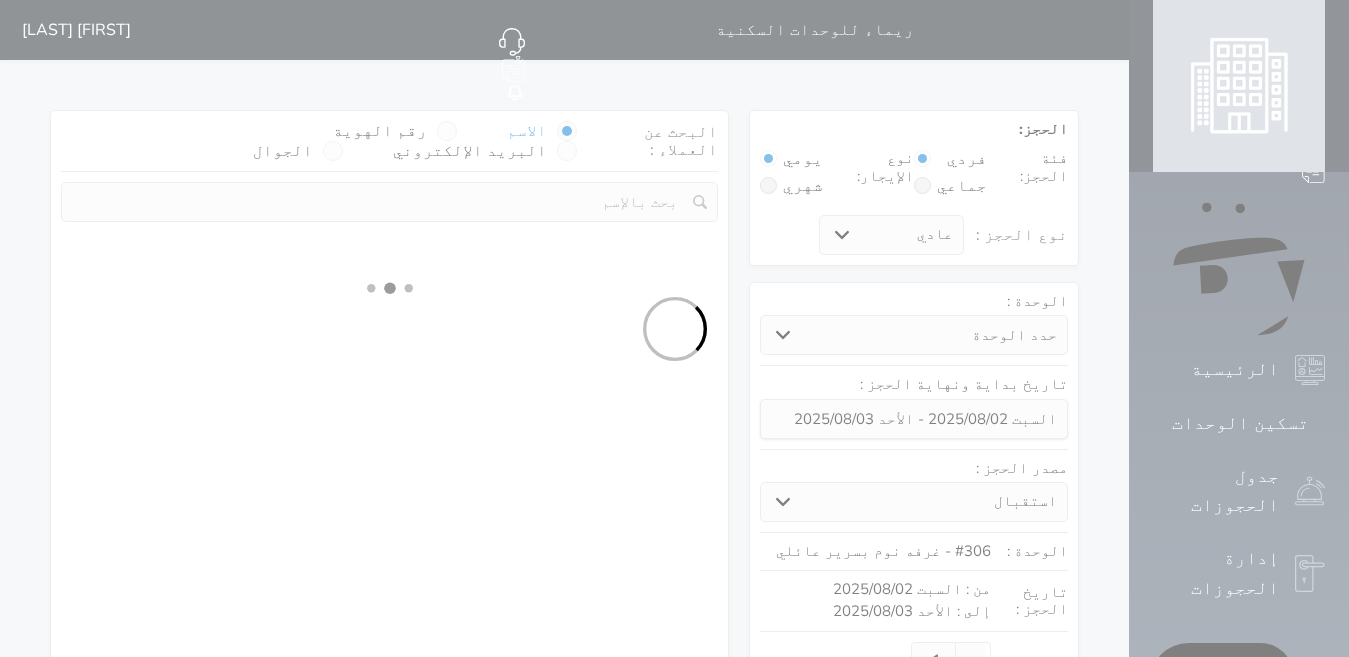 select 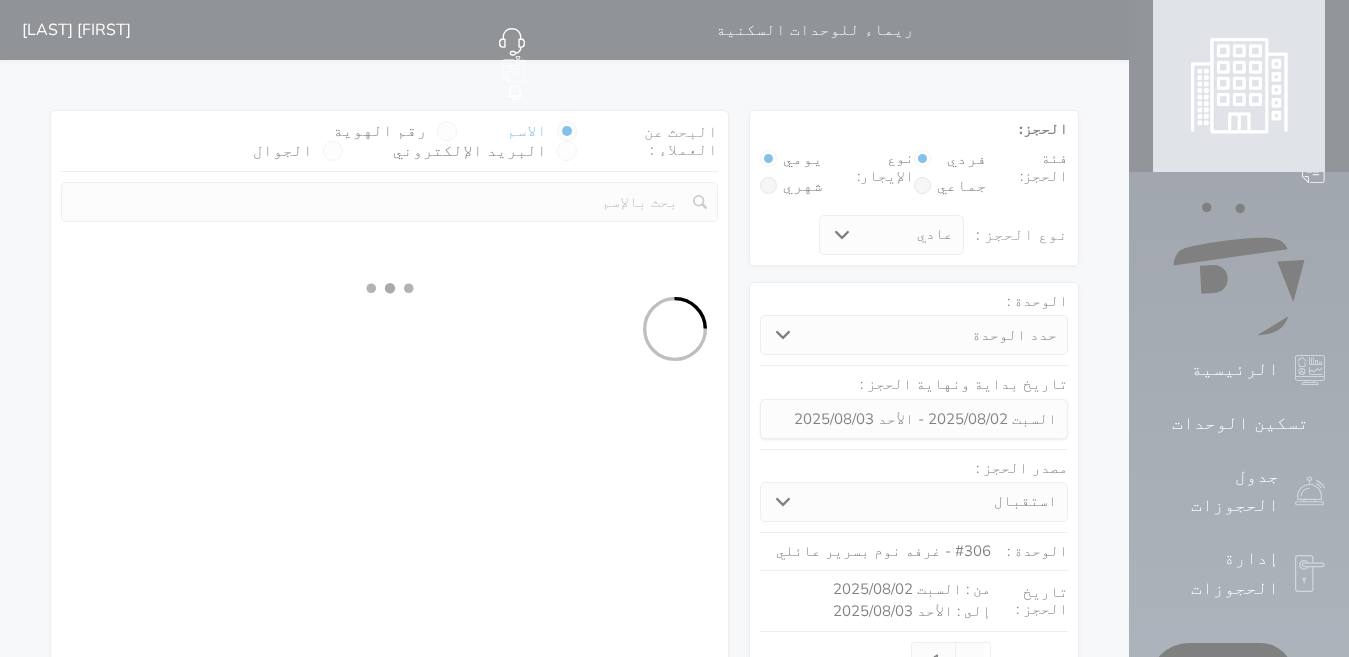 select on "7" 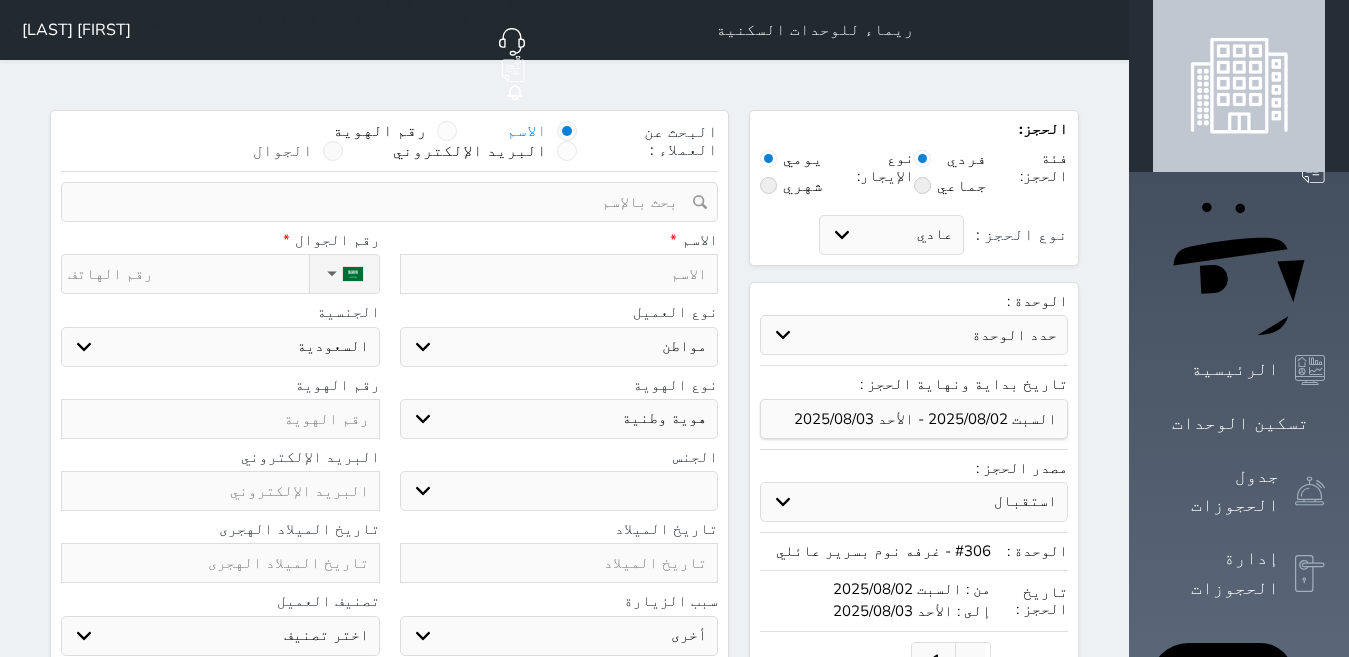 click at bounding box center [333, 151] 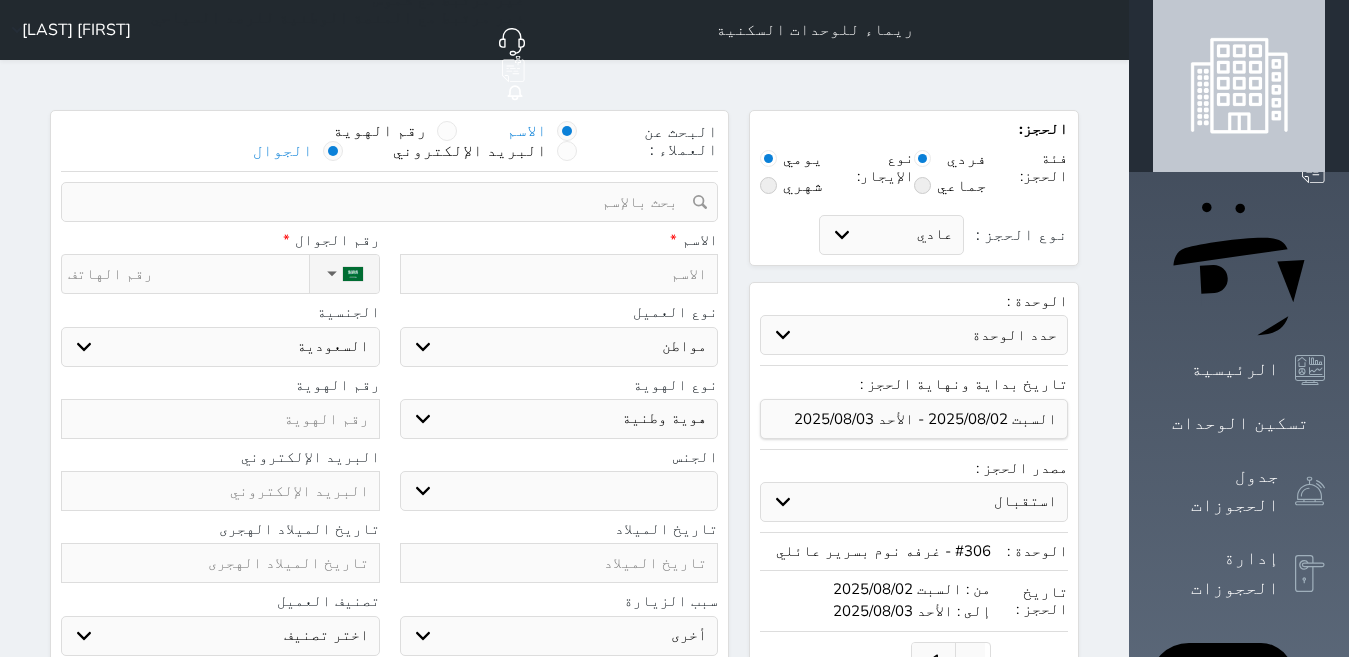 select 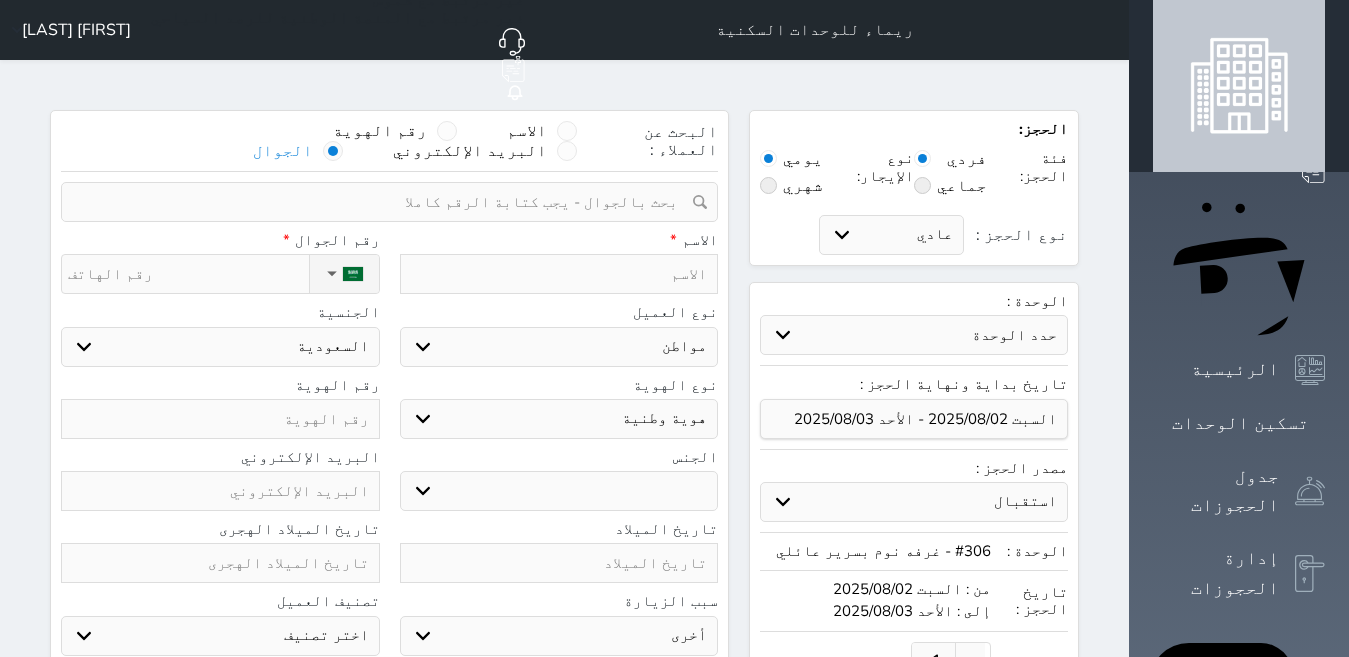 click at bounding box center (382, 202) 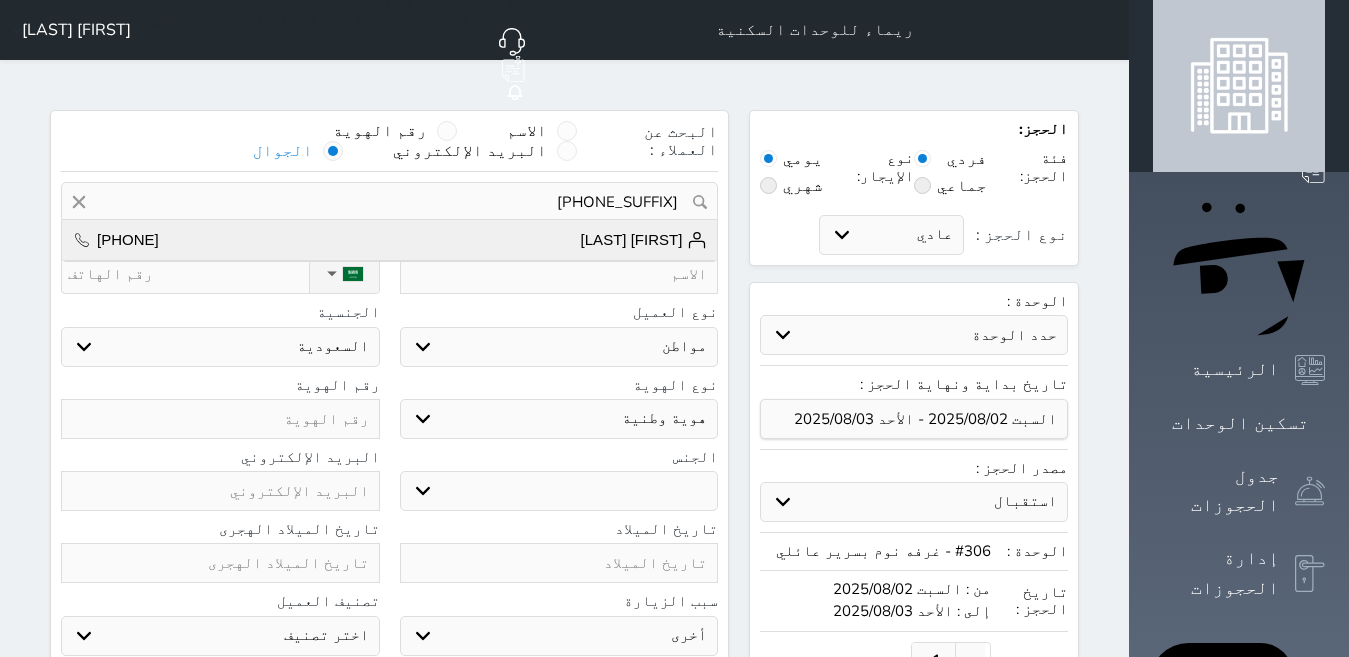 click on "[FIRST] [LAST] || [PHONE]" at bounding box center [389, 240] 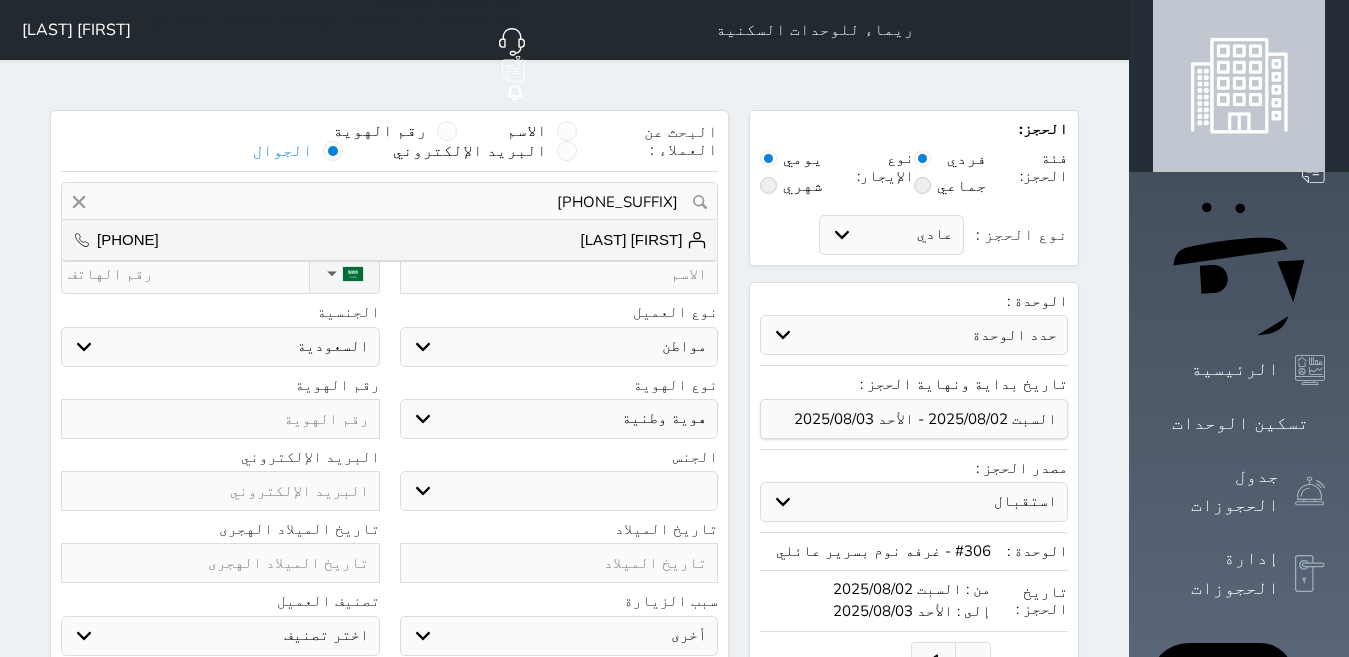 type on "[FIRST] [LAST] || [PHONE]" 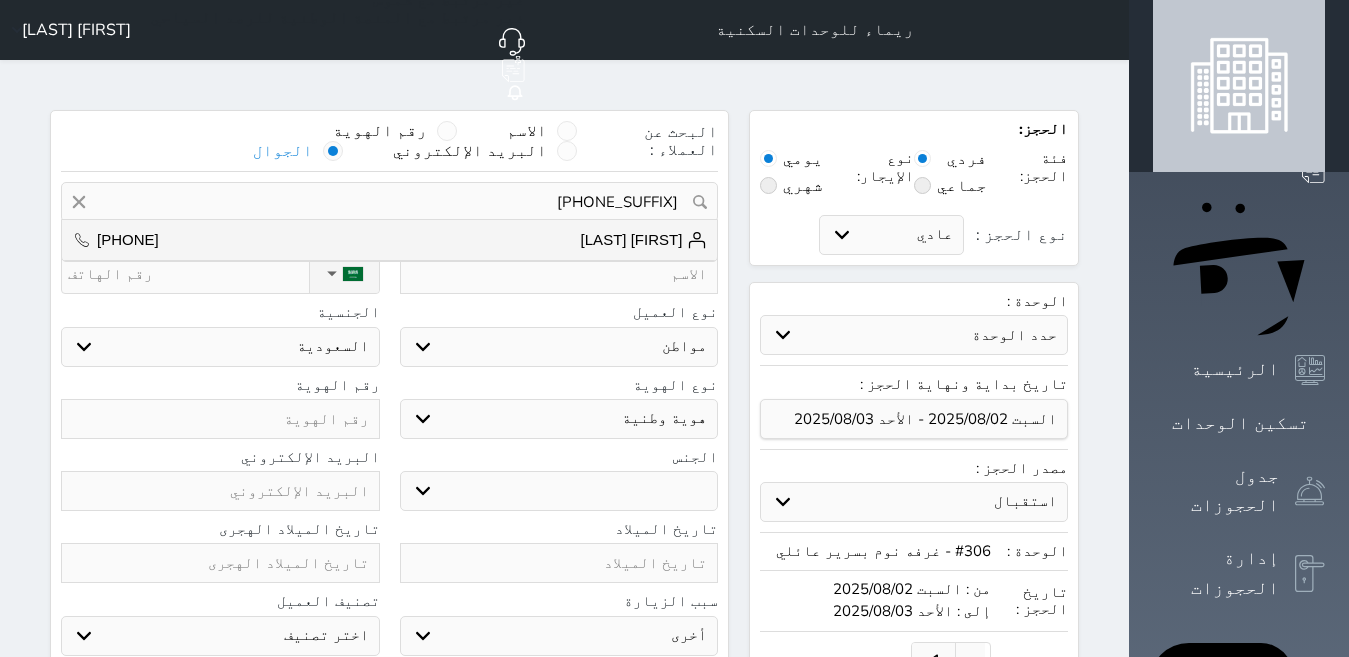 type on "[FIRST] [LAST]" 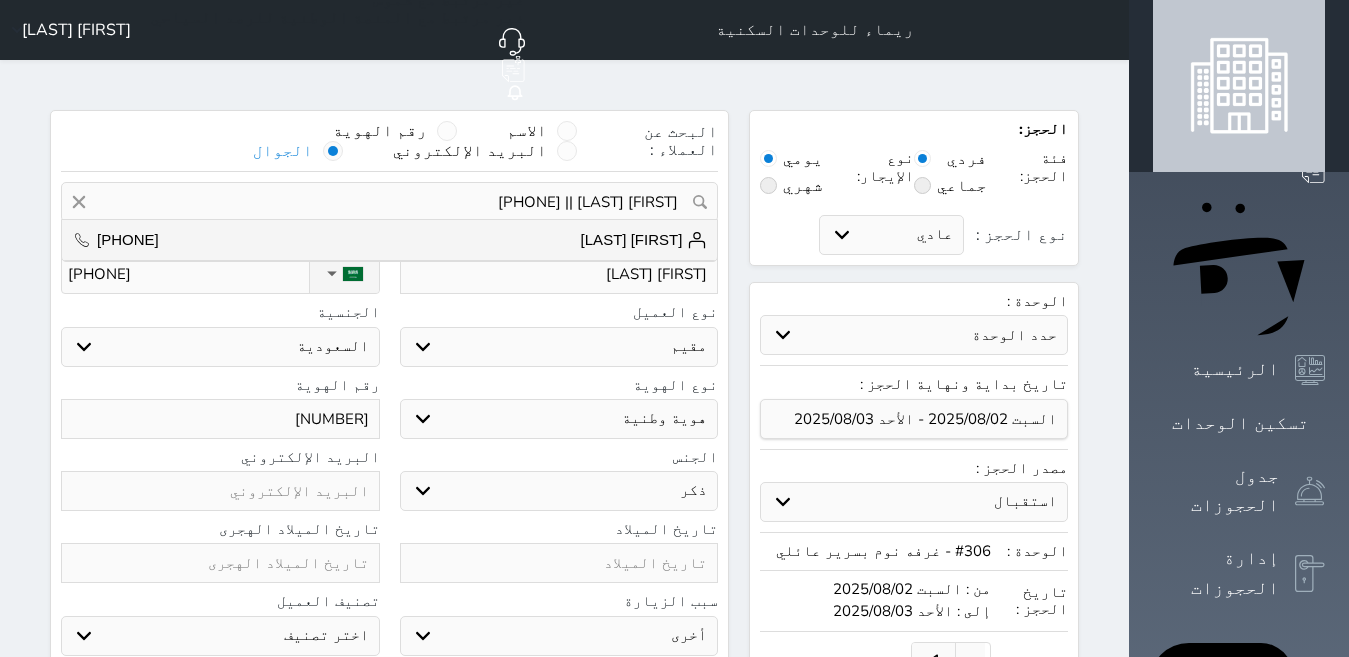 select on "305" 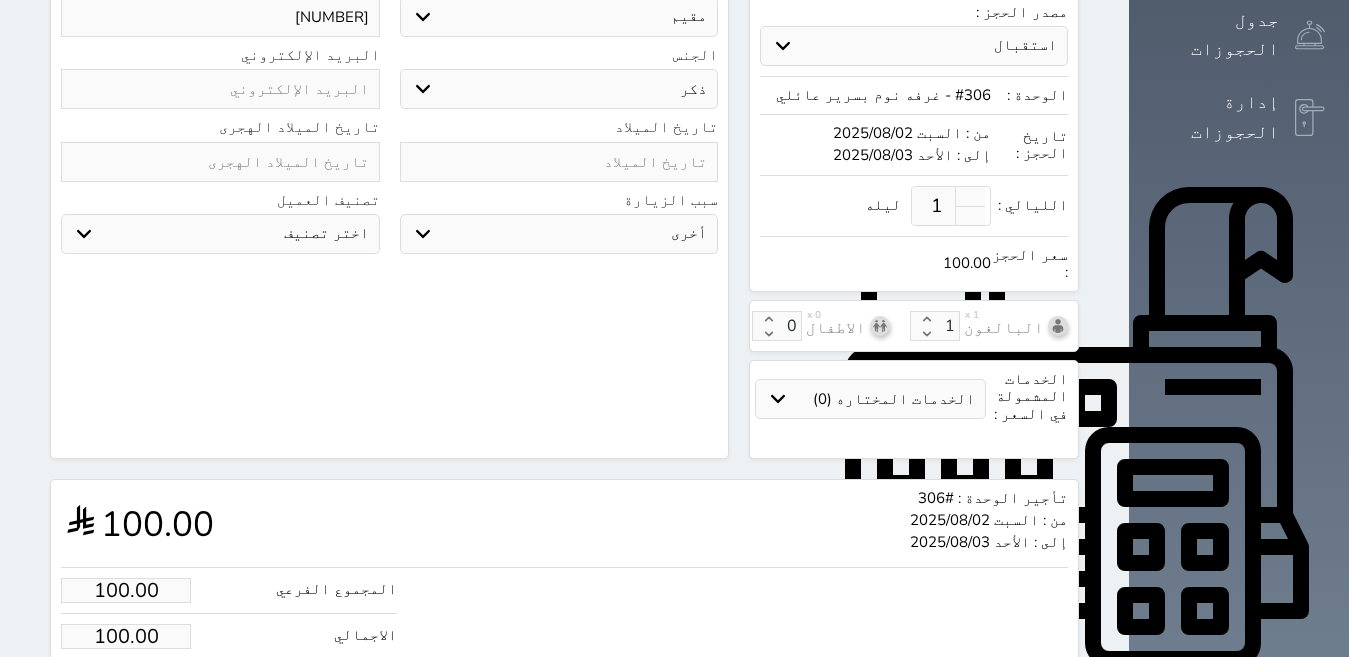 scroll, scrollTop: 482, scrollLeft: 0, axis: vertical 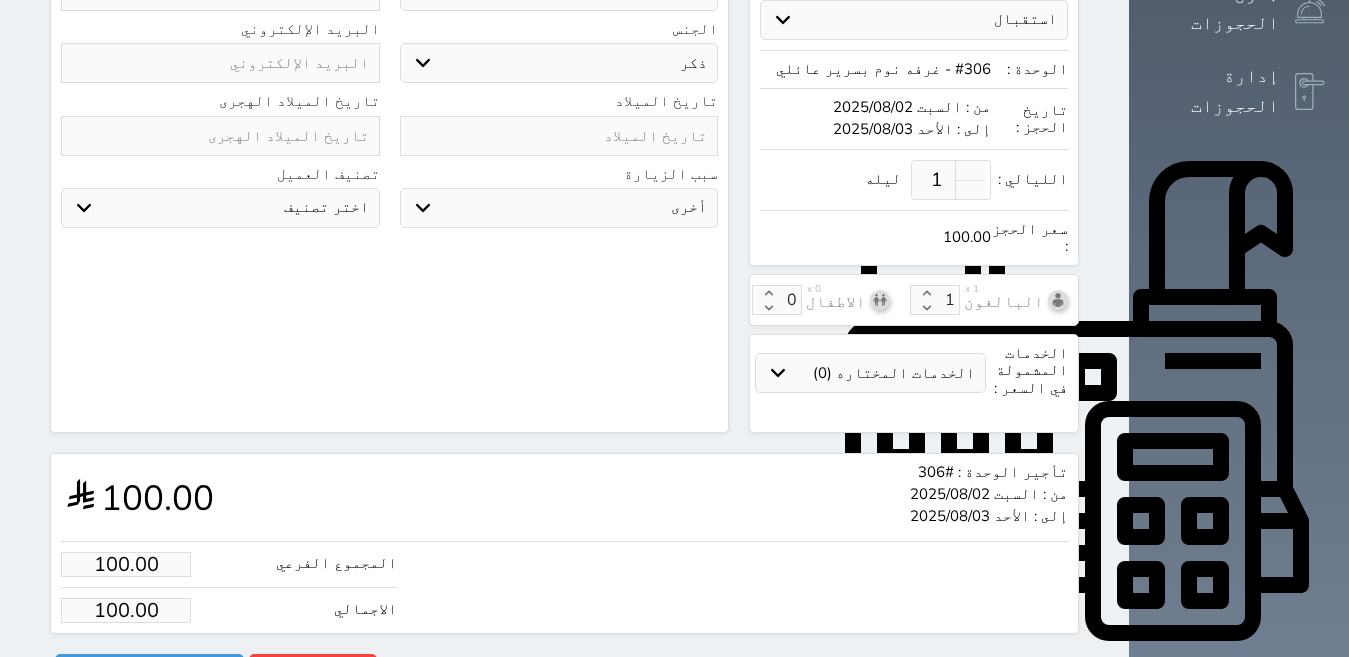click on "100.00" at bounding box center (126, 610) 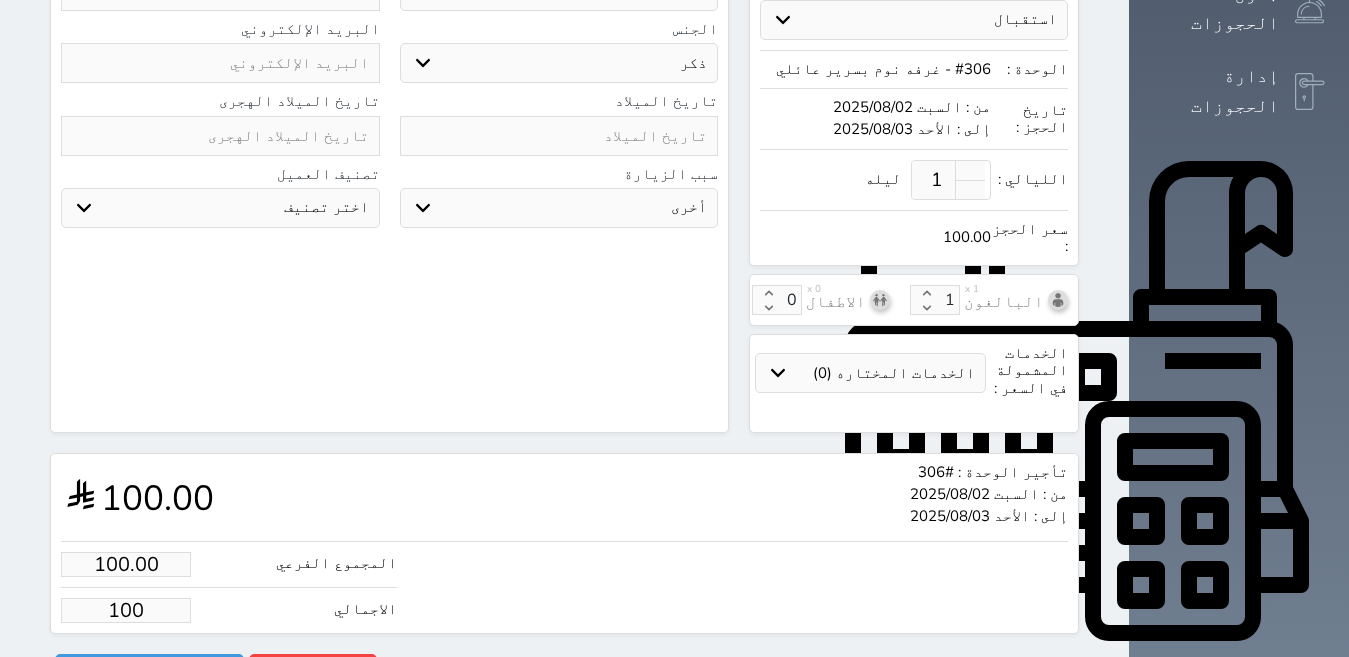type on "10.00" 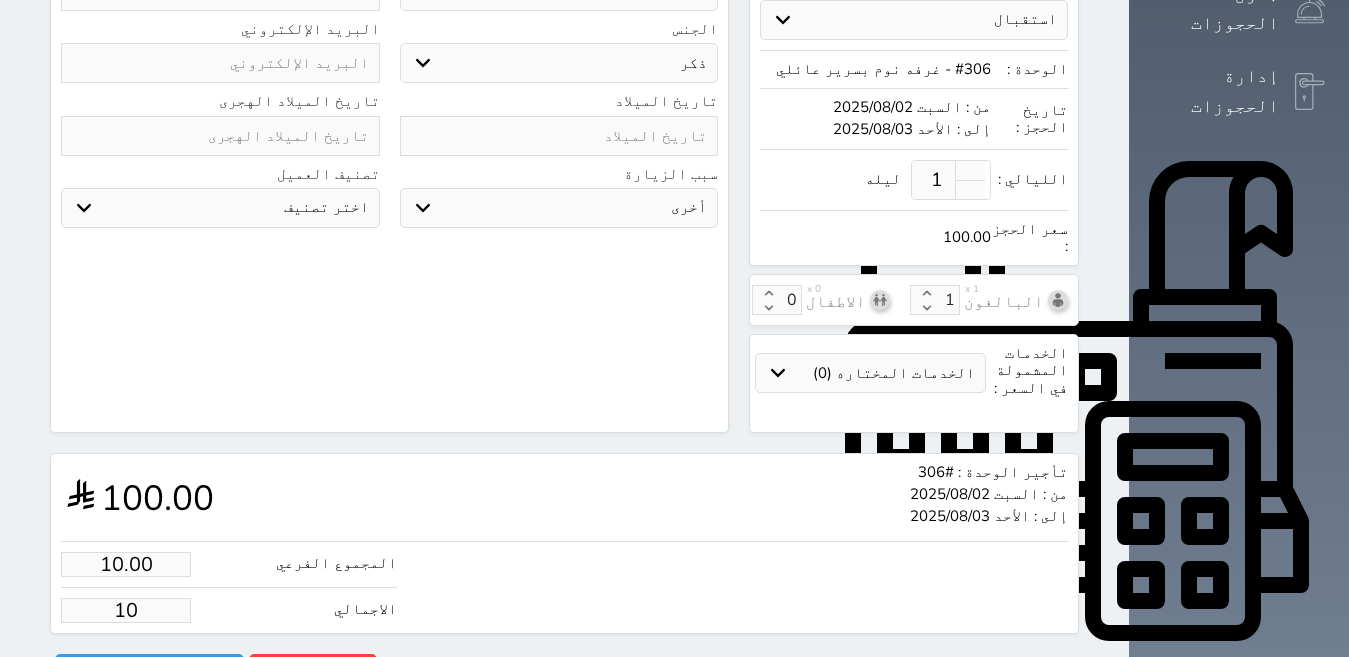 type on "1.00" 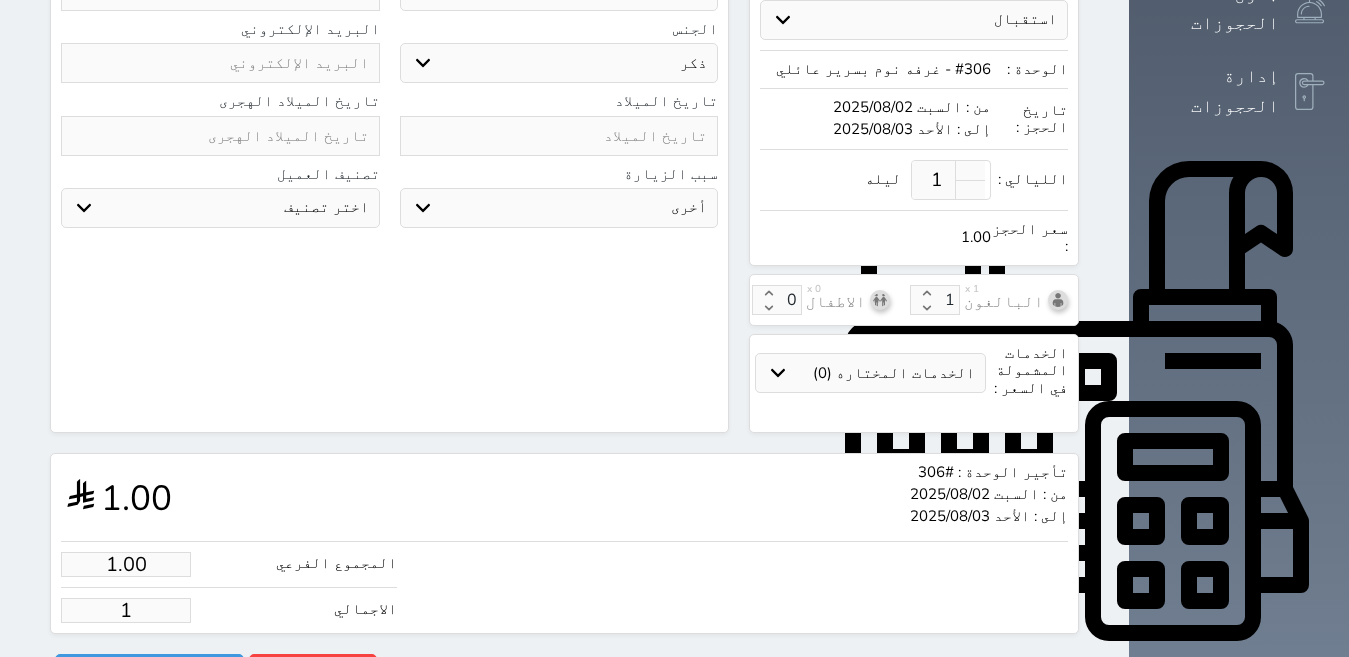 type 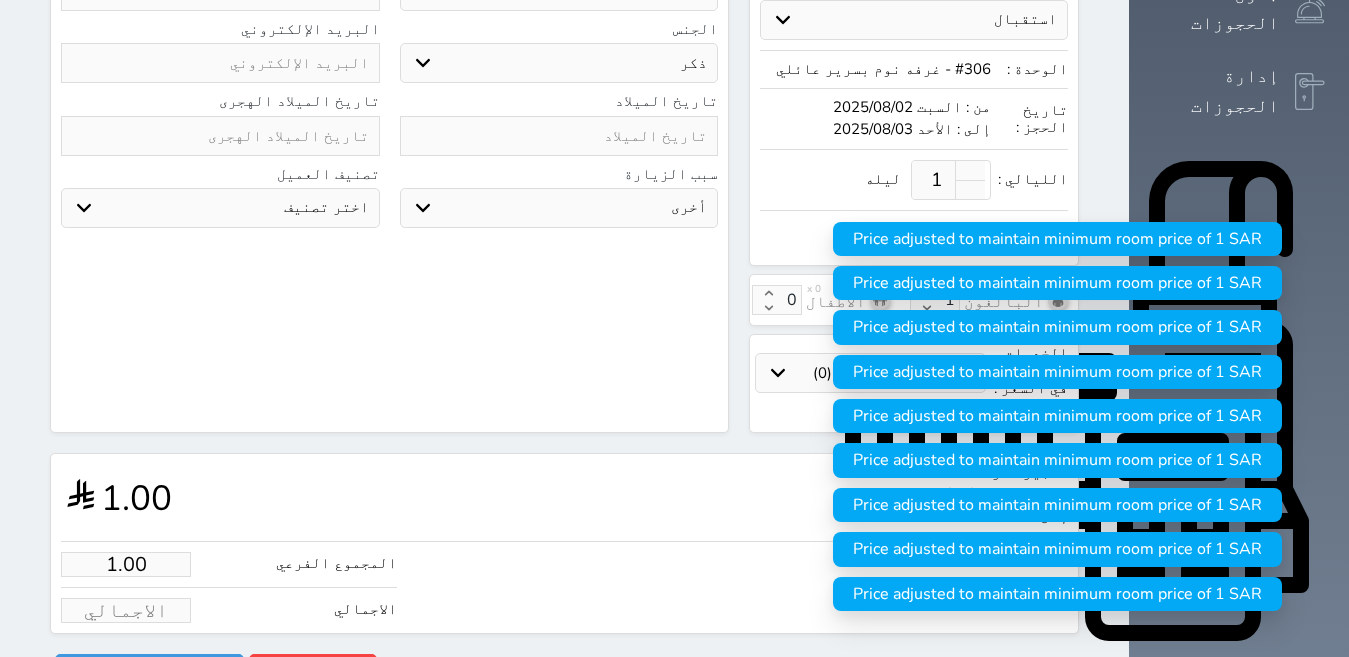type on "8.00" 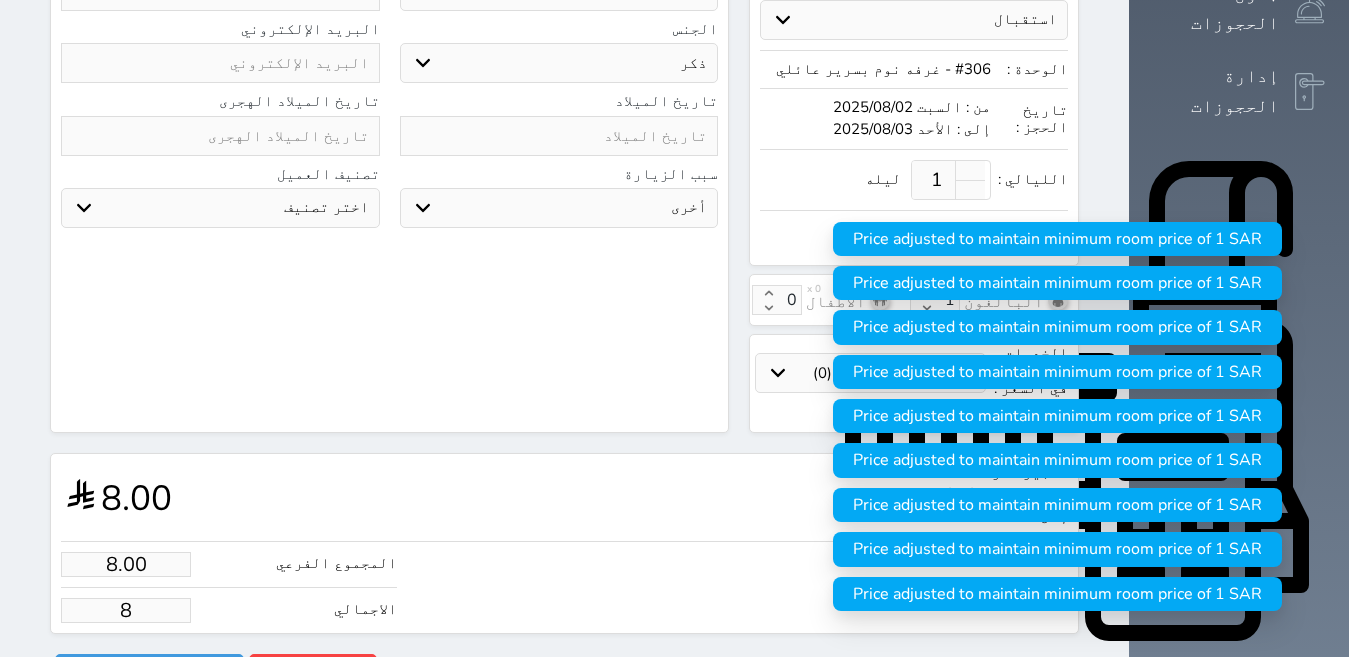 type on "80.00" 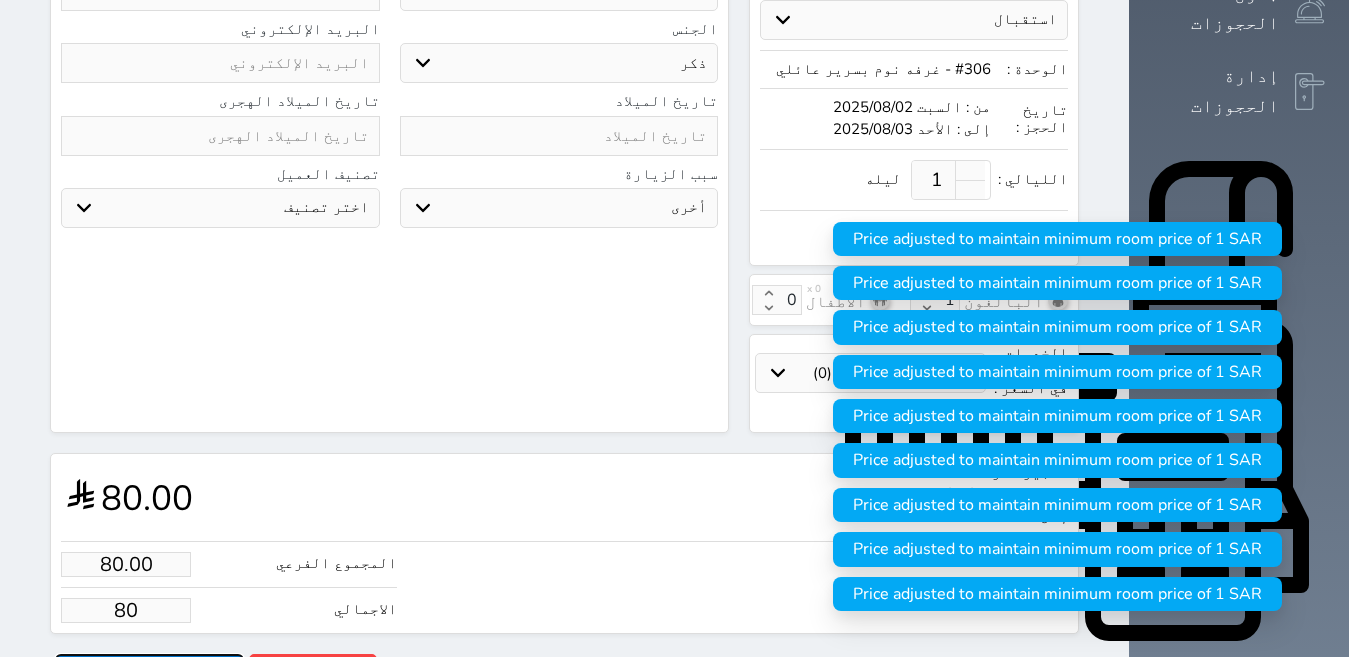 type on "80.00" 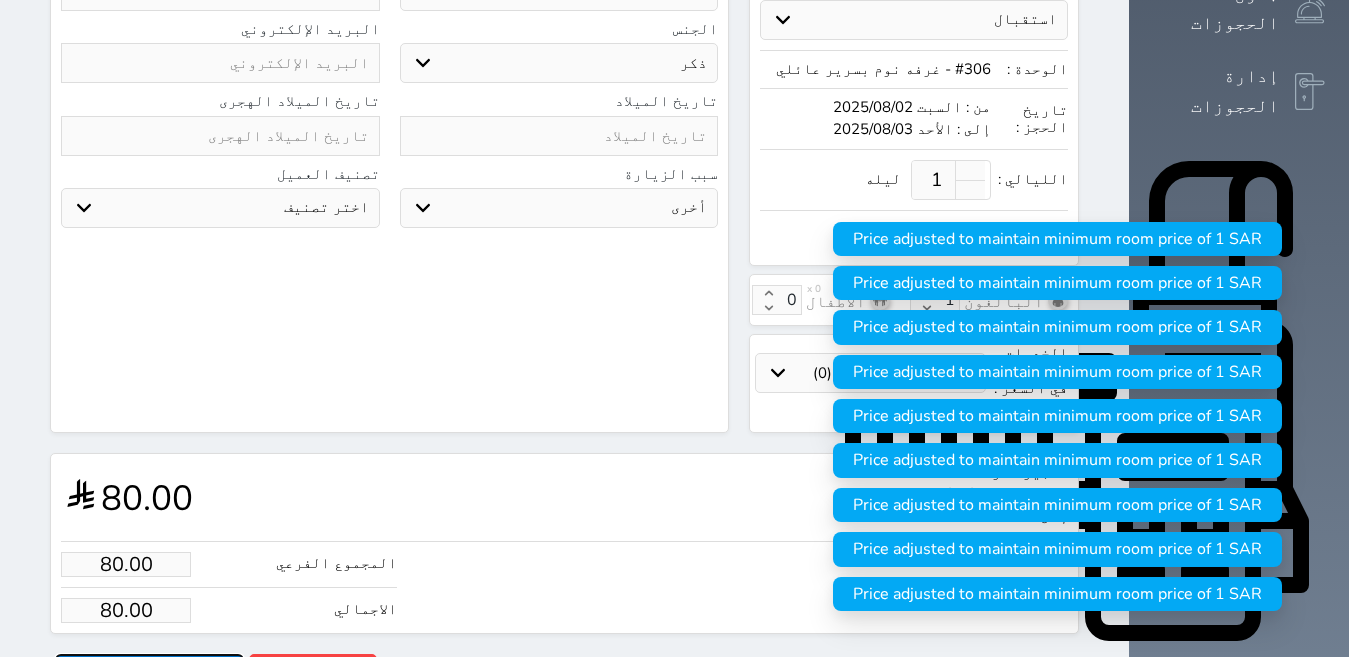 click on "حجز" at bounding box center (149, 671) 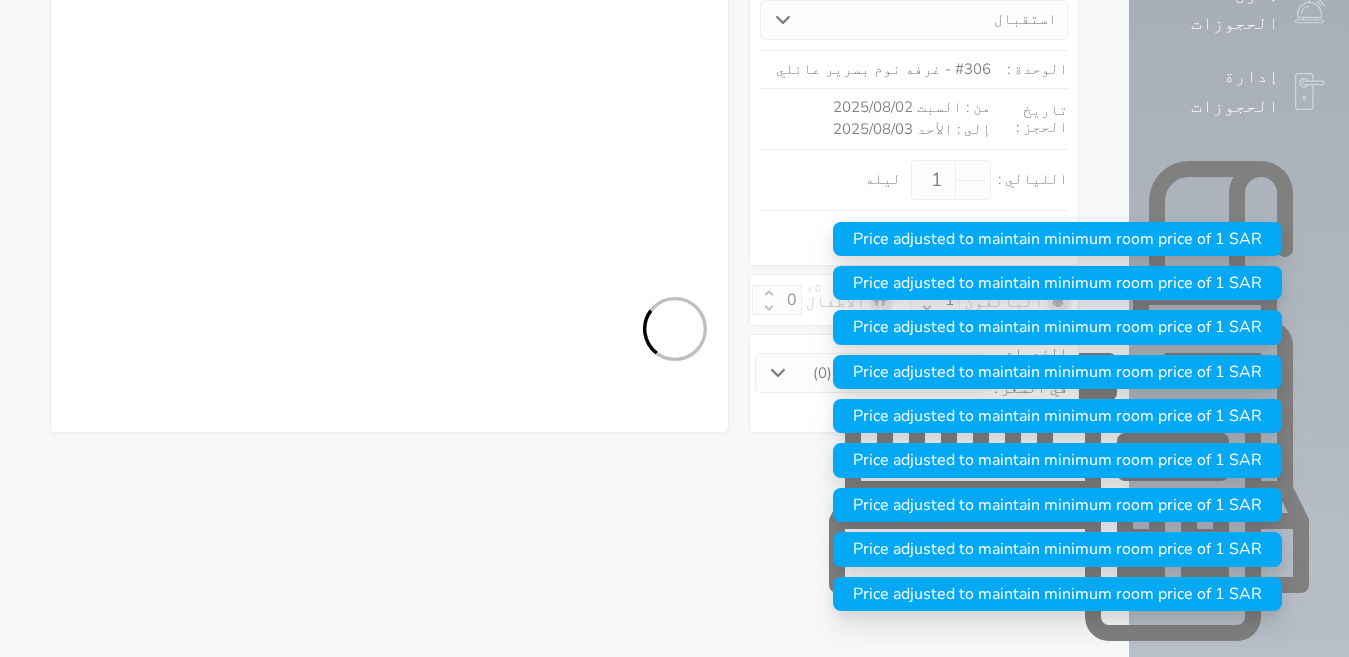 scroll, scrollTop: 325, scrollLeft: 0, axis: vertical 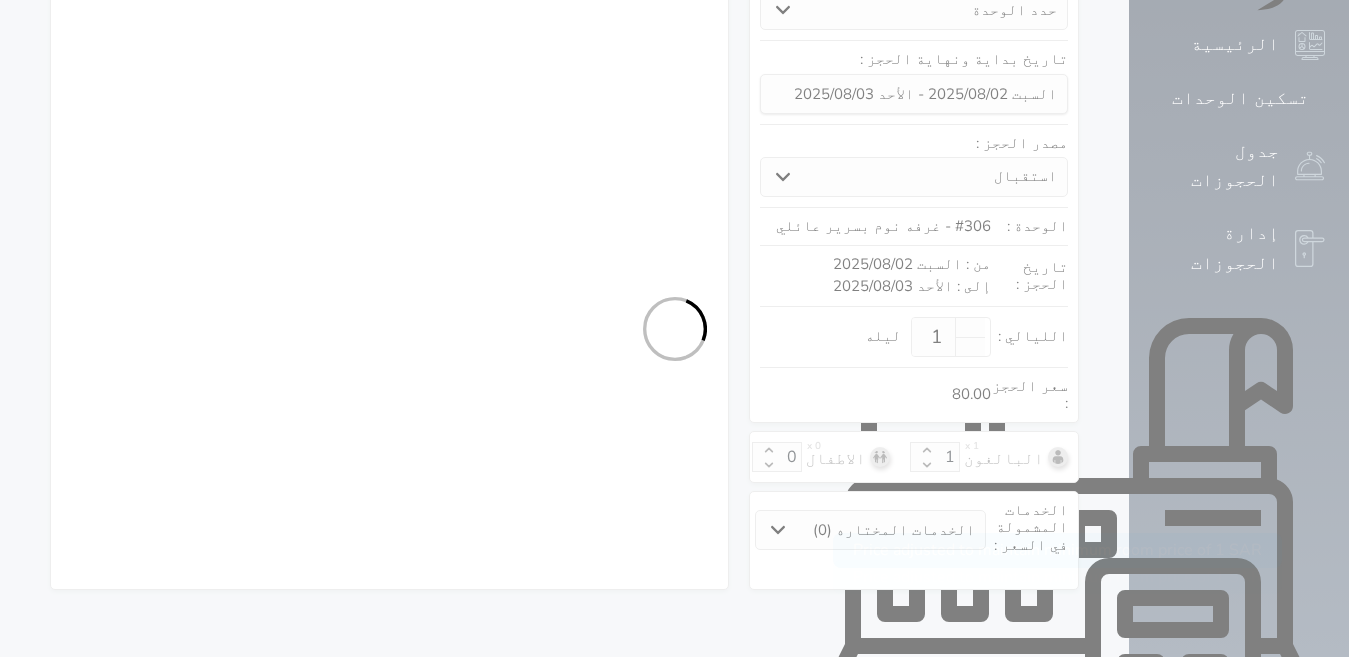 select on "4" 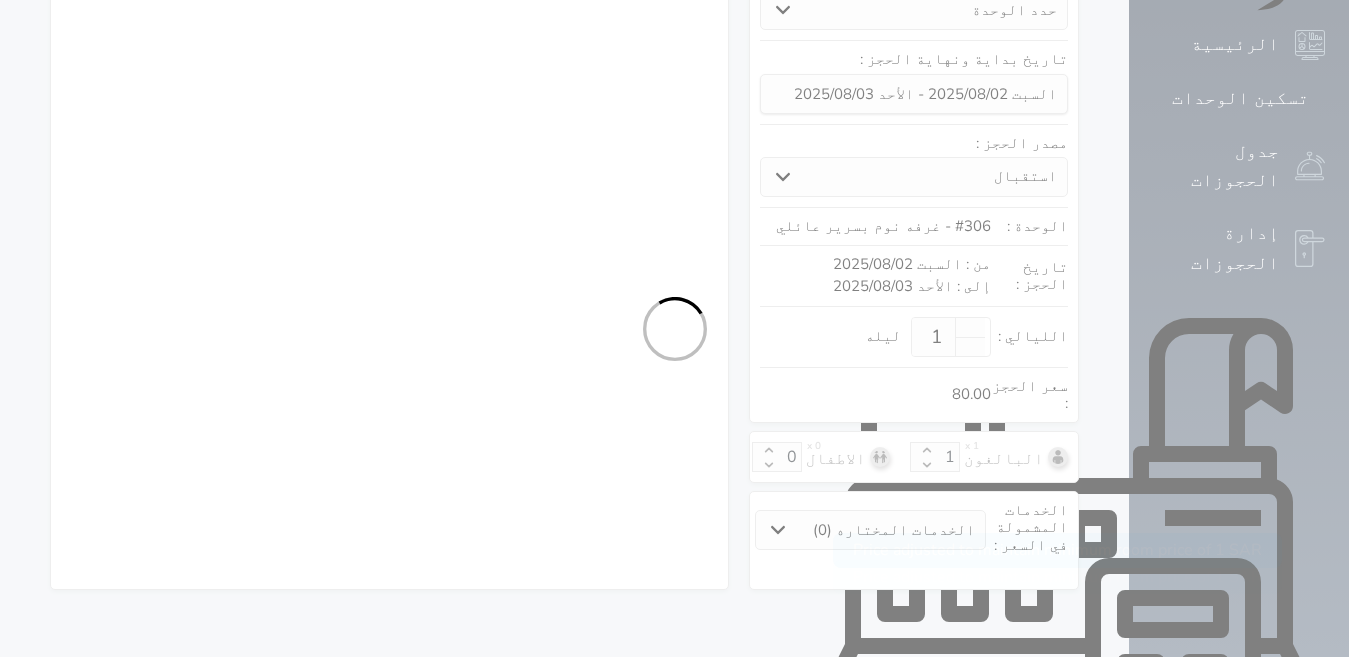 select on "305" 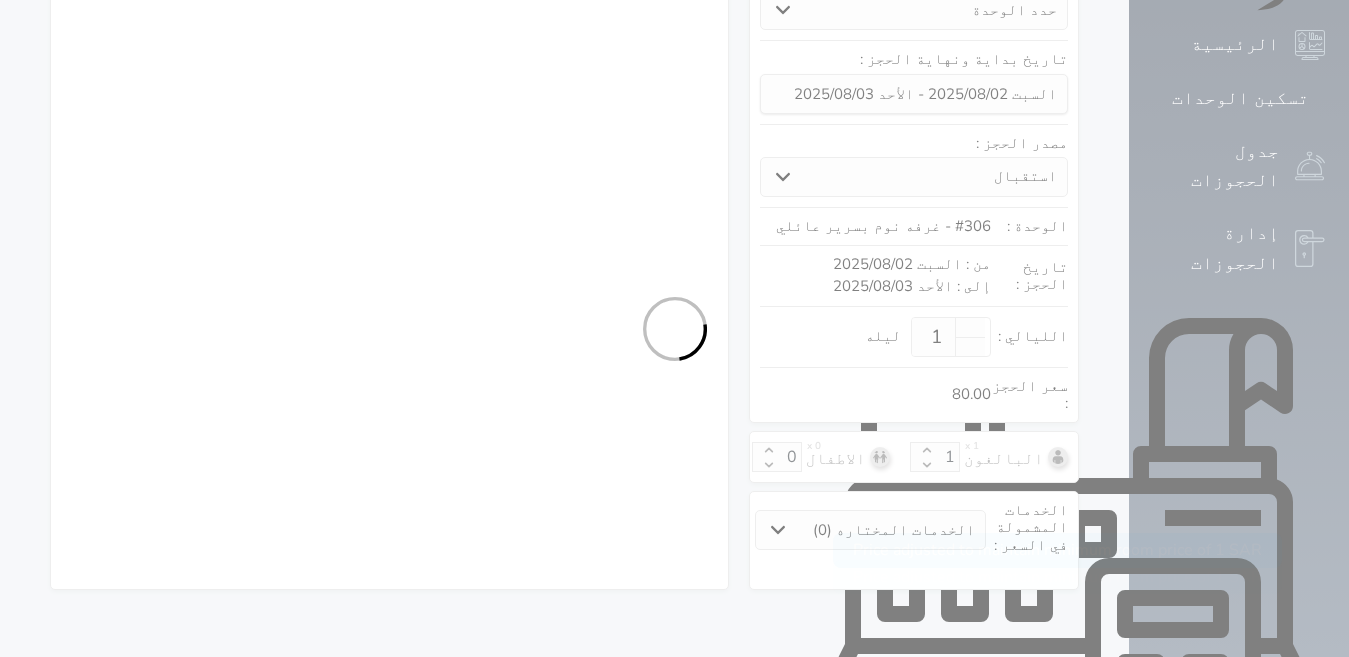 select on "4" 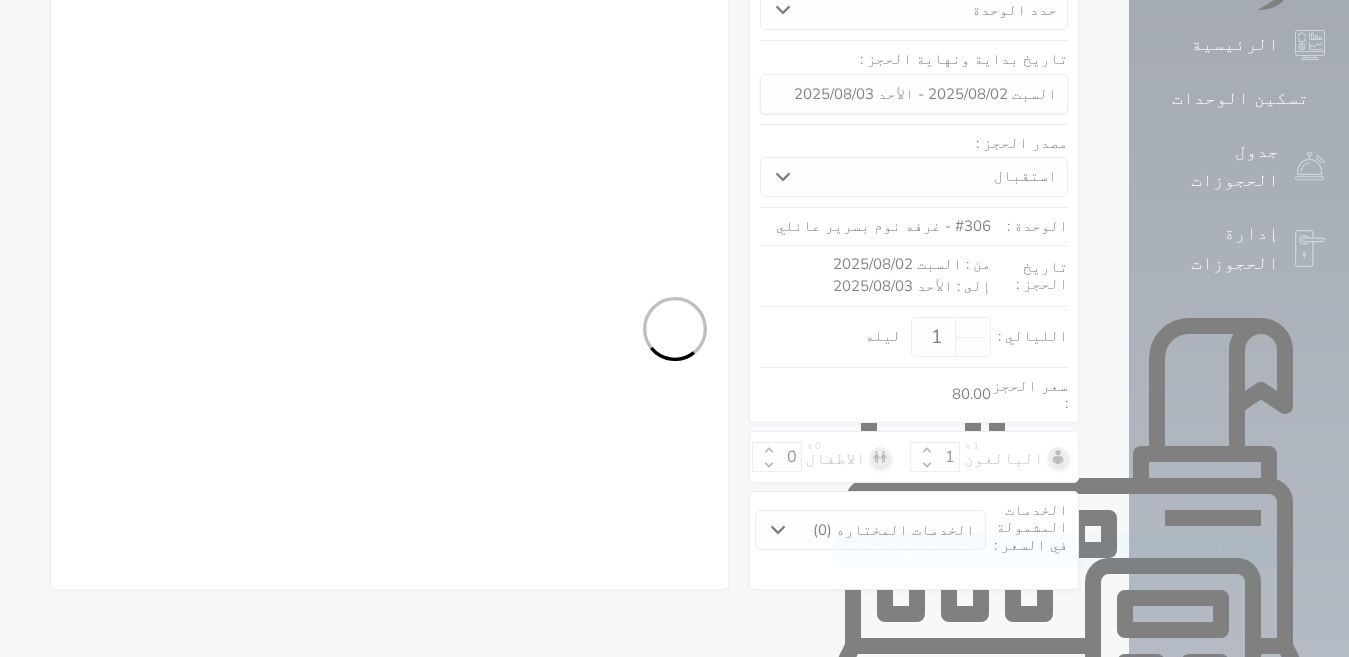 select on "7" 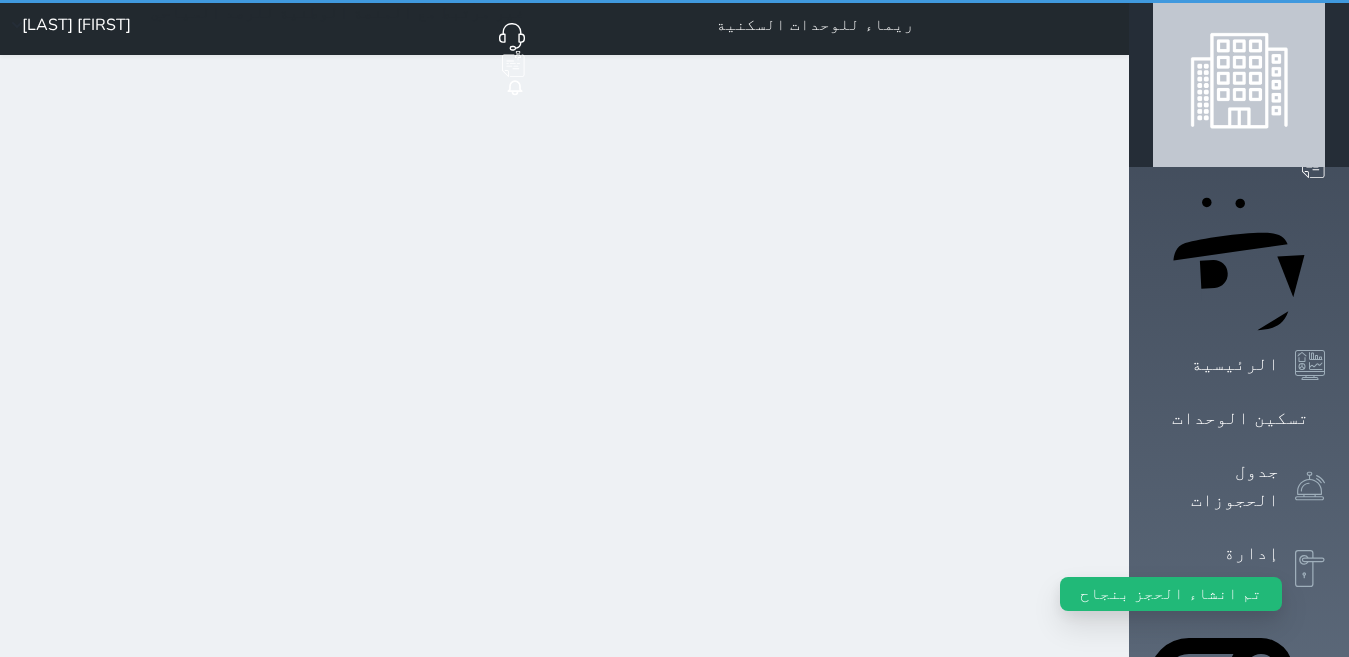 scroll, scrollTop: 0, scrollLeft: 0, axis: both 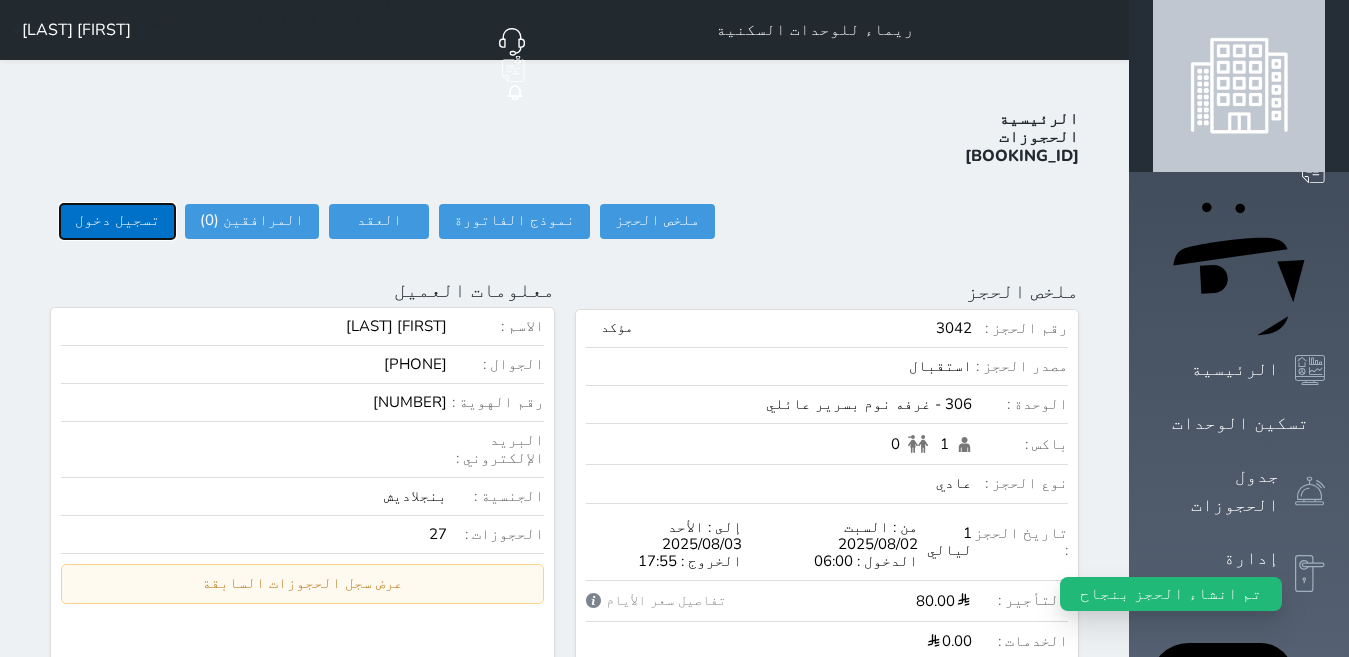 click on "تسجيل دخول" at bounding box center [117, 221] 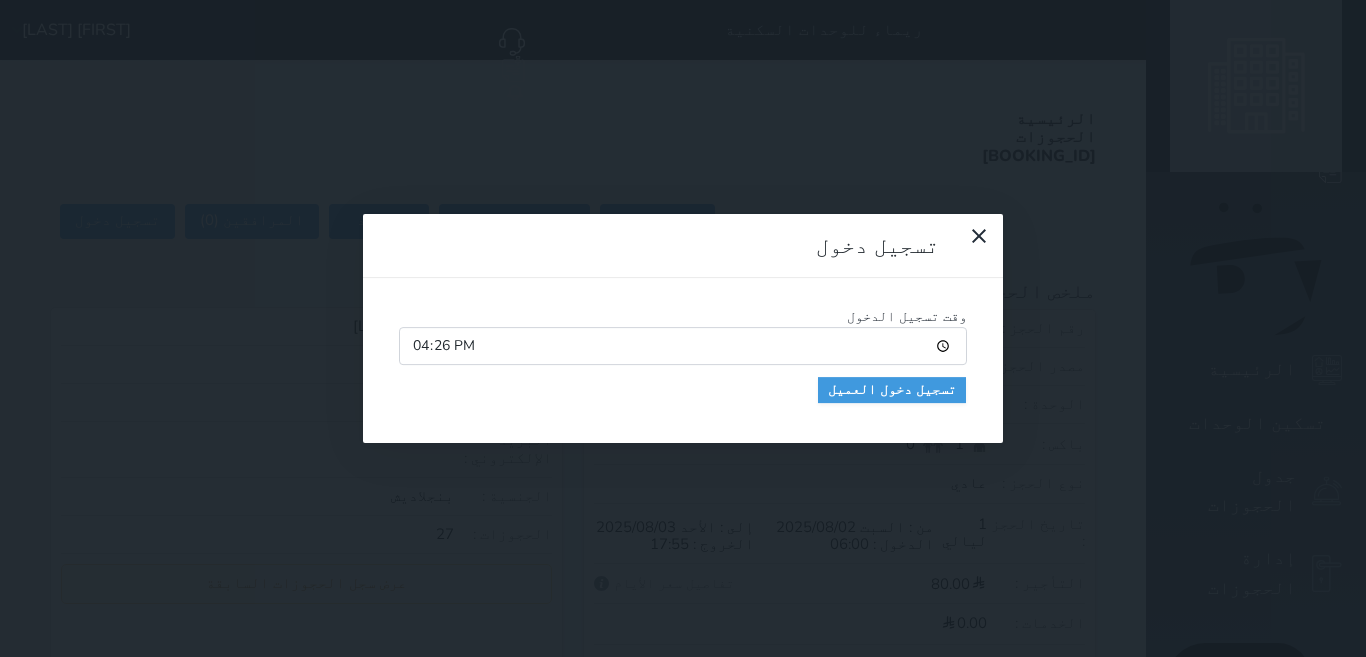 click on "time [TIME] login [CLIENT] login" at bounding box center (683, 361) 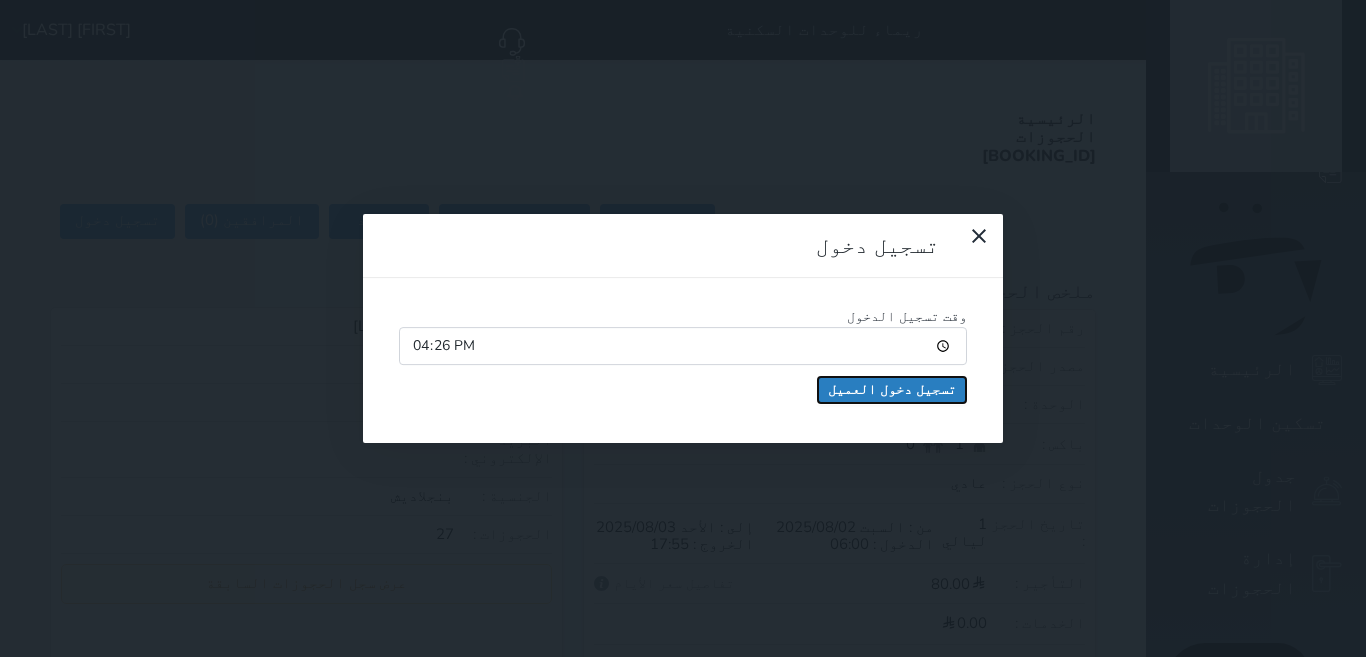 click on "تسجيل دخول العميل" at bounding box center [892, 390] 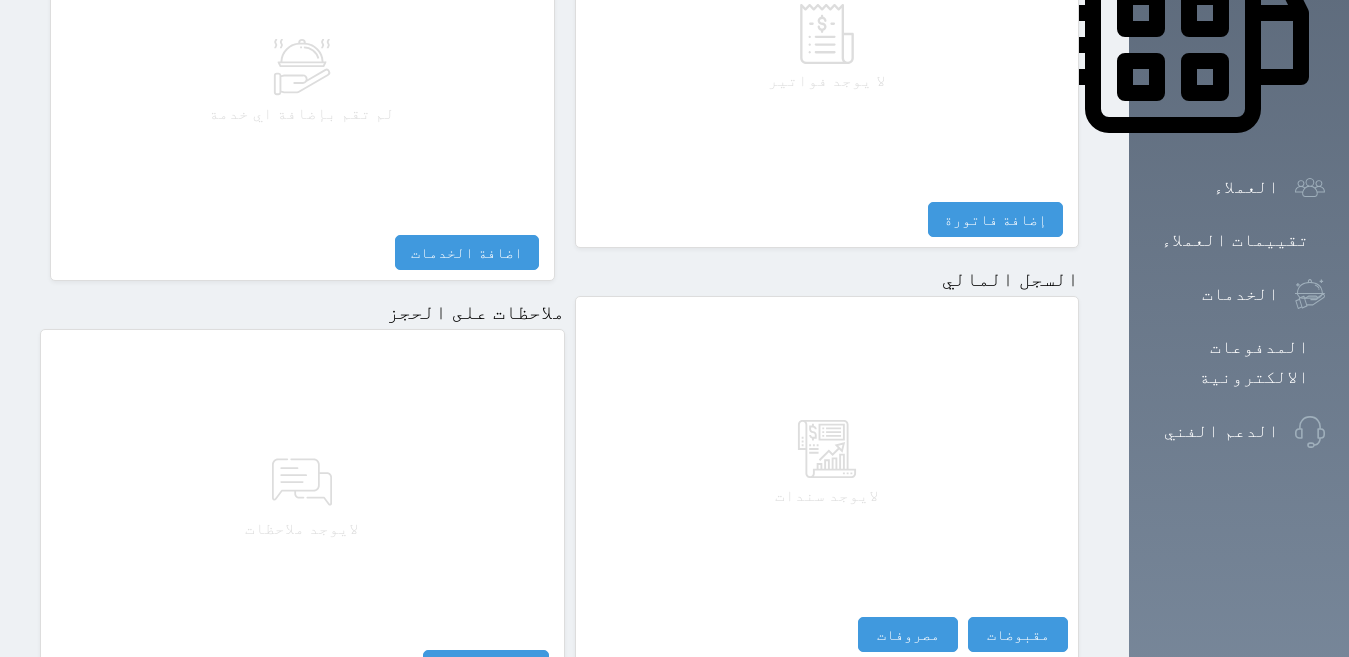 scroll, scrollTop: 1068, scrollLeft: 0, axis: vertical 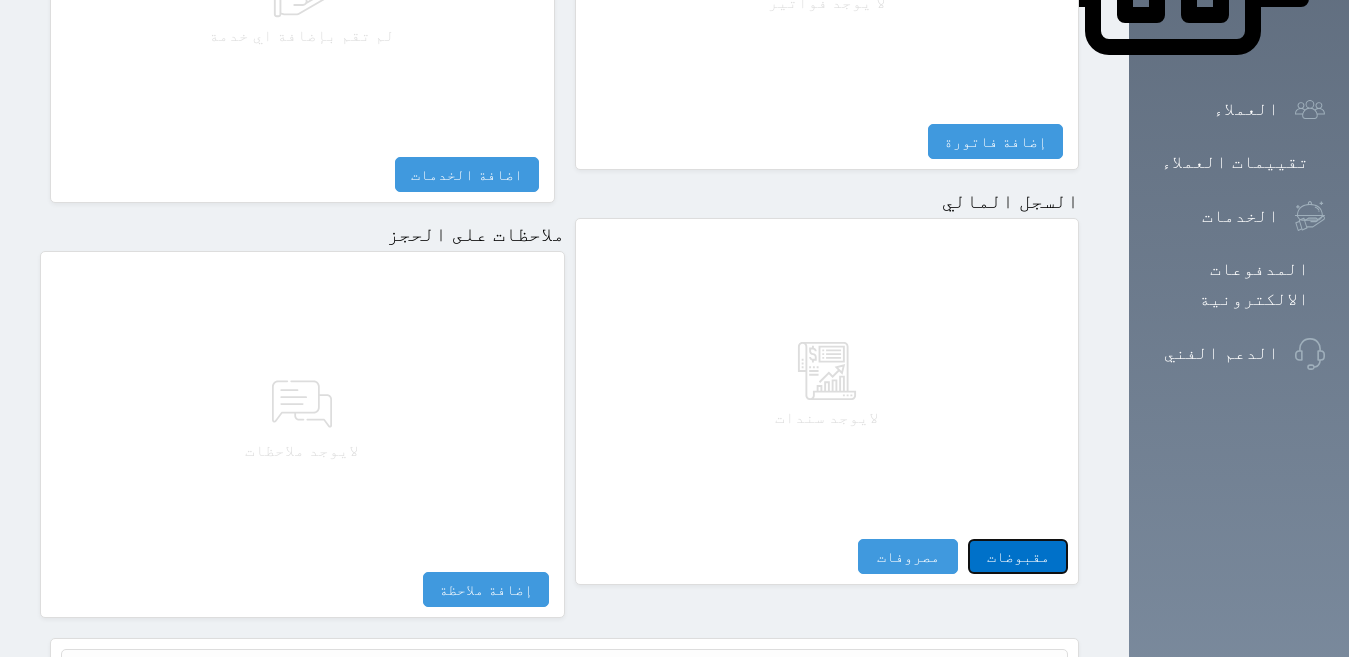 click on "مقبوضات" at bounding box center (1018, 556) 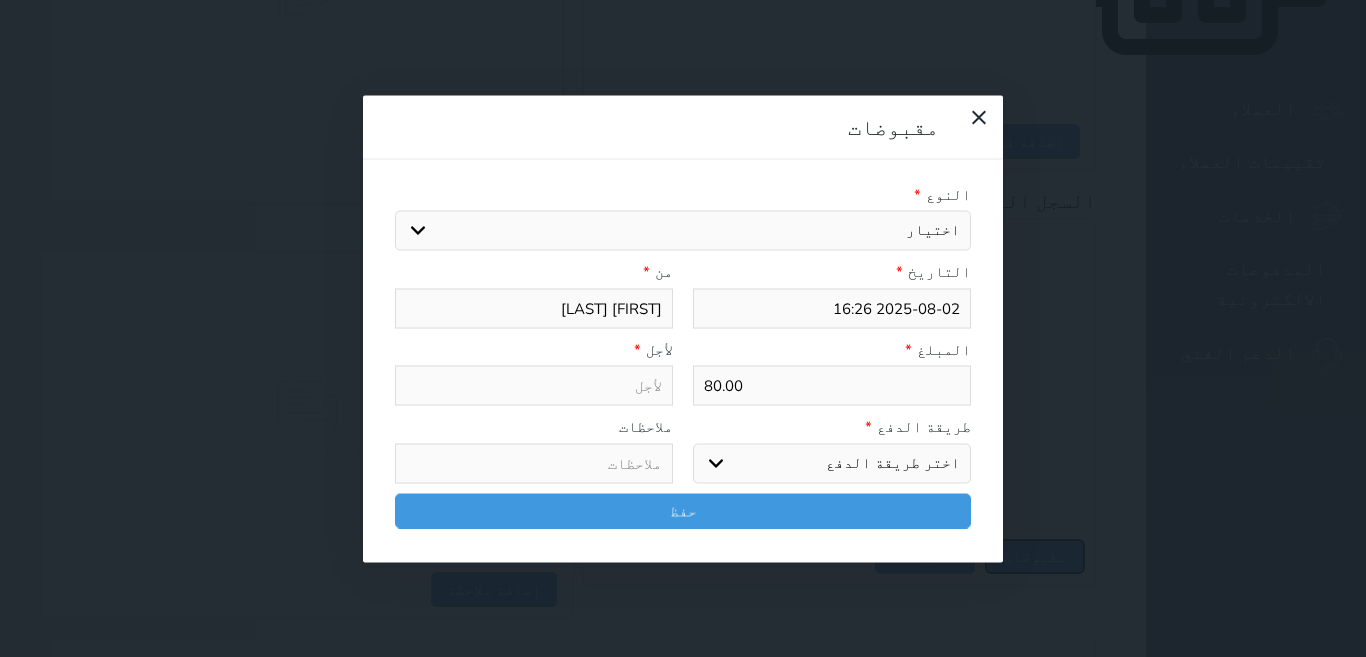 select 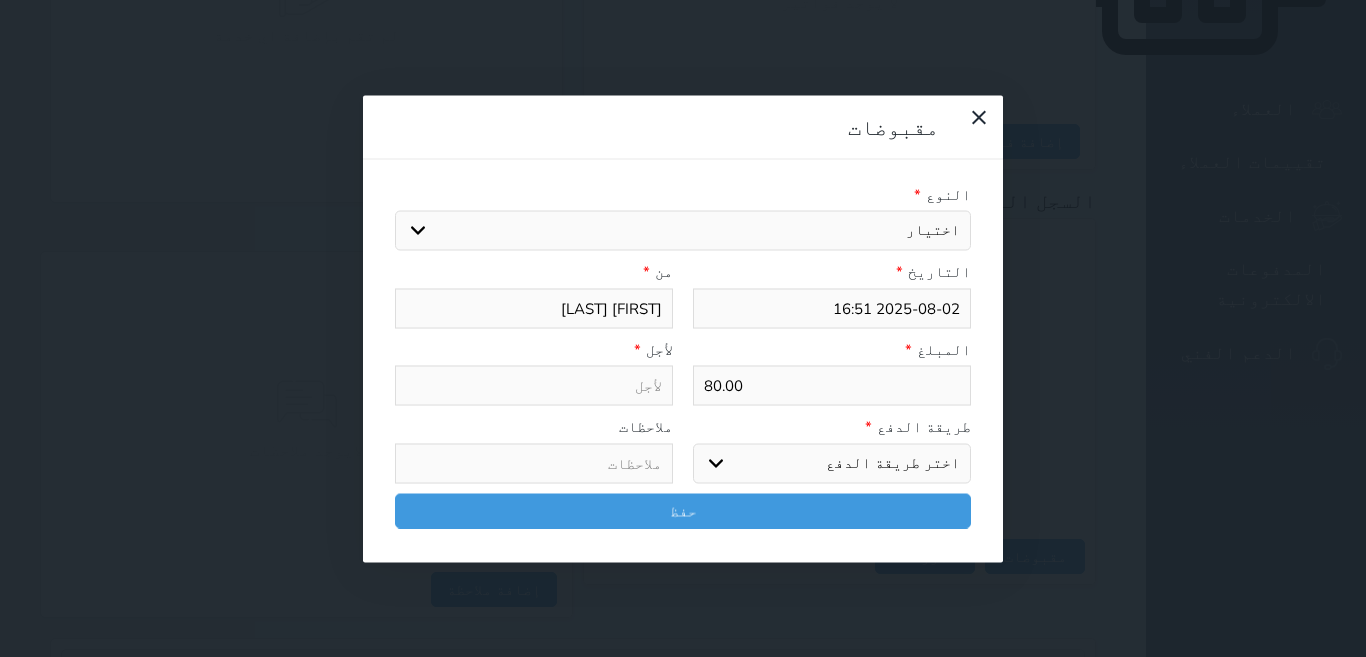 click on "اختيار" at bounding box center [683, 231] 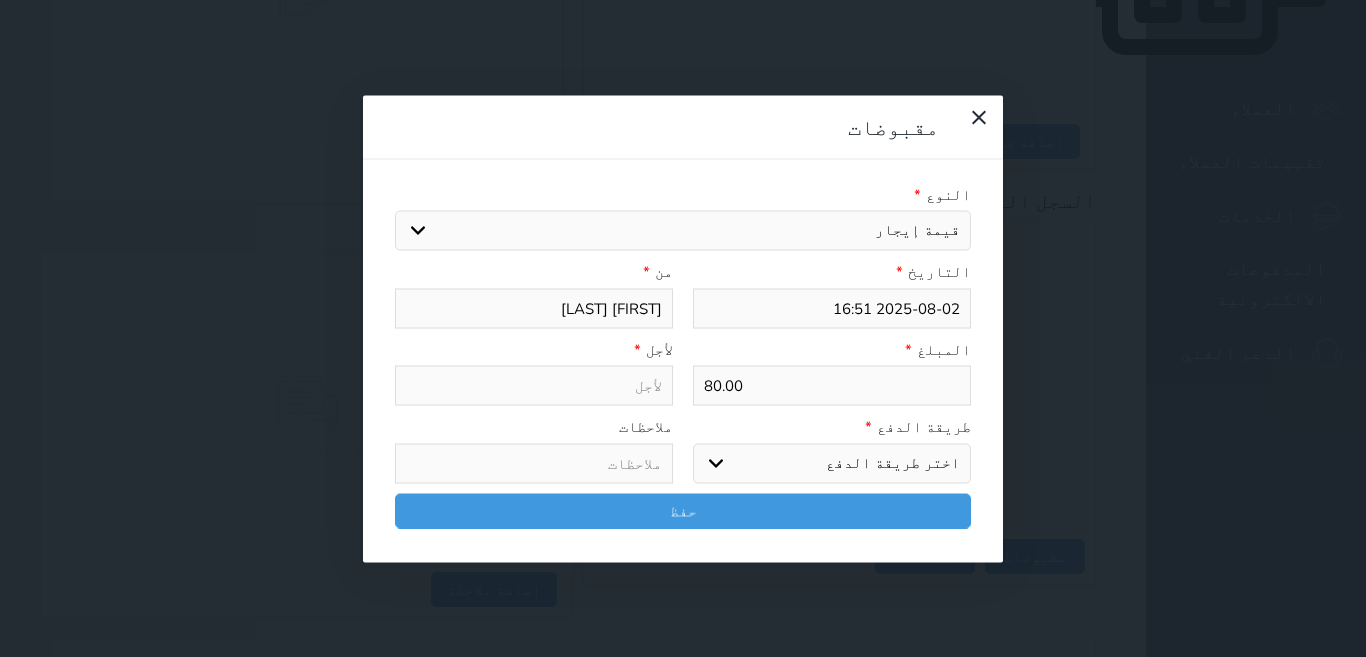click on "اختيار   مقبوضات عامة قيمة إيجار فواتير تامين عربون لا ينطبق آخر مغسلة واي فاي - الإنترنت مواقف السيارات طعام الأغذية والمشروبات مشروبات المشروبات الباردة المشروبات الساخنة الإفطار غداء عشاء مخبز و كعك حمام سباحة الصالة الرياضية سبا و خدمات الجمال اختيار وإسقاط (خدمات النقل) ميني بار كابل - تلفزيون سرير إضافي تصفيف الشعر التسوق خدمات الجولات السياحية المنظمة خدمات الدليل السياحي" at bounding box center (683, 231) 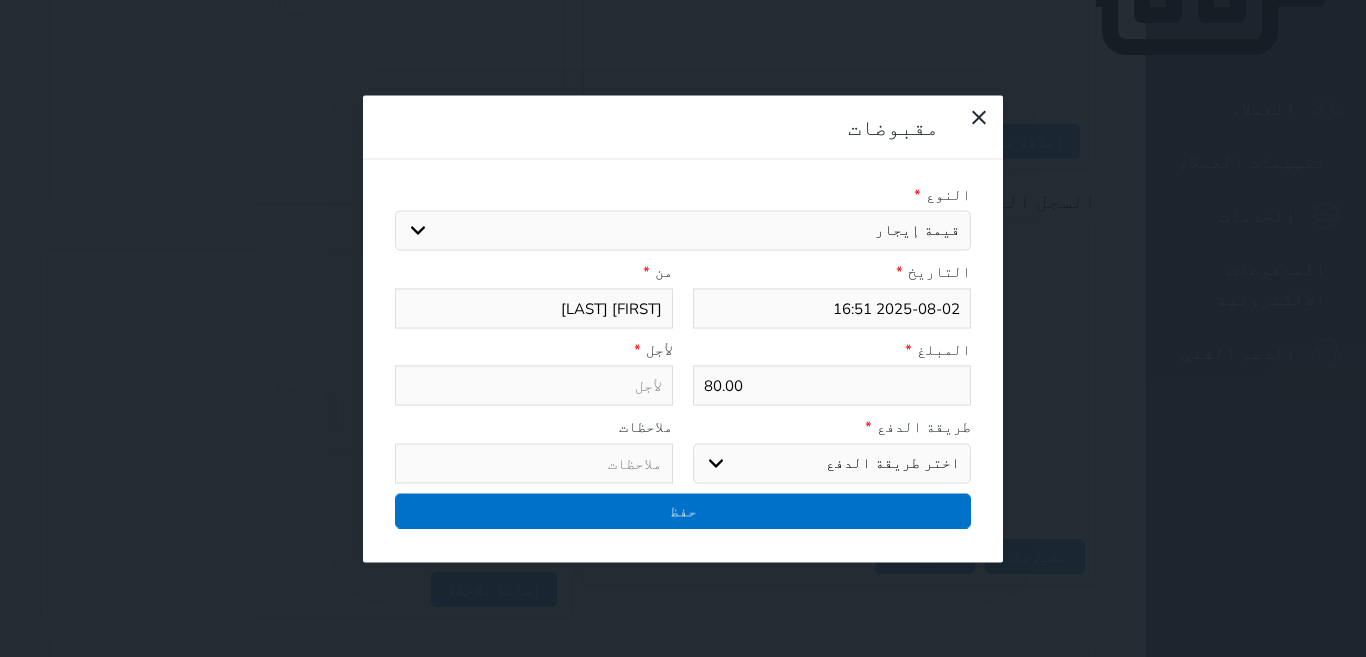 type on "قيمة إيجار - الوحدة - 306" 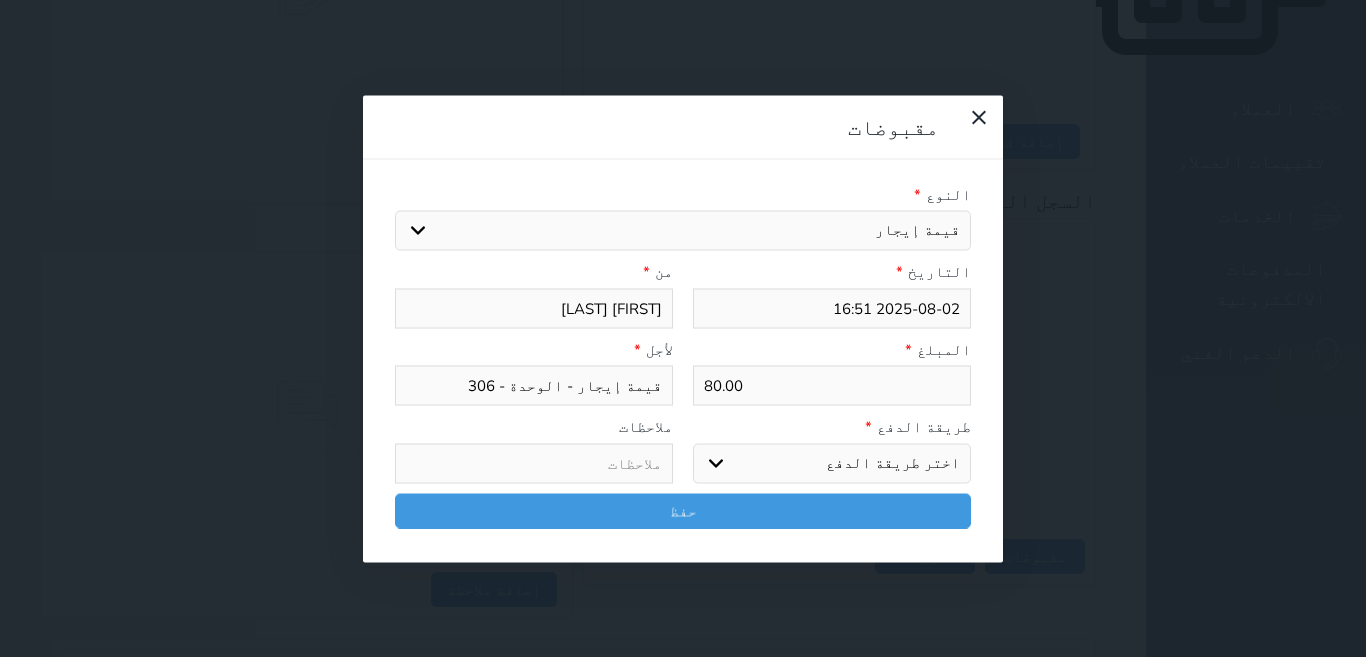 click on "اختر طريقة الدفع   دفع نقدى   تحويل بنكى   مدى   بطاقة ائتمان   آجل" at bounding box center (832, 463) 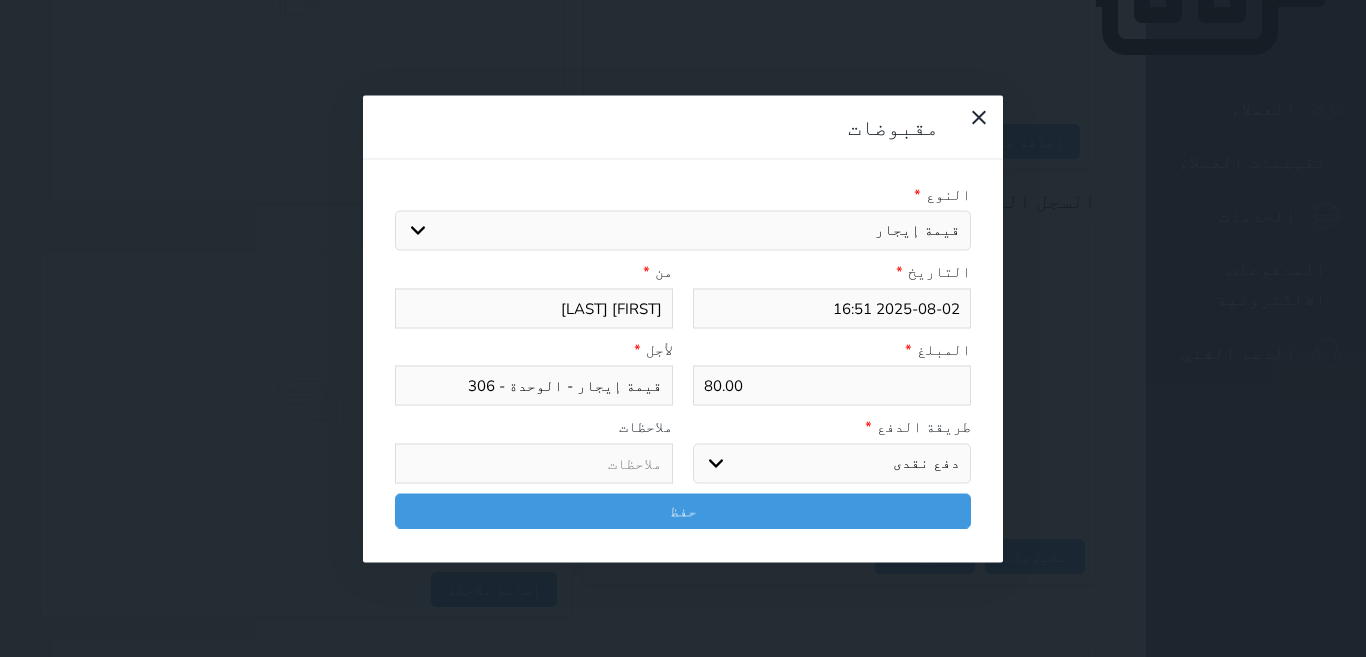 click on "اختر طريقة الدفع   دفع نقدى   تحويل بنكى   مدى   بطاقة ائتمان   آجل" at bounding box center (832, 463) 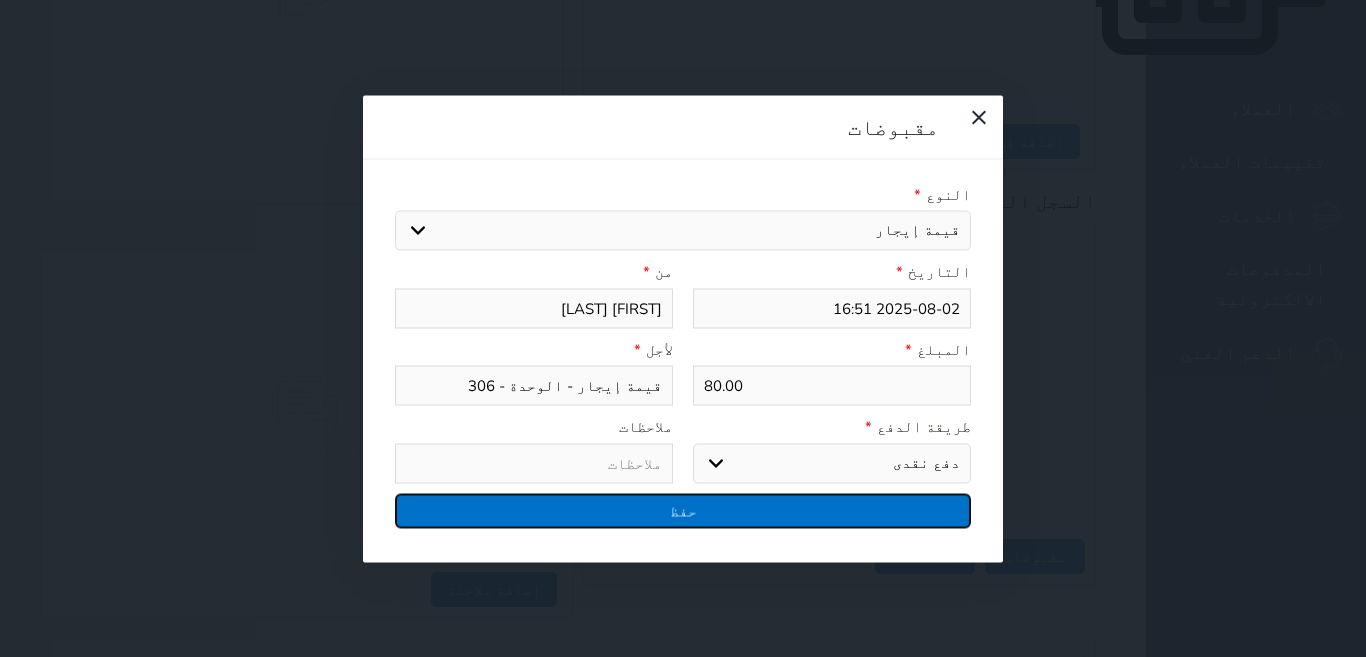 click on "حفظ" at bounding box center (683, 510) 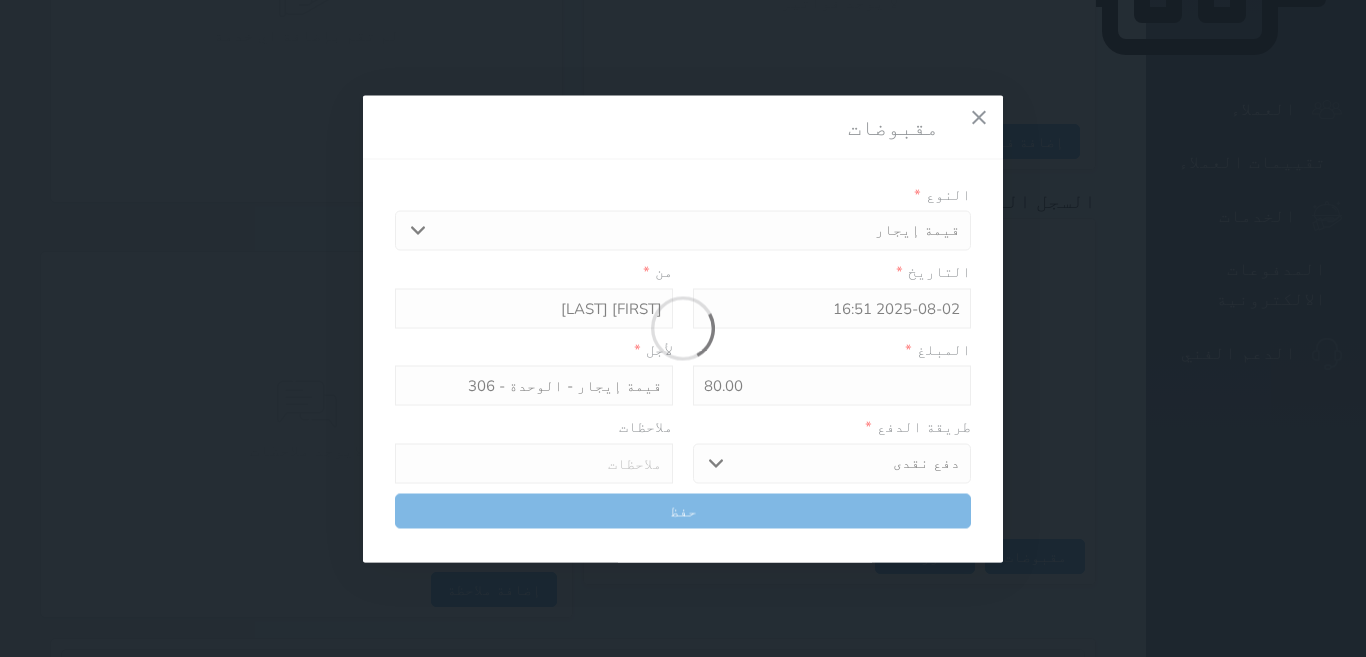 select 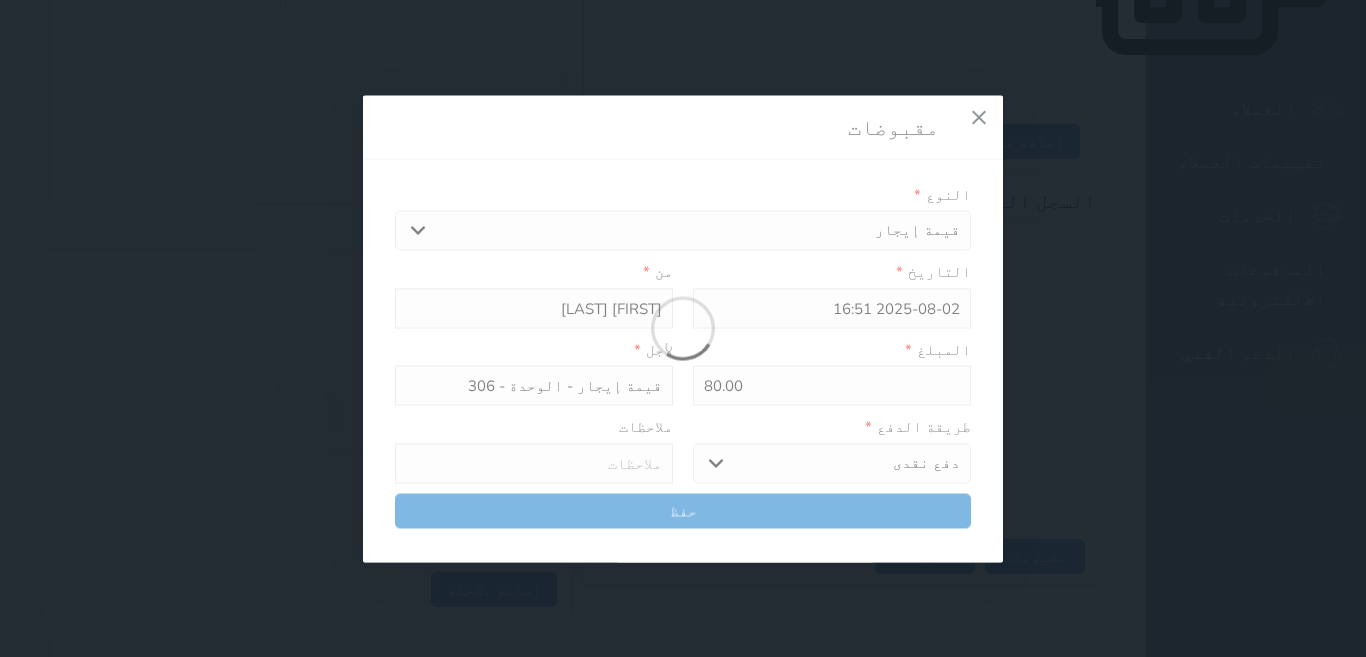 type 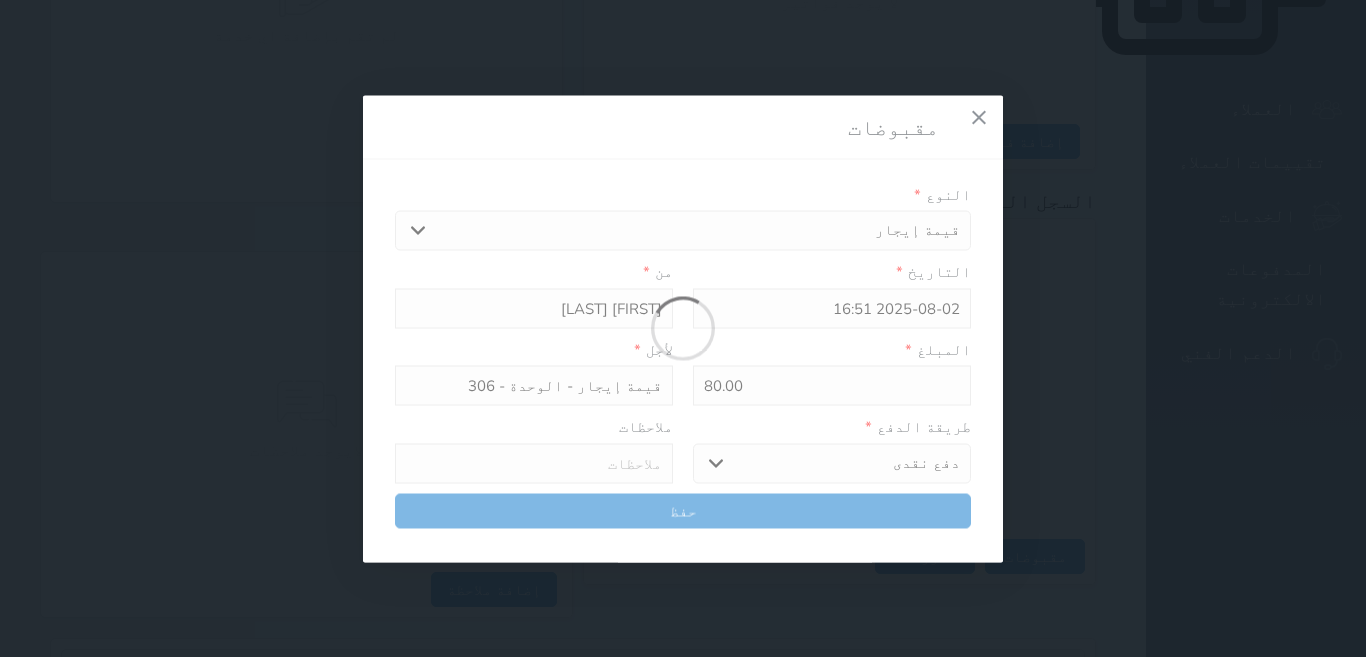 type on "0" 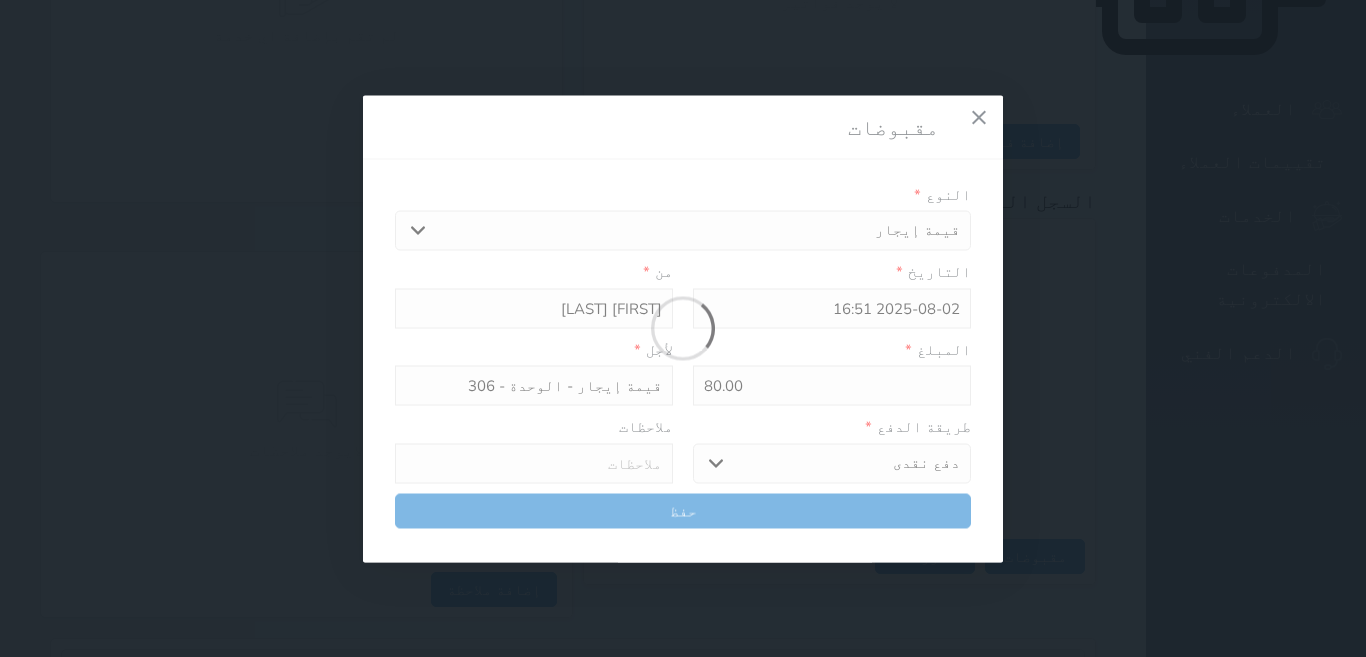 select 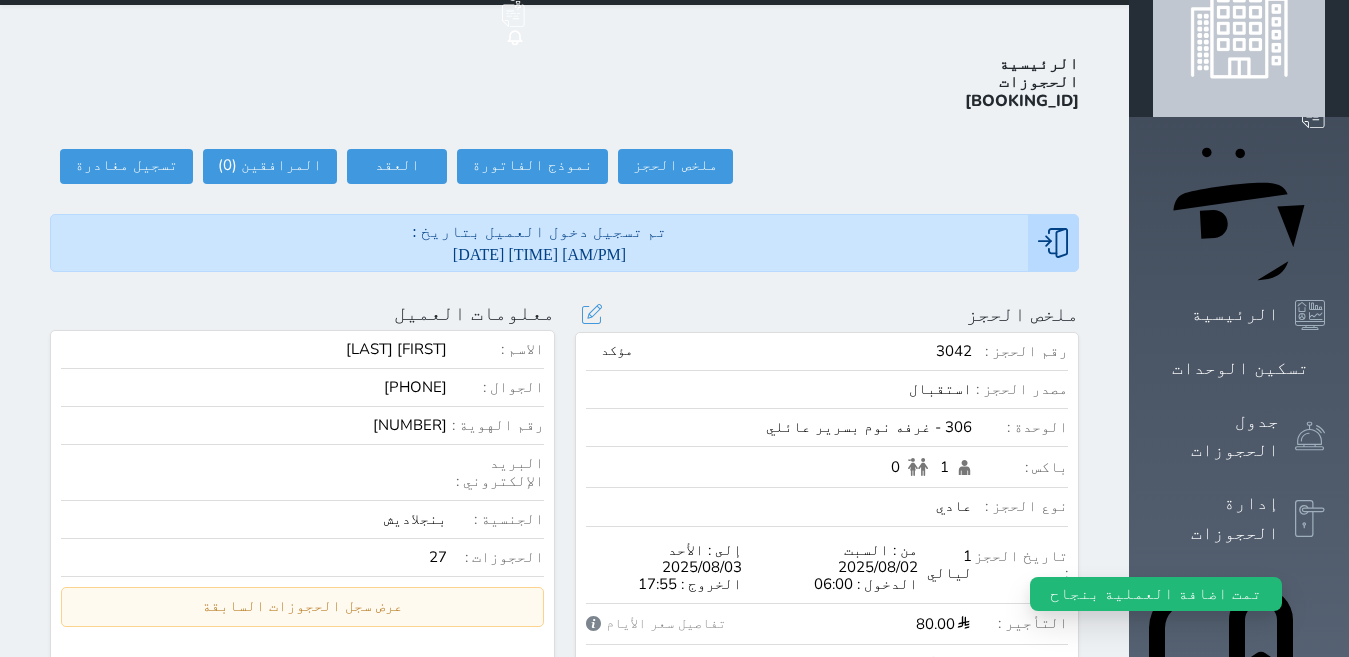 scroll, scrollTop: 100, scrollLeft: 0, axis: vertical 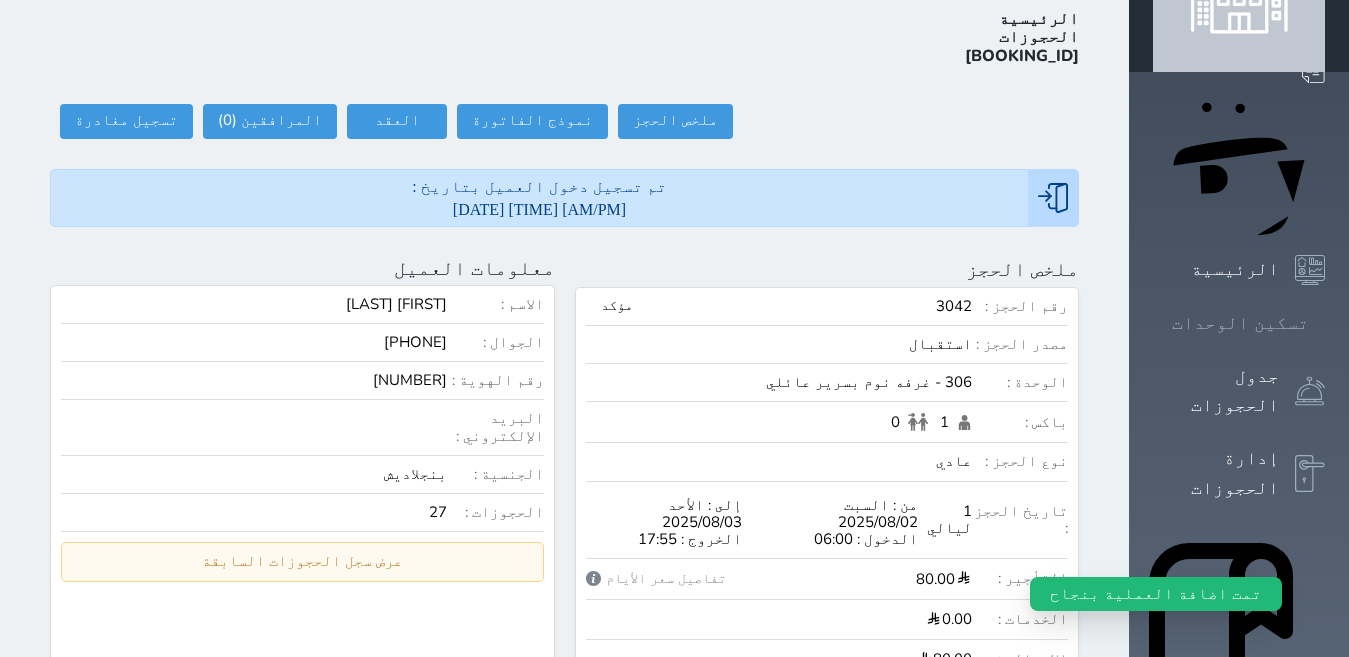 click 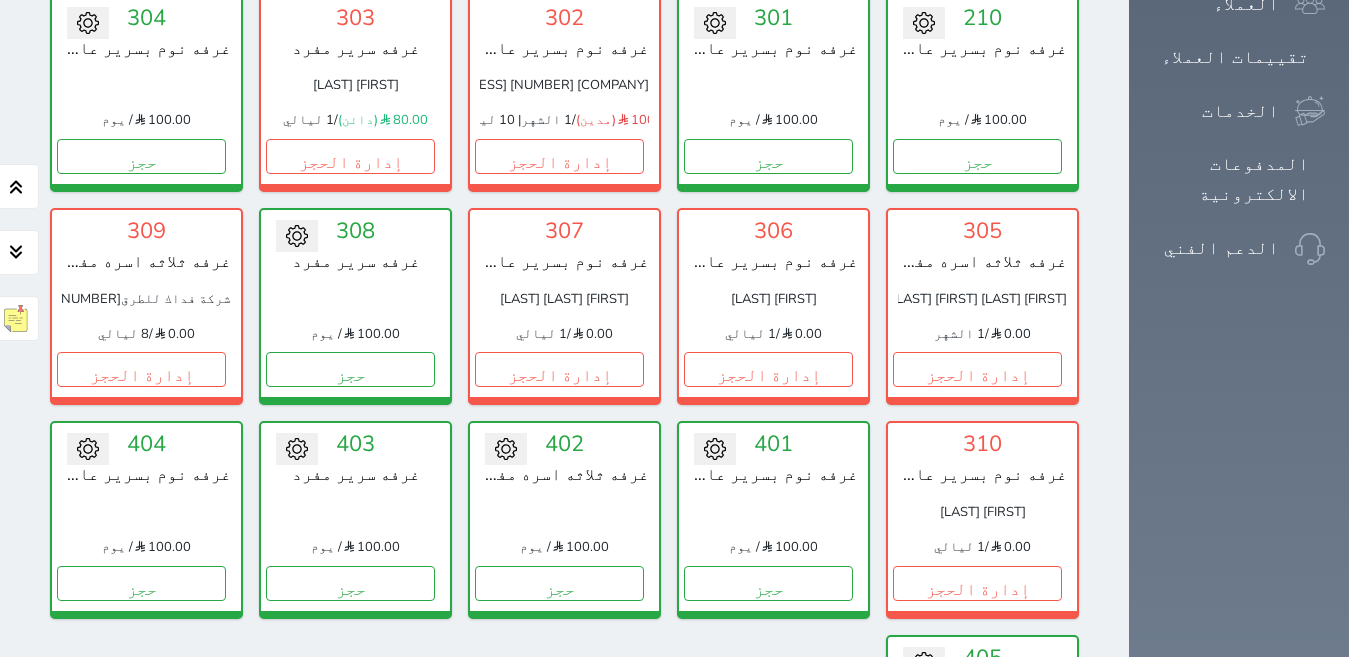 scroll, scrollTop: 1200, scrollLeft: 0, axis: vertical 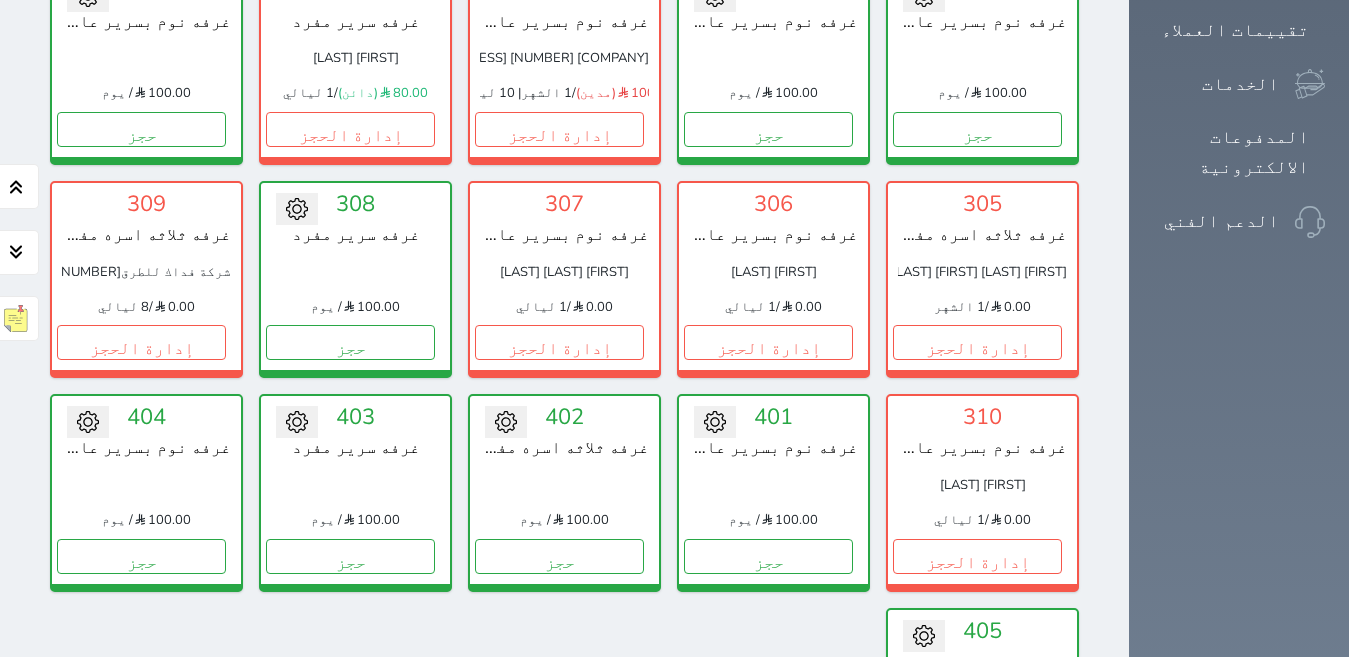 click on "عرض رصيد الصندوق" at bounding box center (304, 887) 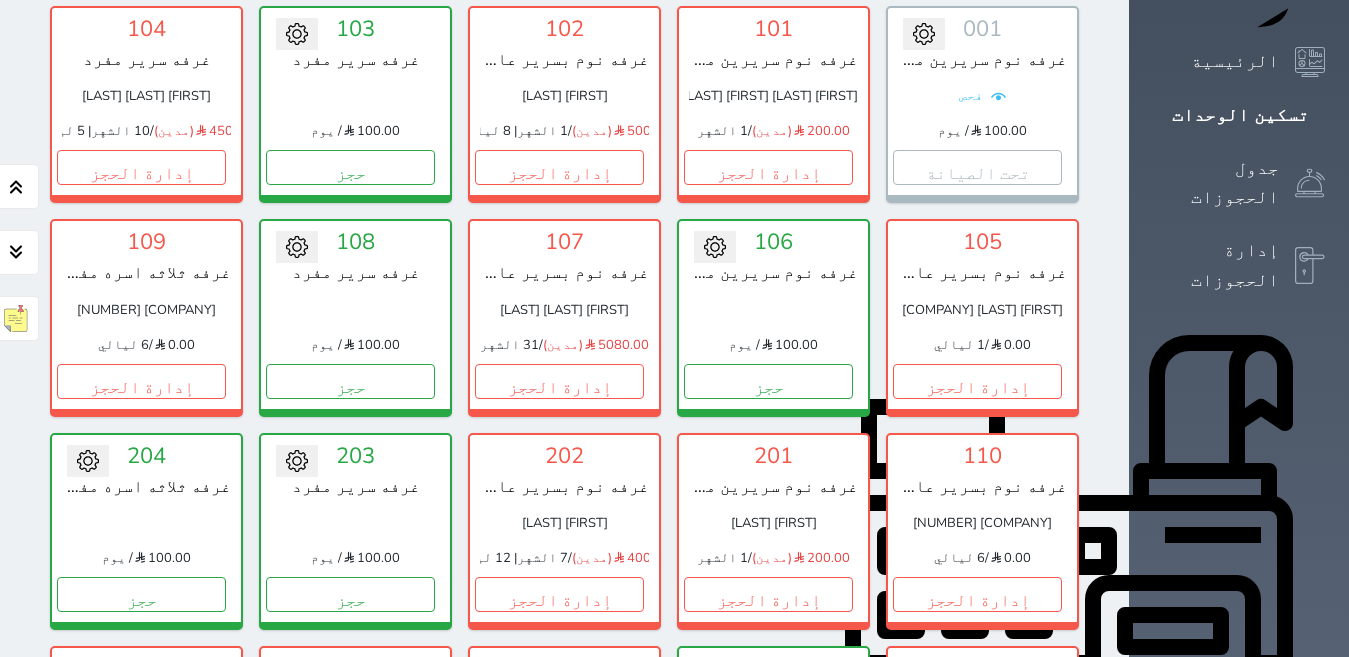scroll, scrollTop: 200, scrollLeft: 0, axis: vertical 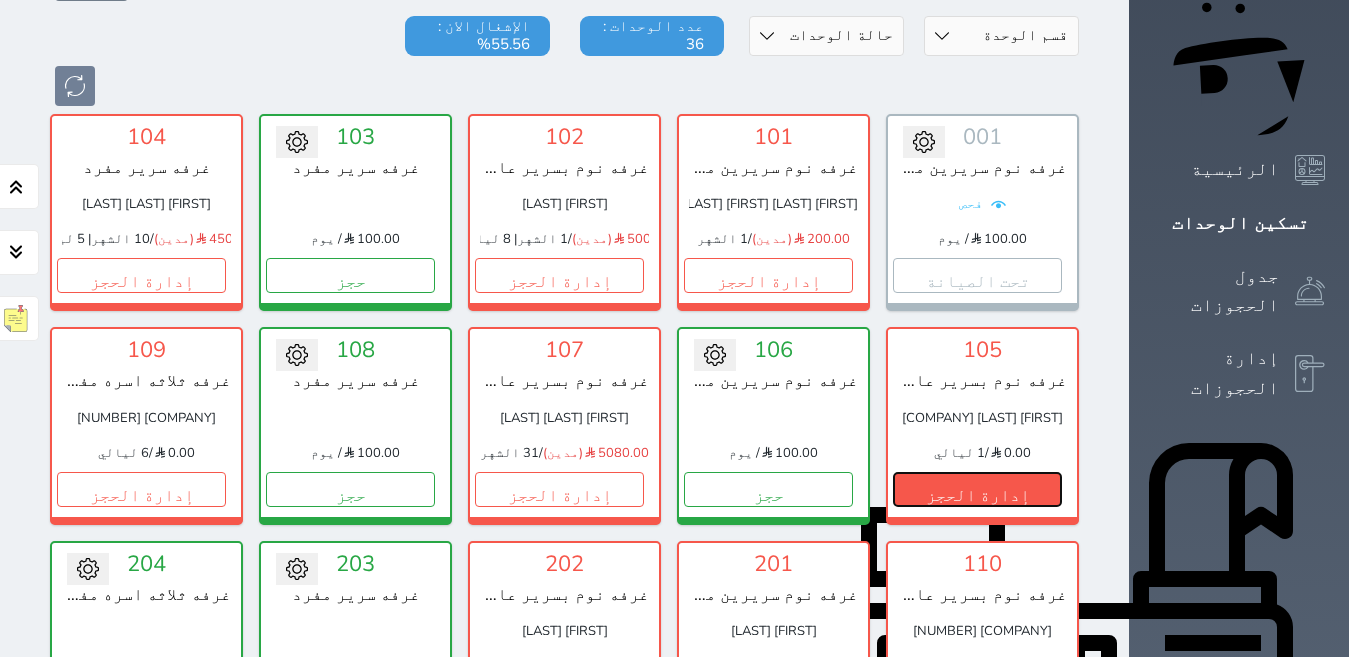 click on "إدارة الحجز" at bounding box center [977, 489] 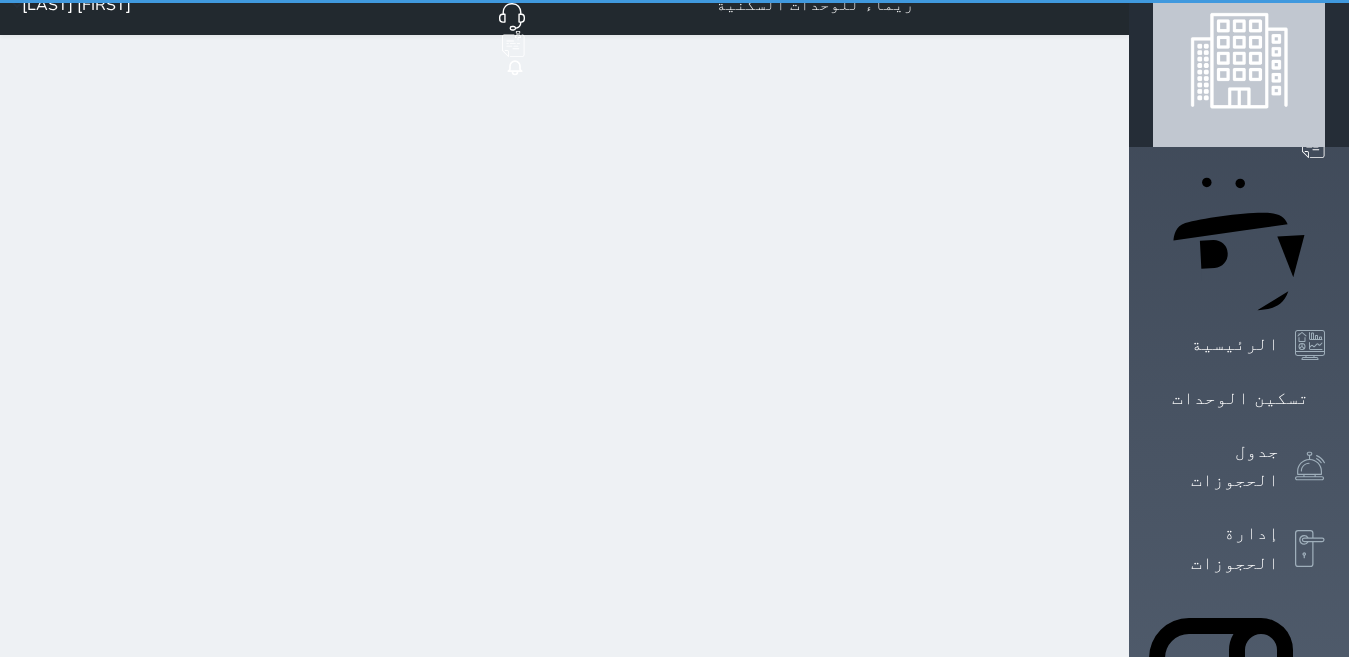 scroll, scrollTop: 0, scrollLeft: 0, axis: both 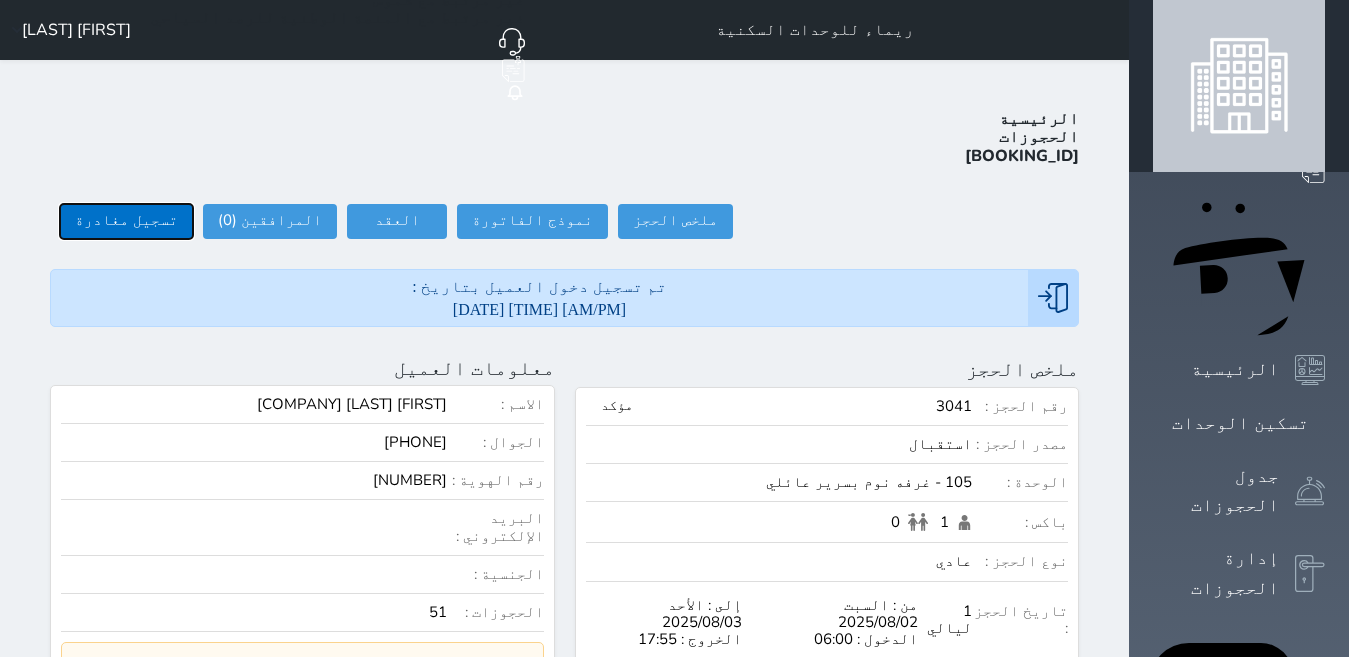 click on "تسجيل مغادرة" at bounding box center [126, 221] 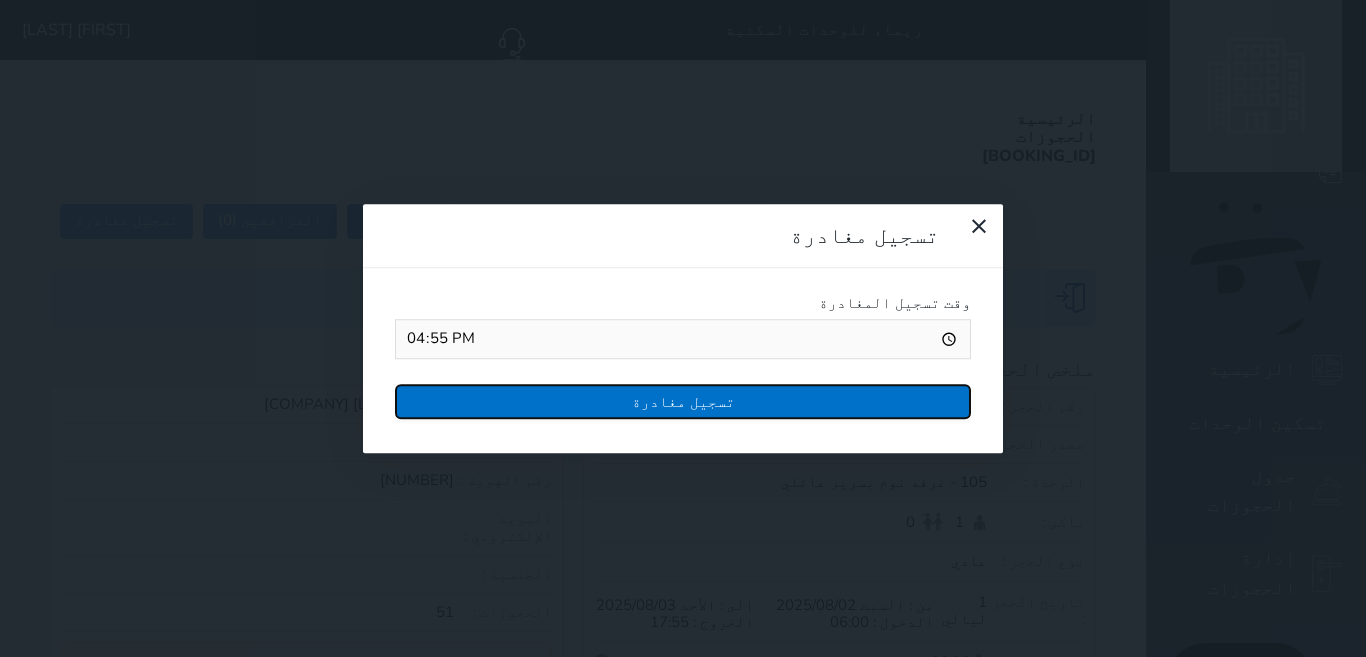 click on "تسجيل مغادرة" at bounding box center (683, 401) 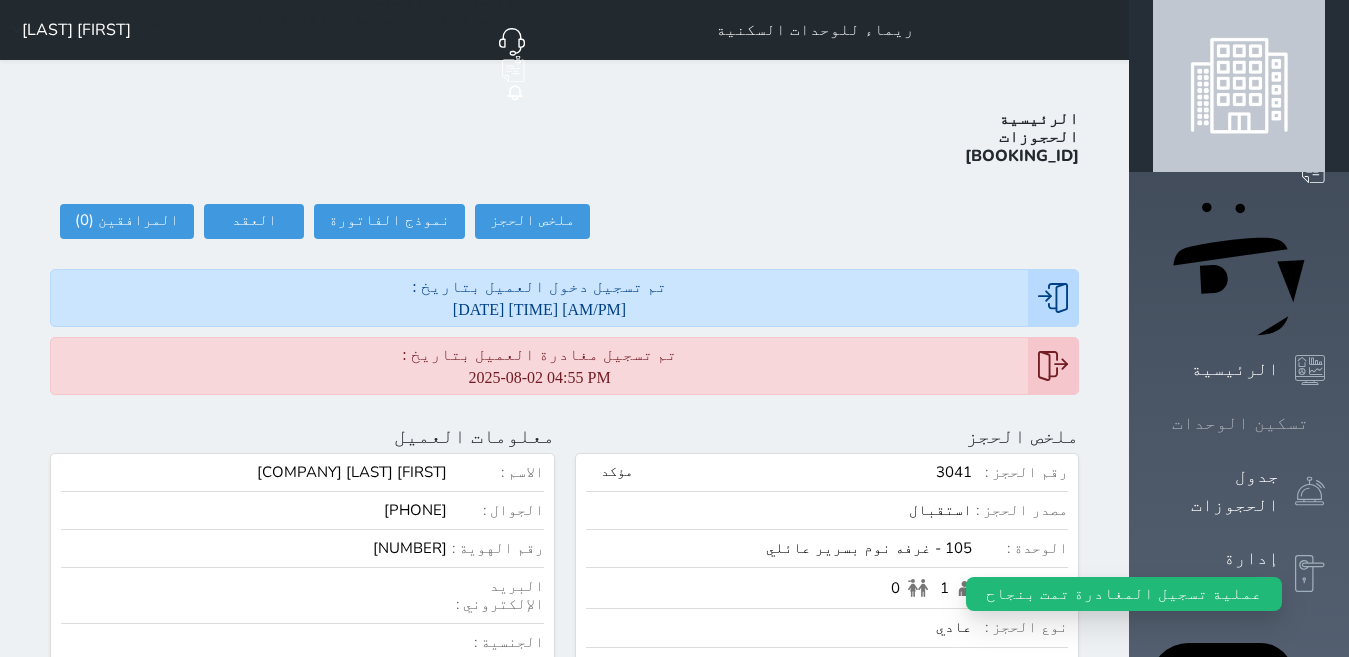 click at bounding box center [1325, 423] 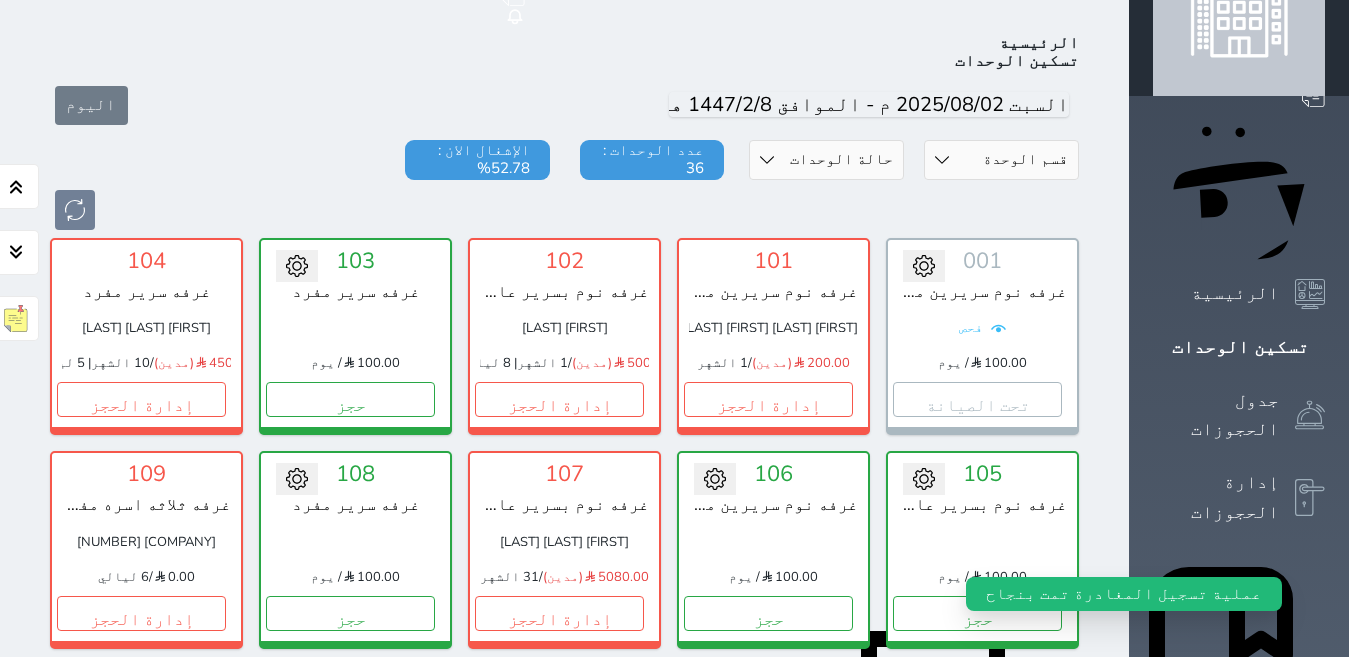 scroll, scrollTop: 78, scrollLeft: 0, axis: vertical 